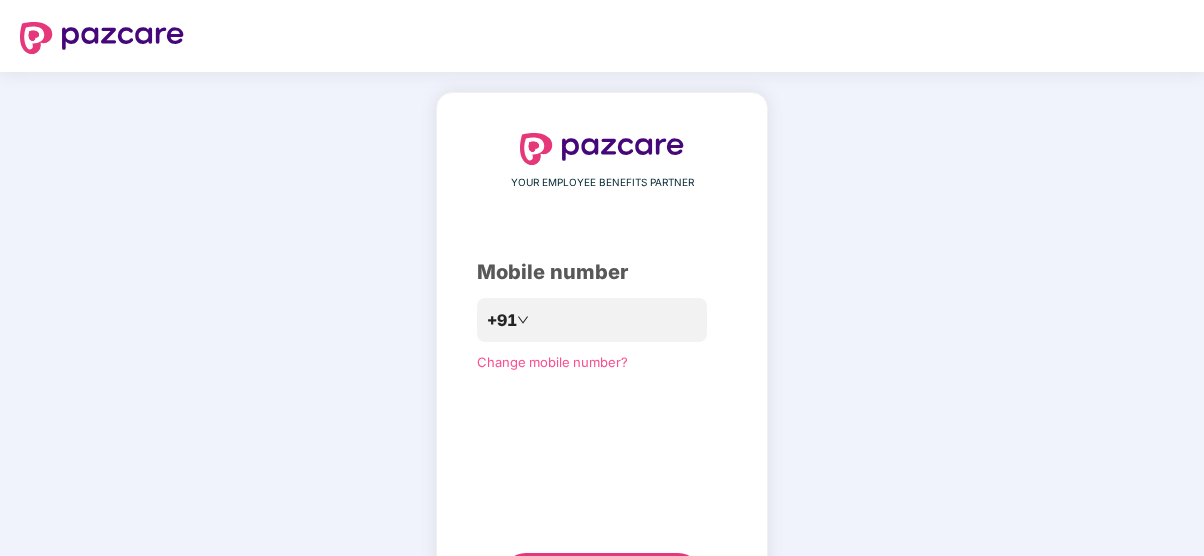 scroll, scrollTop: 100, scrollLeft: 0, axis: vertical 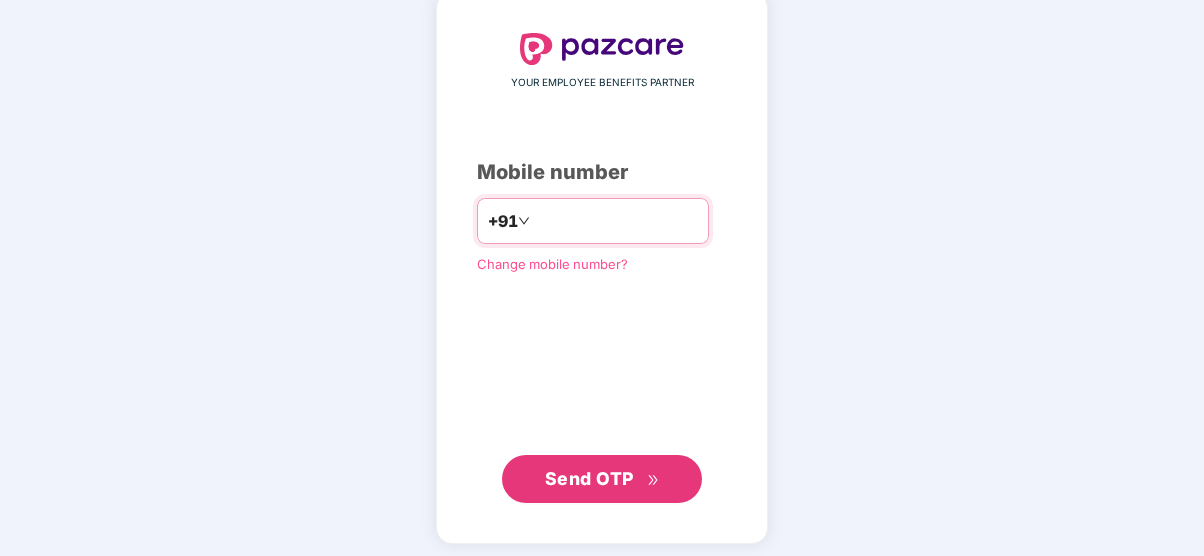 click at bounding box center [616, 221] 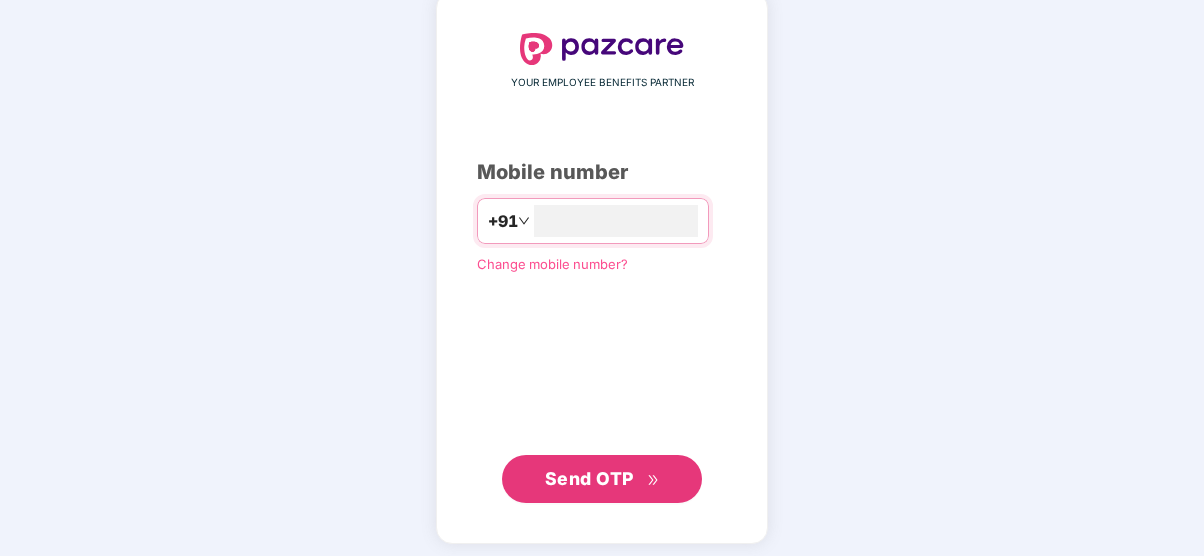 click on "Send OTP" at bounding box center [589, 478] 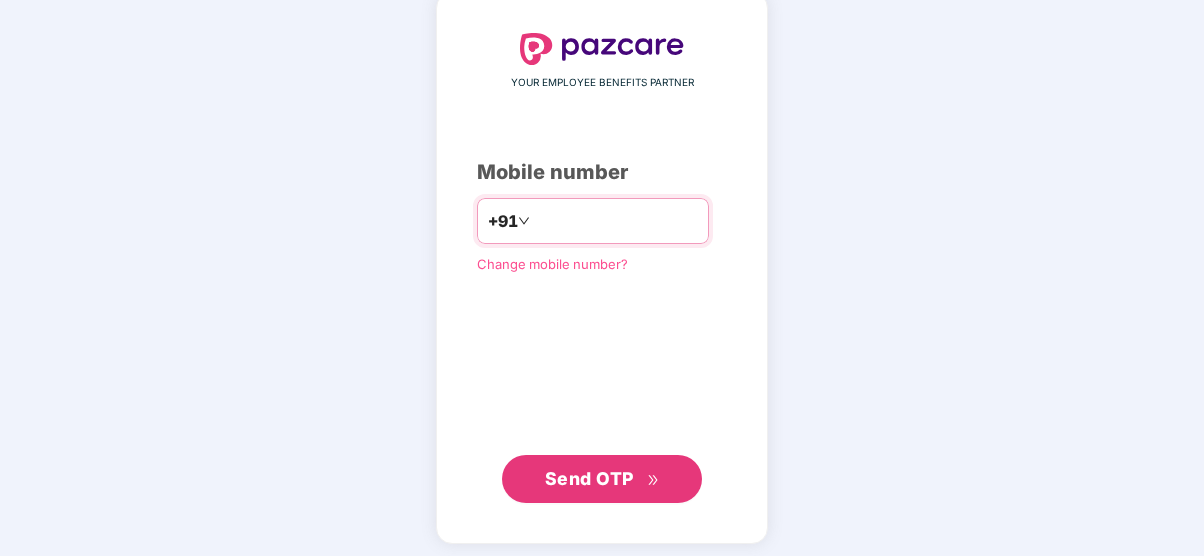 drag, startPoint x: 632, startPoint y: 215, endPoint x: 420, endPoint y: 222, distance: 212.11554 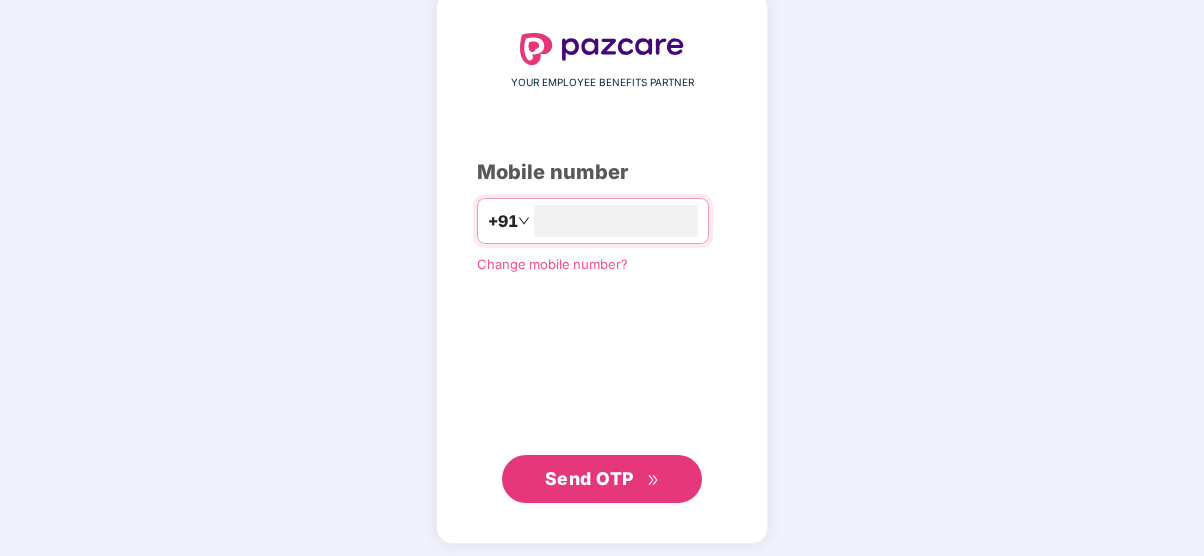 click on "Send OTP" at bounding box center [589, 478] 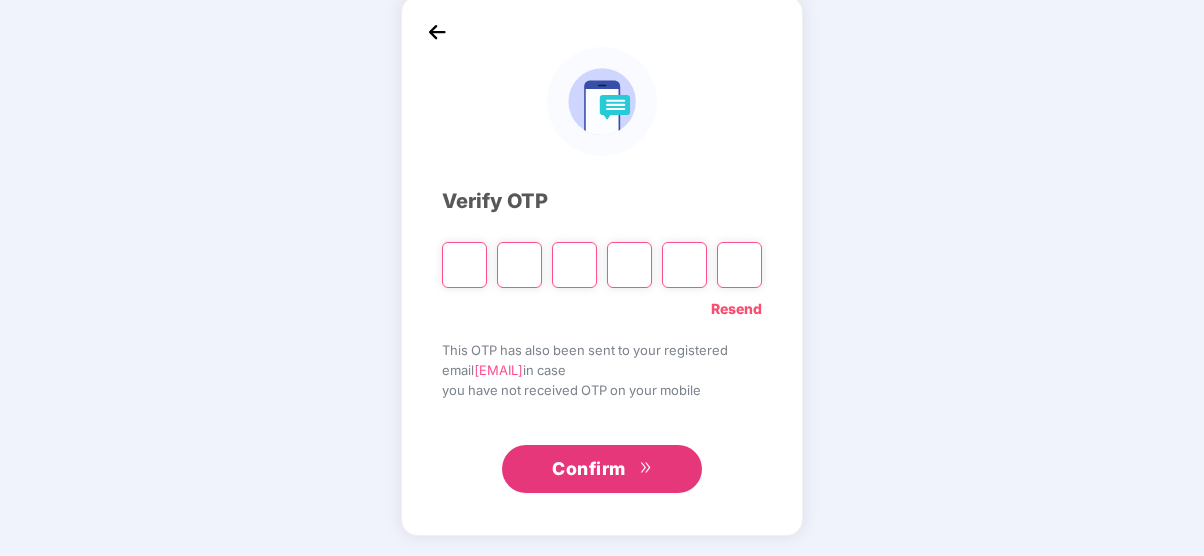 scroll, scrollTop: 96, scrollLeft: 0, axis: vertical 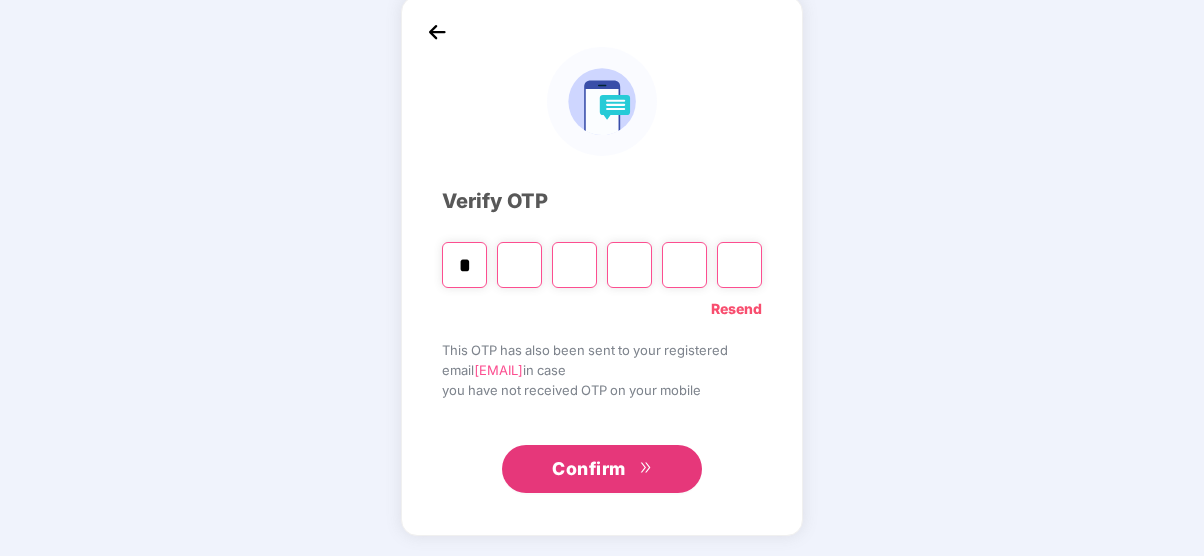 type on "*" 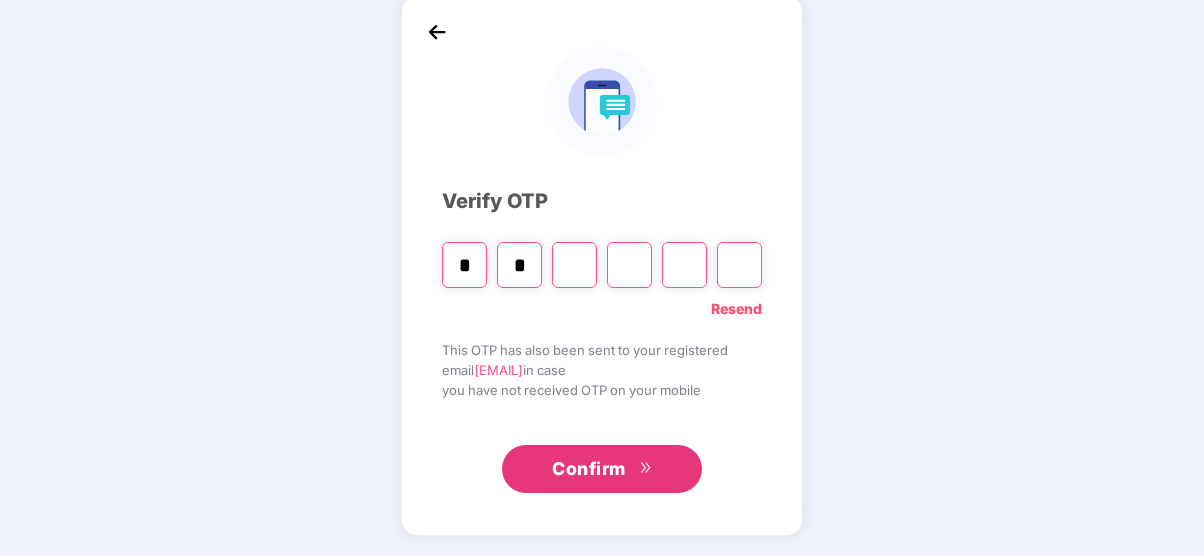 type on "*" 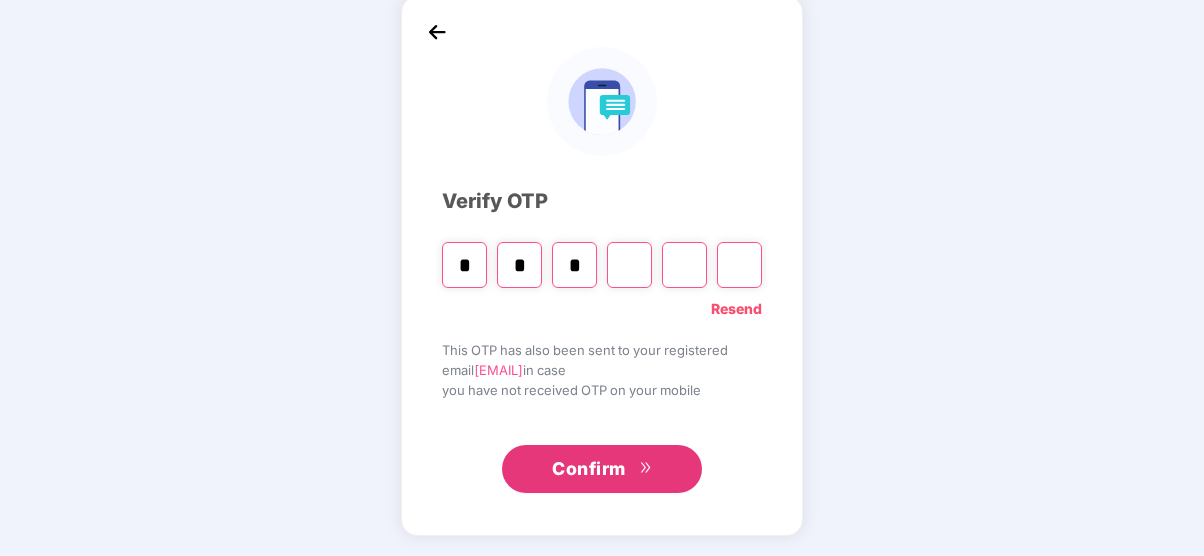 type on "*" 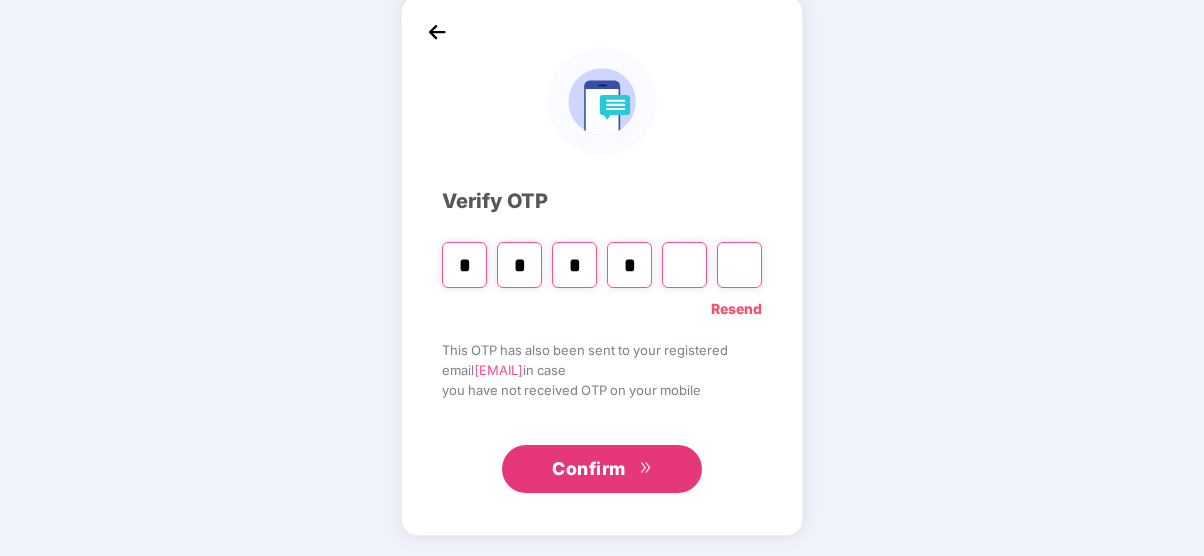 type on "*" 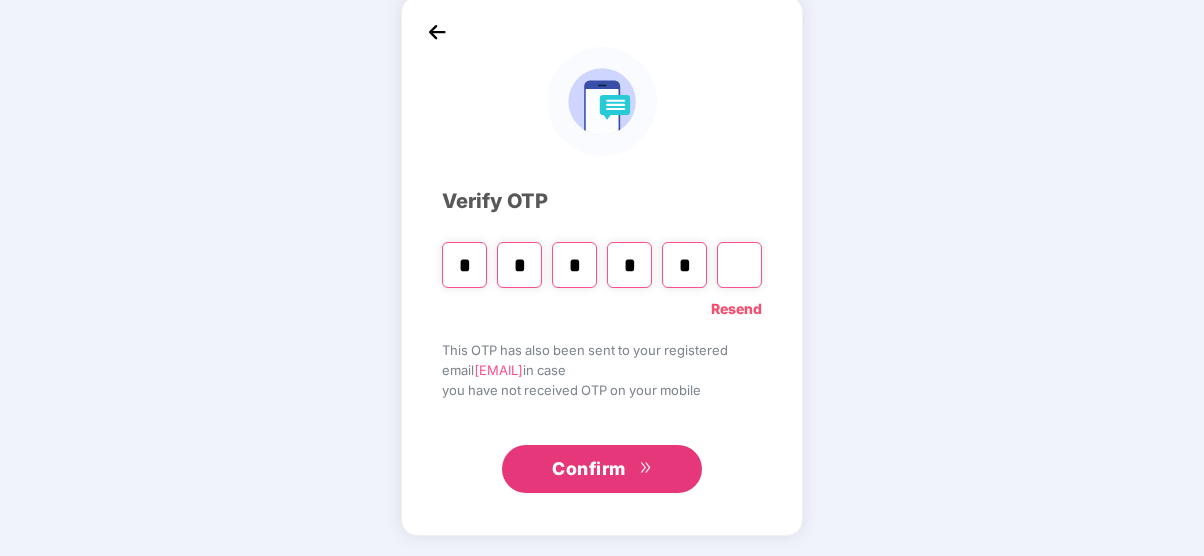 type on "*" 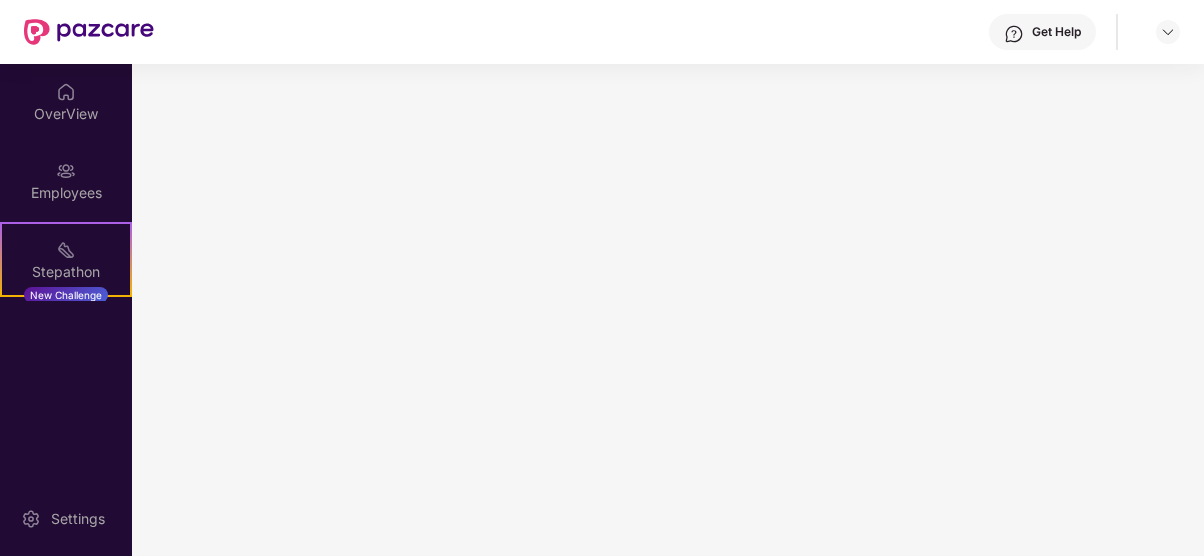 scroll, scrollTop: 0, scrollLeft: 0, axis: both 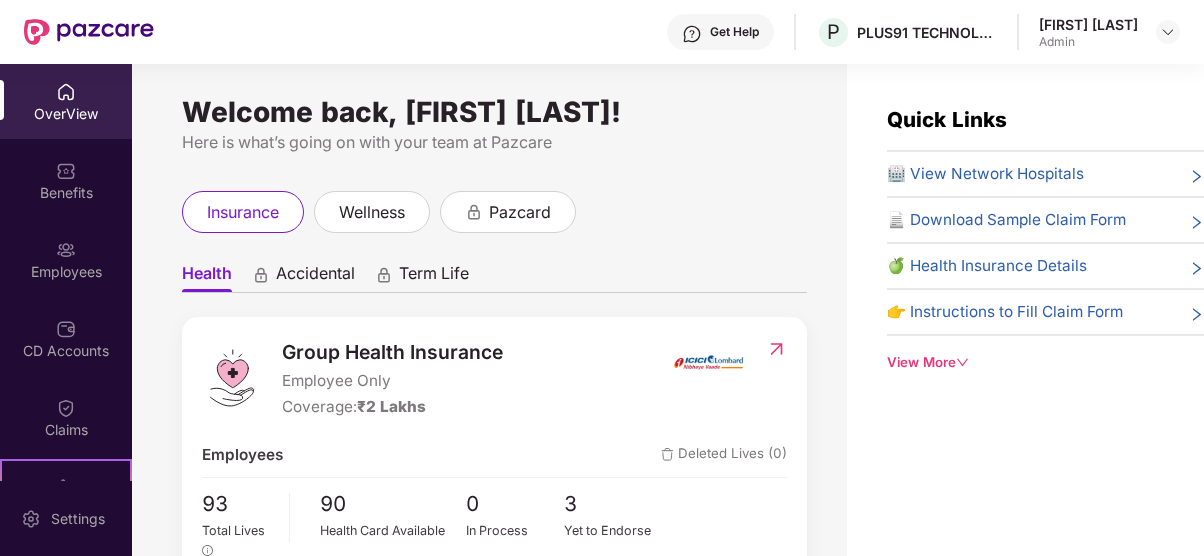 click on "insurance   wellness   pazcard" at bounding box center [494, 212] 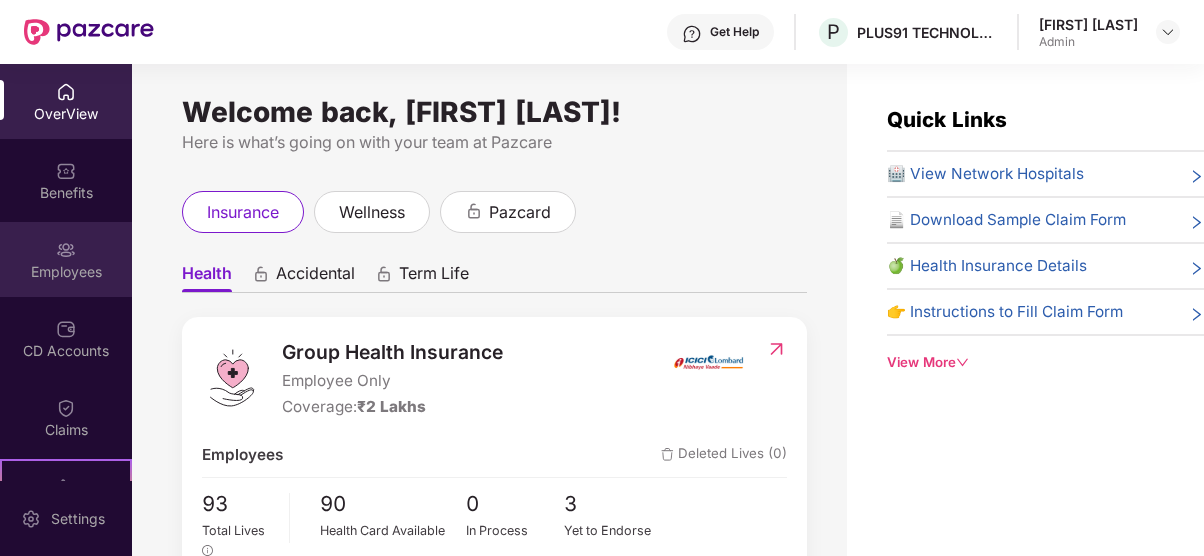 click at bounding box center (66, 250) 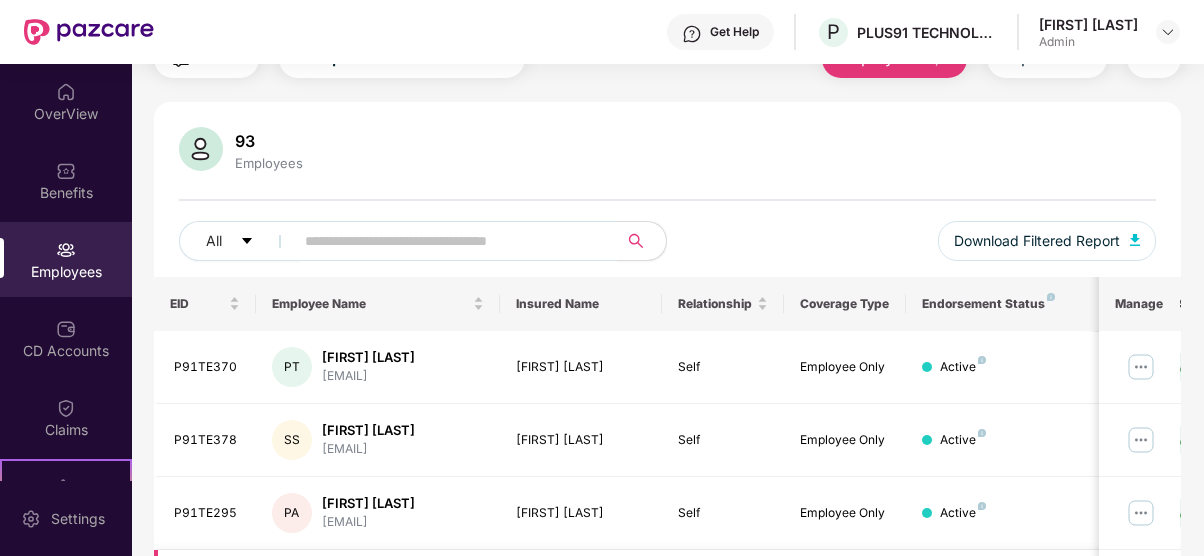 scroll, scrollTop: 86, scrollLeft: 0, axis: vertical 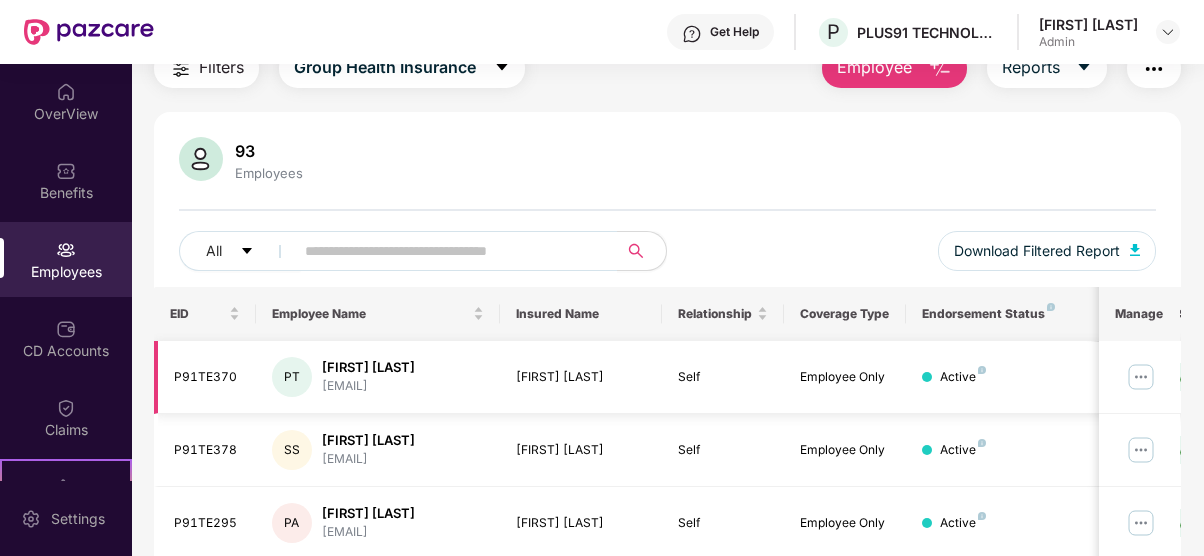 click at bounding box center [1141, 377] 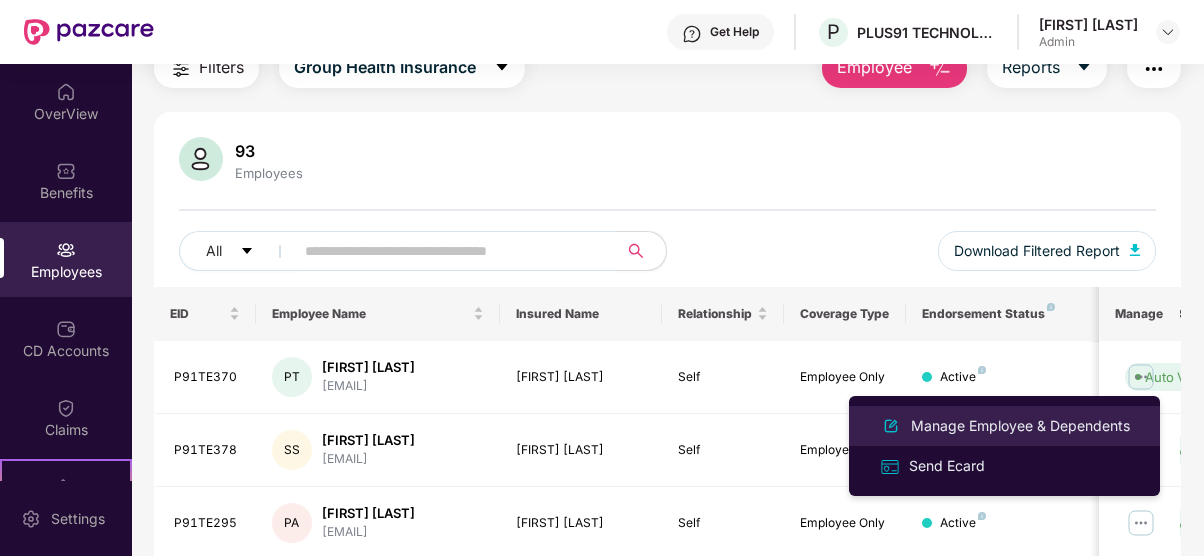 click on "Manage Employee & Dependents" at bounding box center (1020, 426) 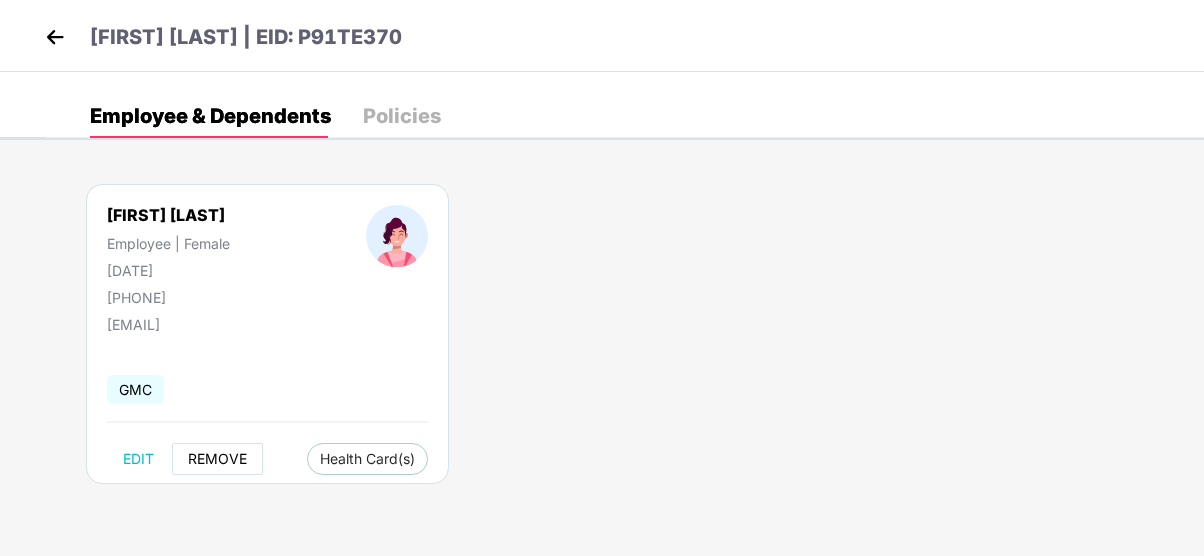 click on "REMOVE" at bounding box center [217, 459] 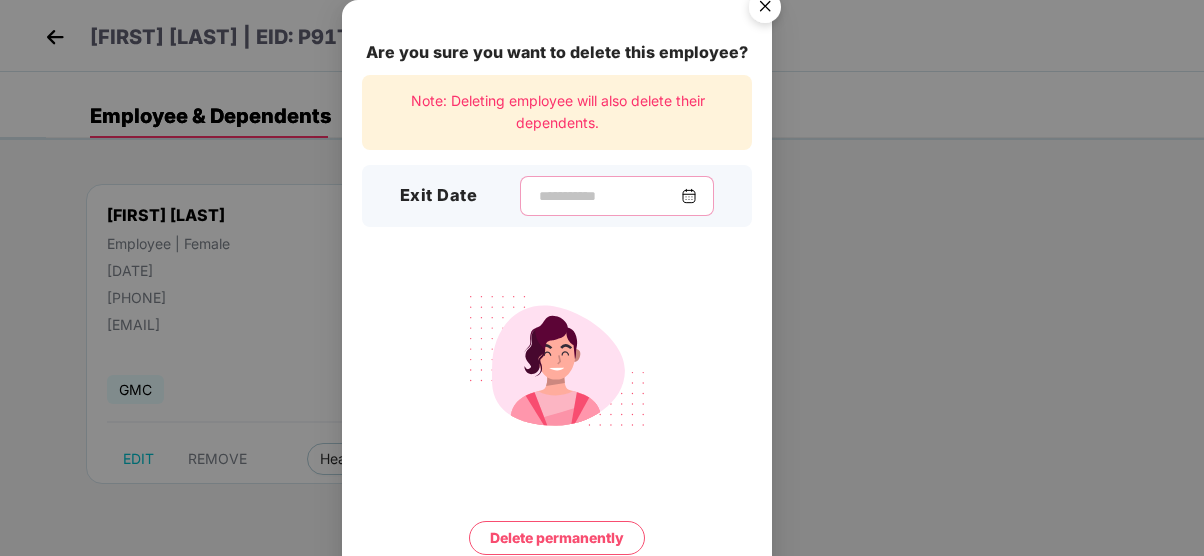click at bounding box center (609, 196) 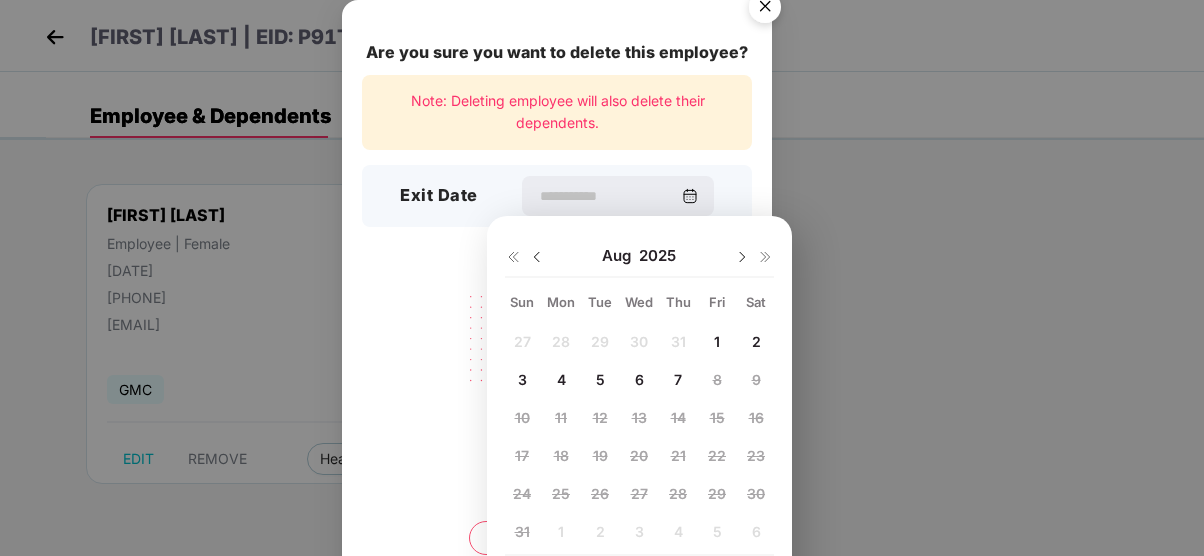 click on "Aug" at bounding box center (620, 256) 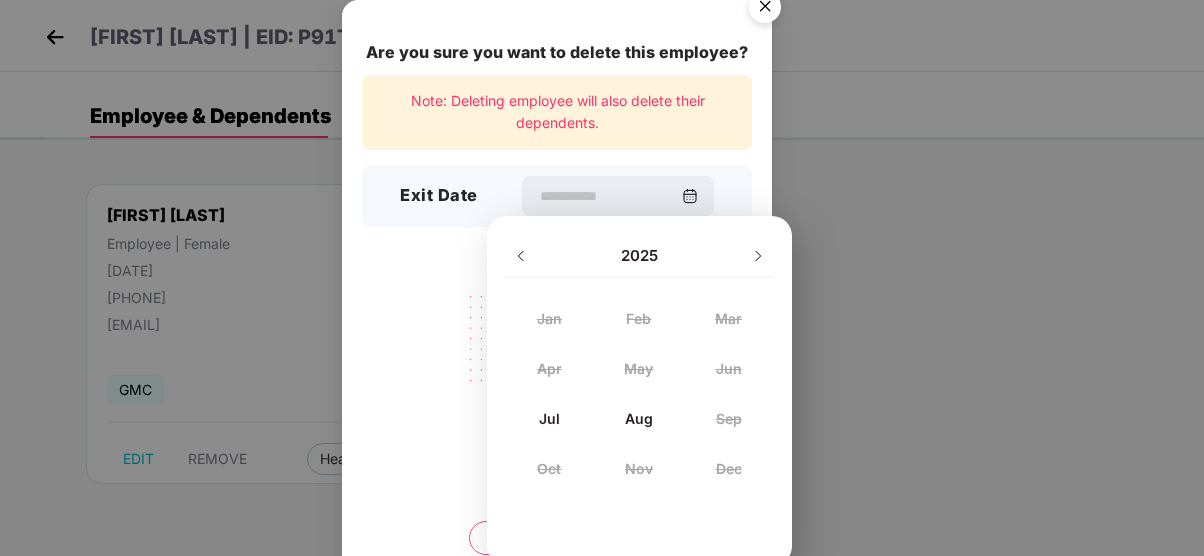 click on "Jan" at bounding box center [550, 318] 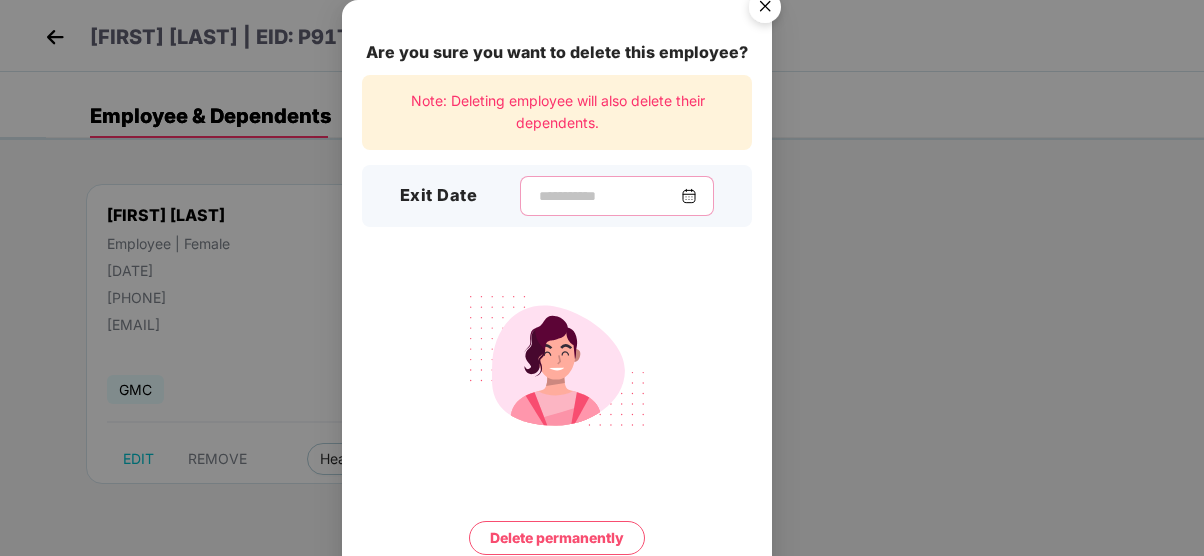 click at bounding box center (609, 196) 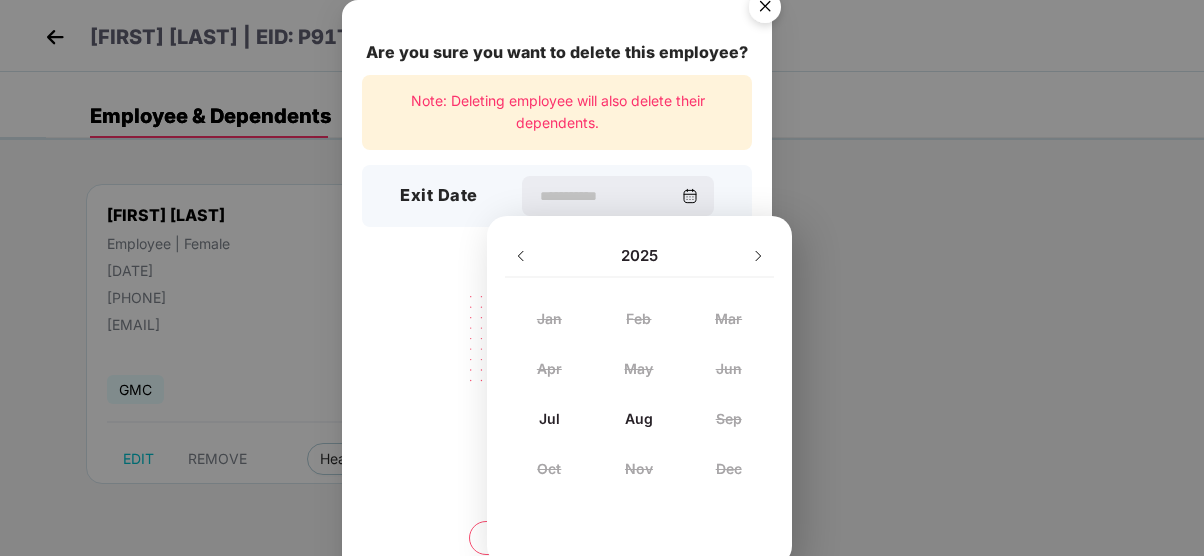 click on "Jul" at bounding box center [550, 418] 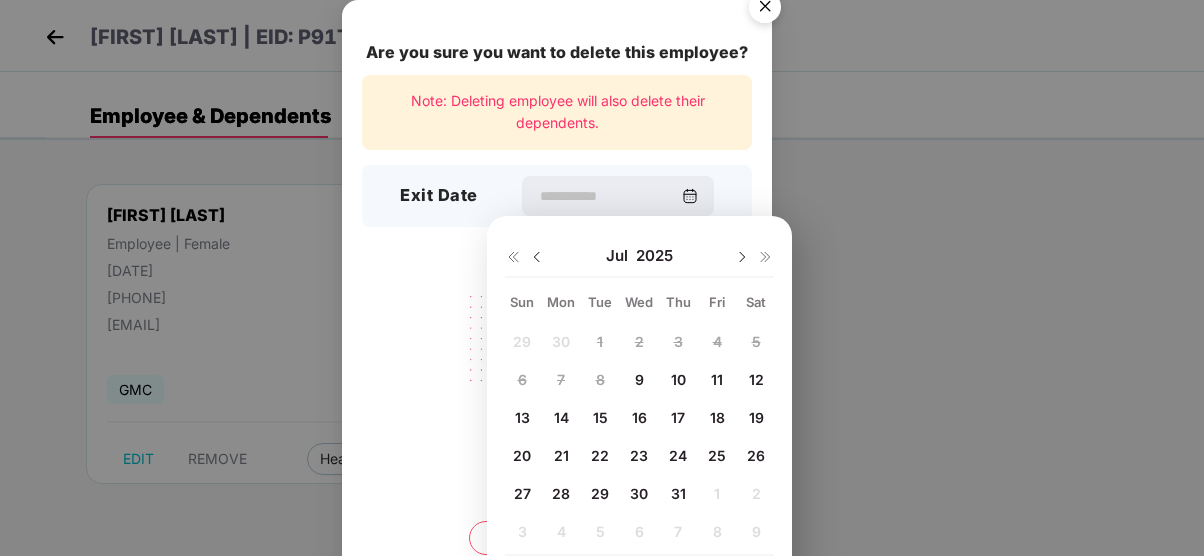 click on "9" at bounding box center [639, 379] 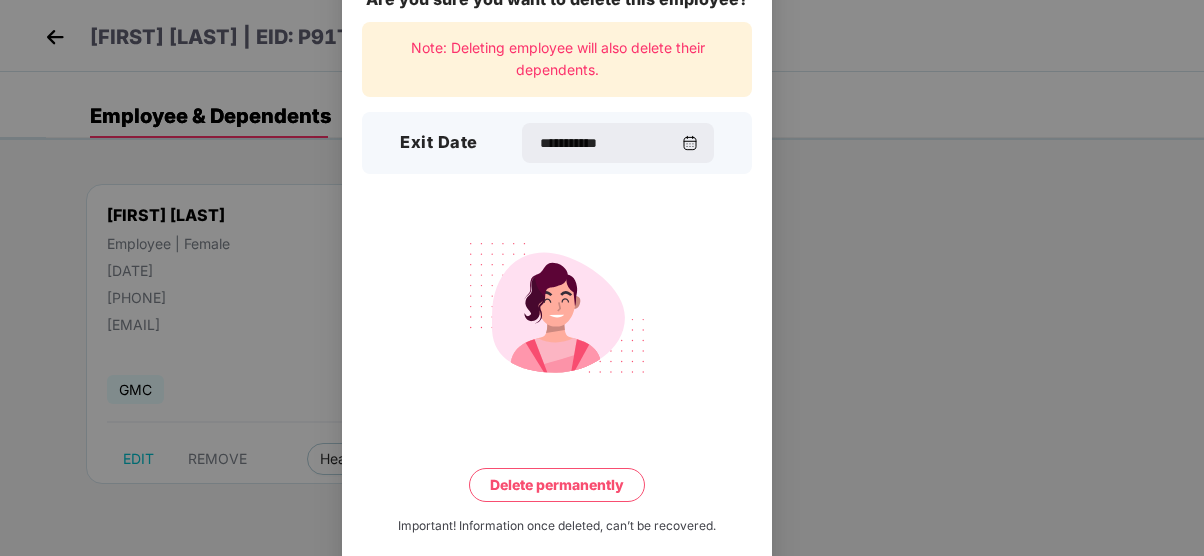 scroll, scrollTop: 82, scrollLeft: 0, axis: vertical 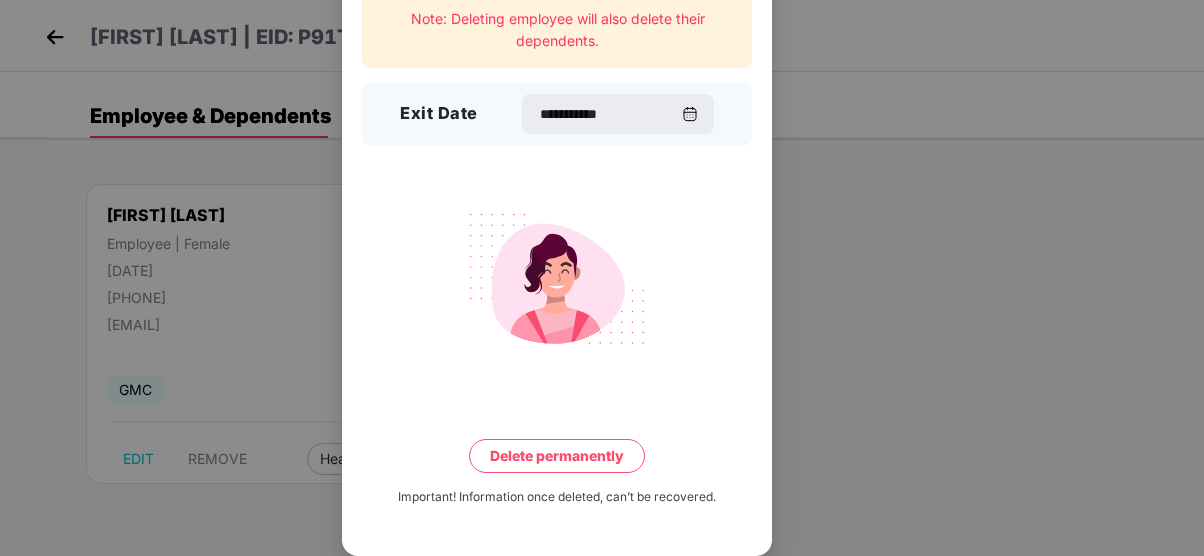click on "Delete permanently" at bounding box center (557, 456) 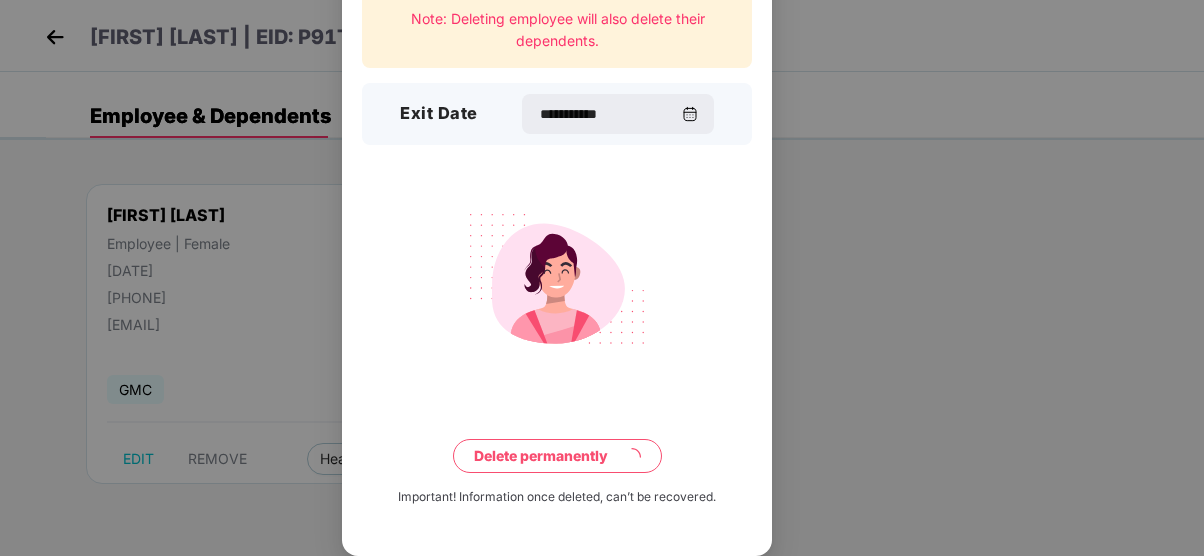 scroll, scrollTop: 0, scrollLeft: 0, axis: both 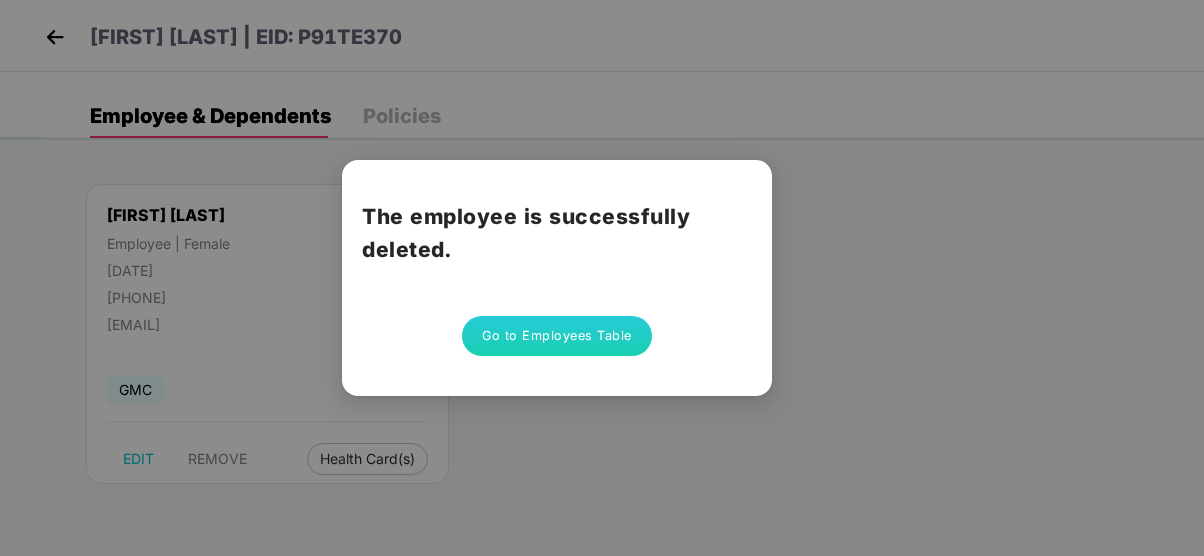 click on "Go to Employees Table" at bounding box center (557, 336) 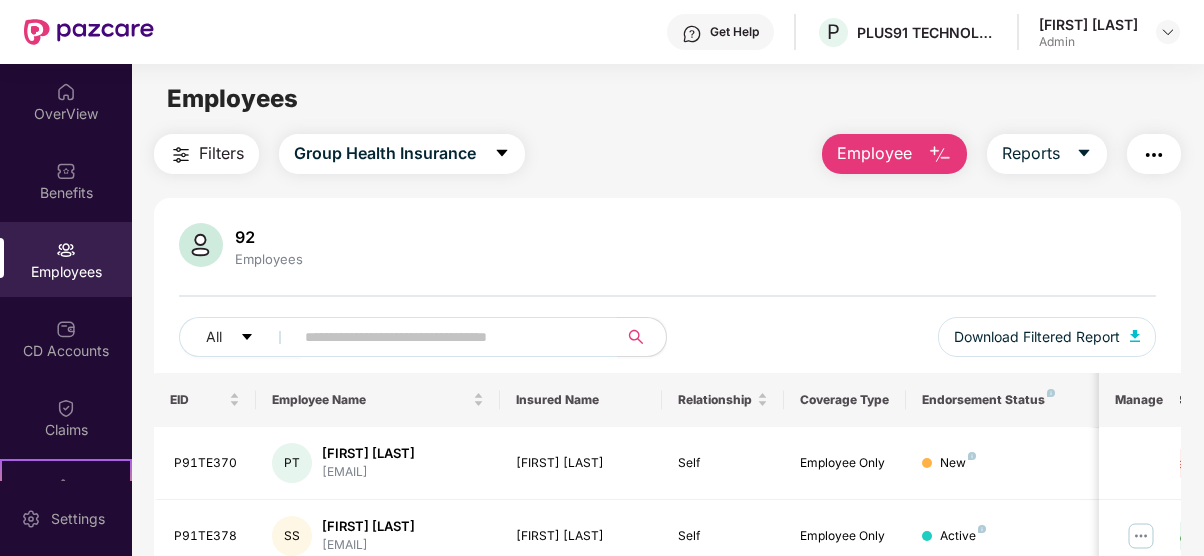 scroll, scrollTop: 200, scrollLeft: 0, axis: vertical 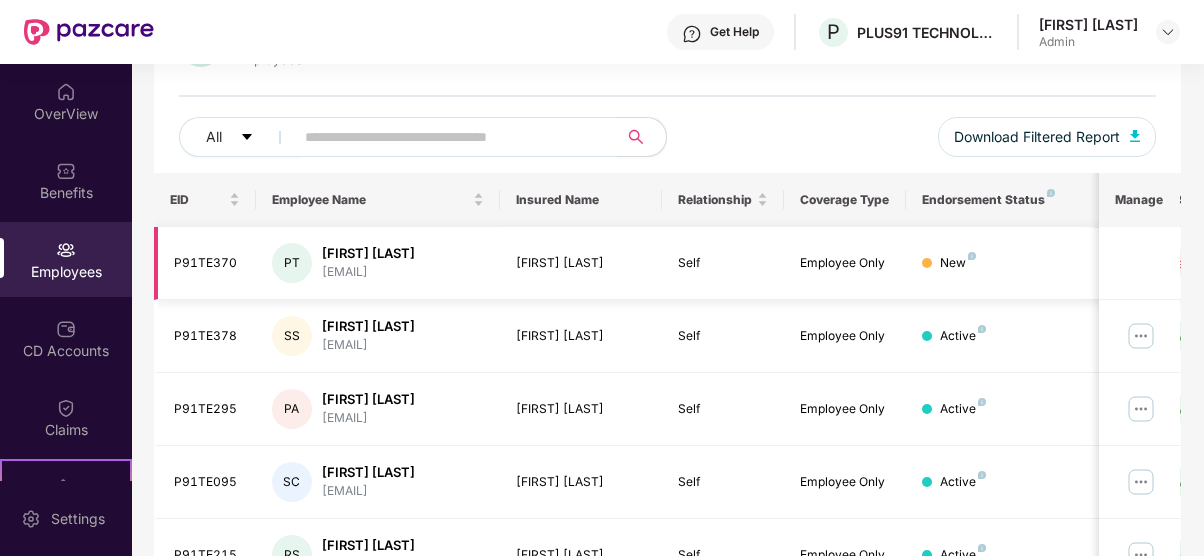 click on "New" at bounding box center (958, 263) 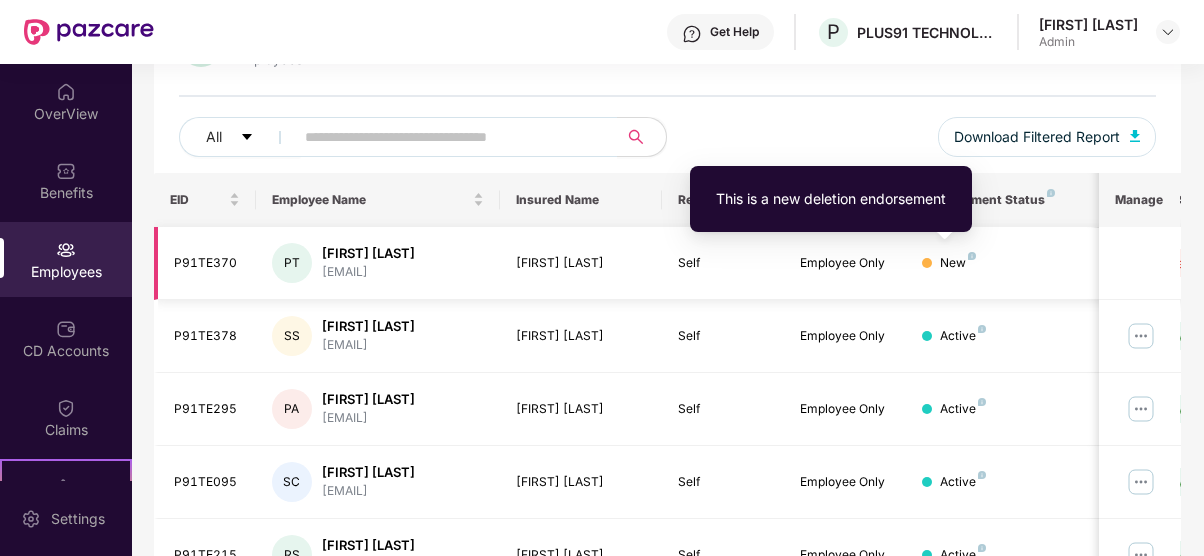 click at bounding box center [972, 256] 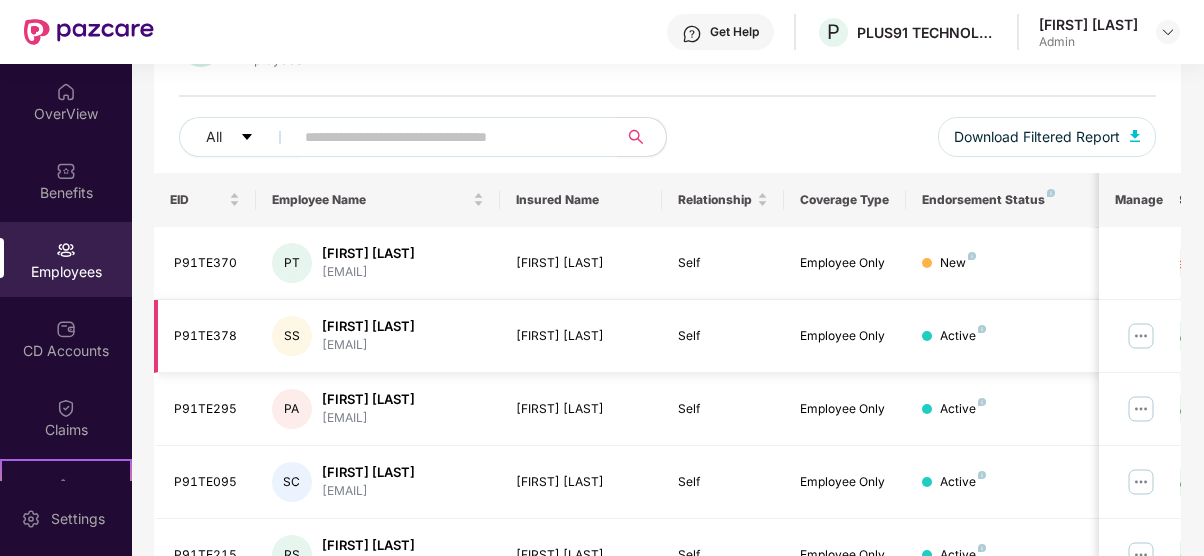 click at bounding box center (1141, 336) 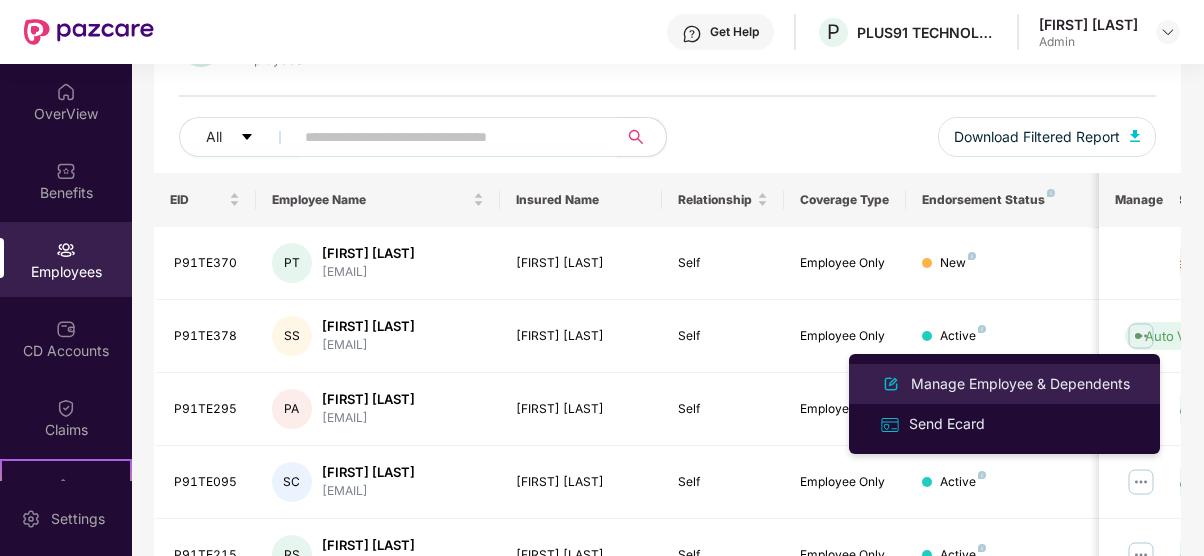click on "Manage Employee & Dependents" at bounding box center [1020, 384] 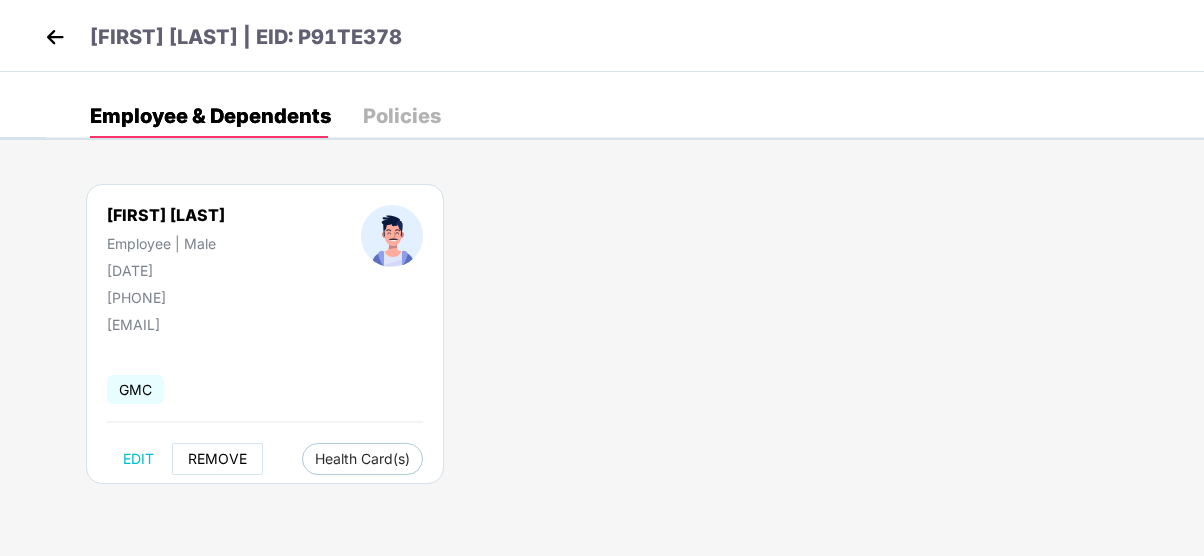 click on "REMOVE" at bounding box center (217, 459) 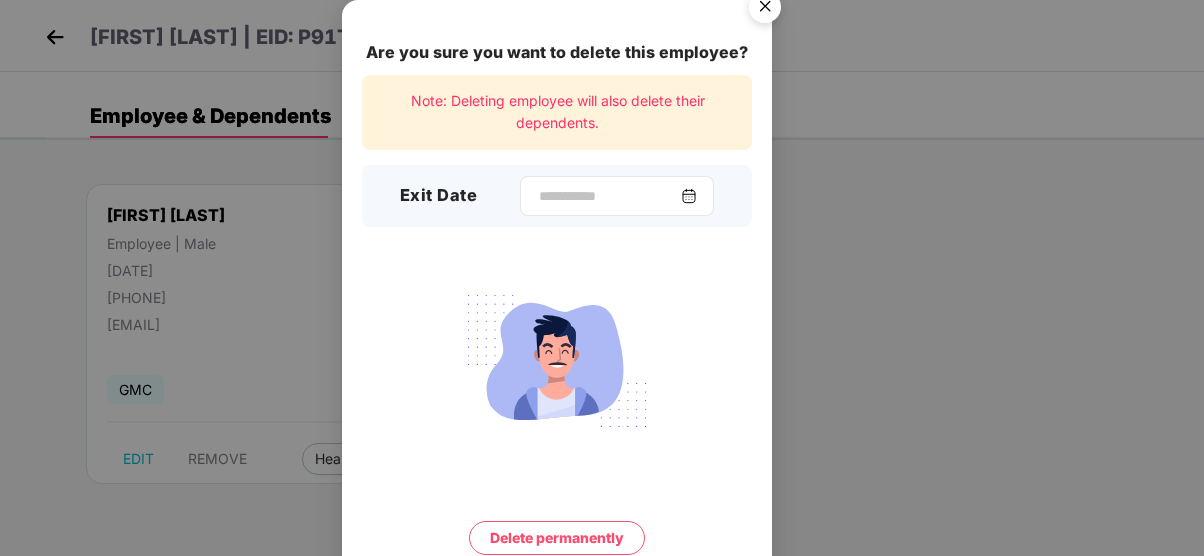 click at bounding box center (689, 196) 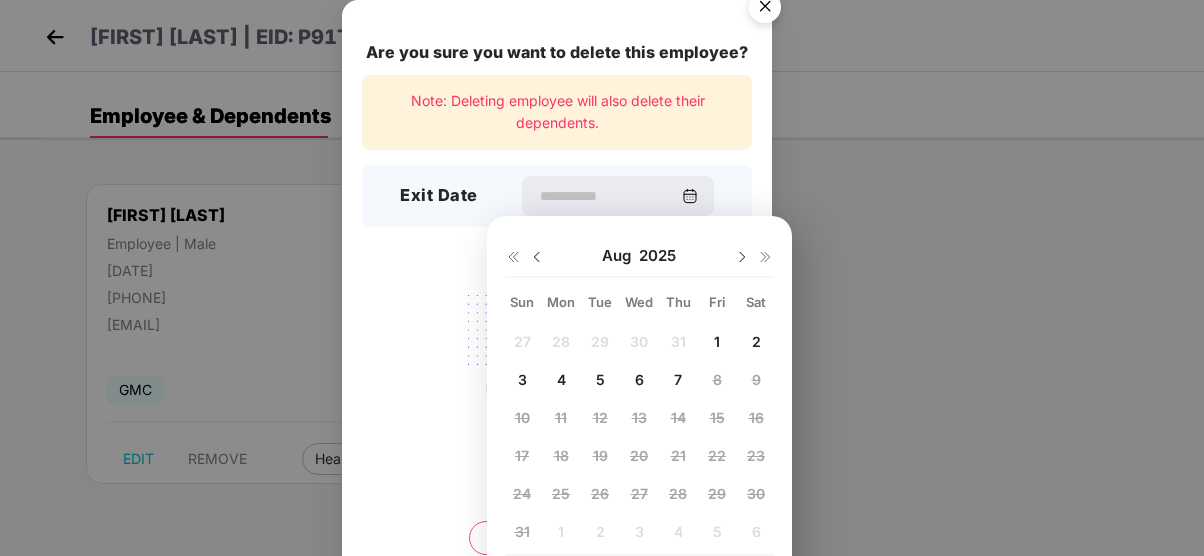 click at bounding box center [537, 257] 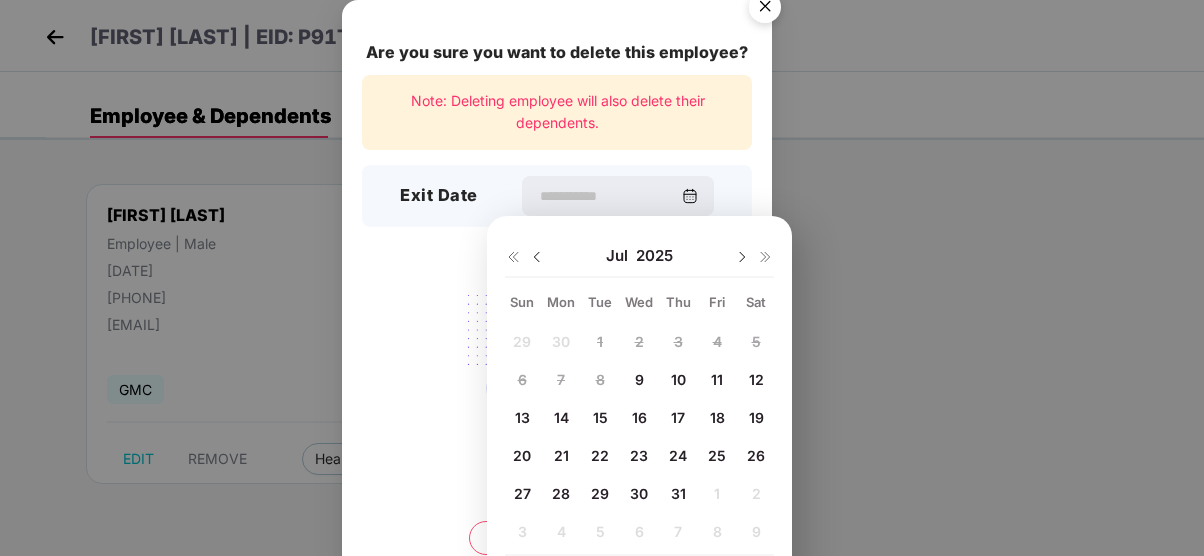 click at bounding box center (537, 257) 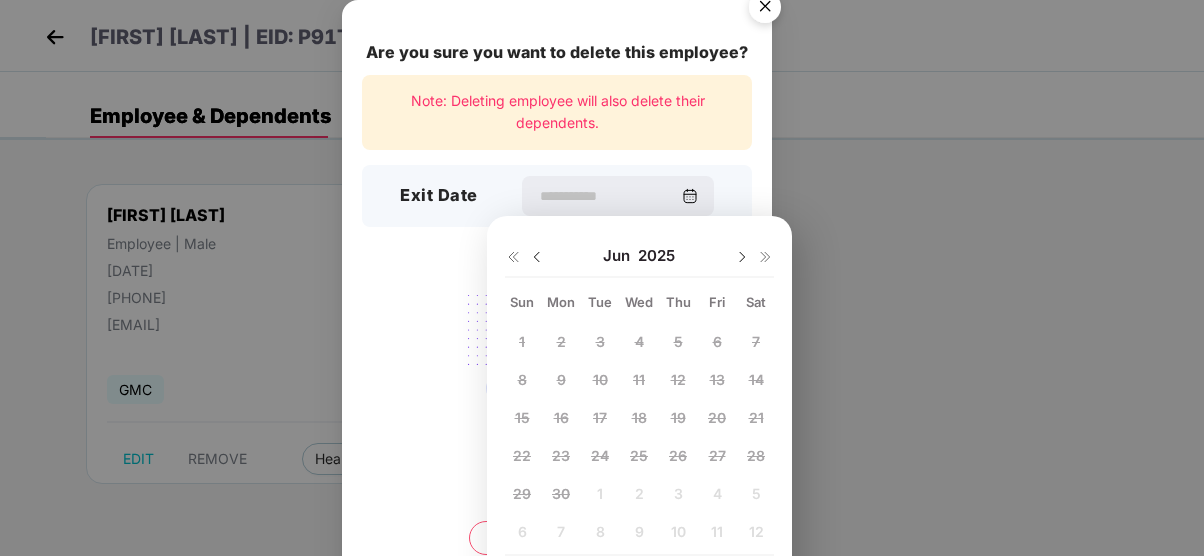 click at bounding box center (537, 257) 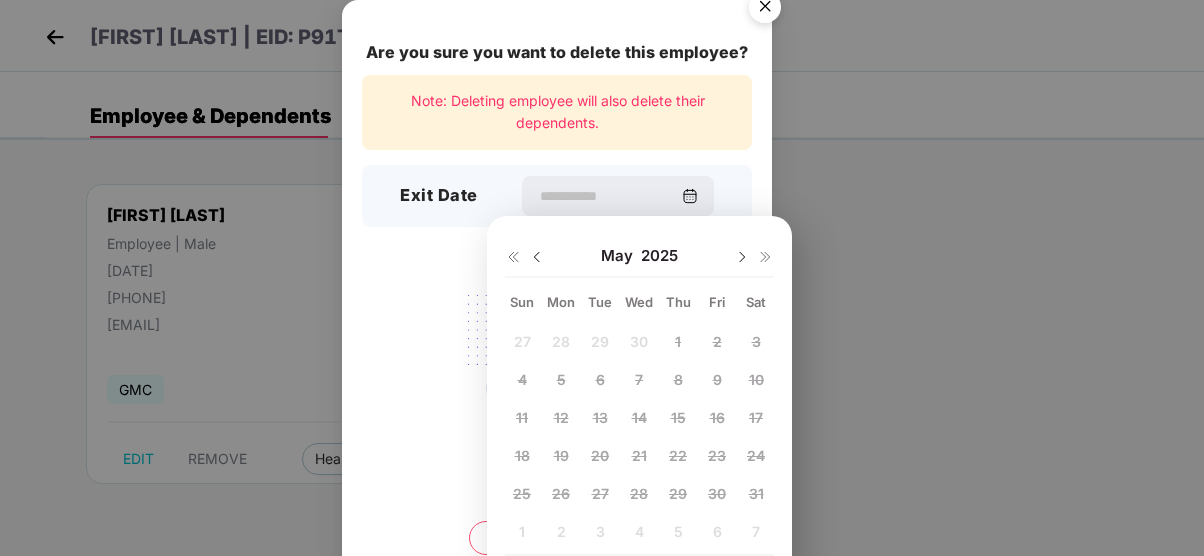 click at bounding box center (742, 257) 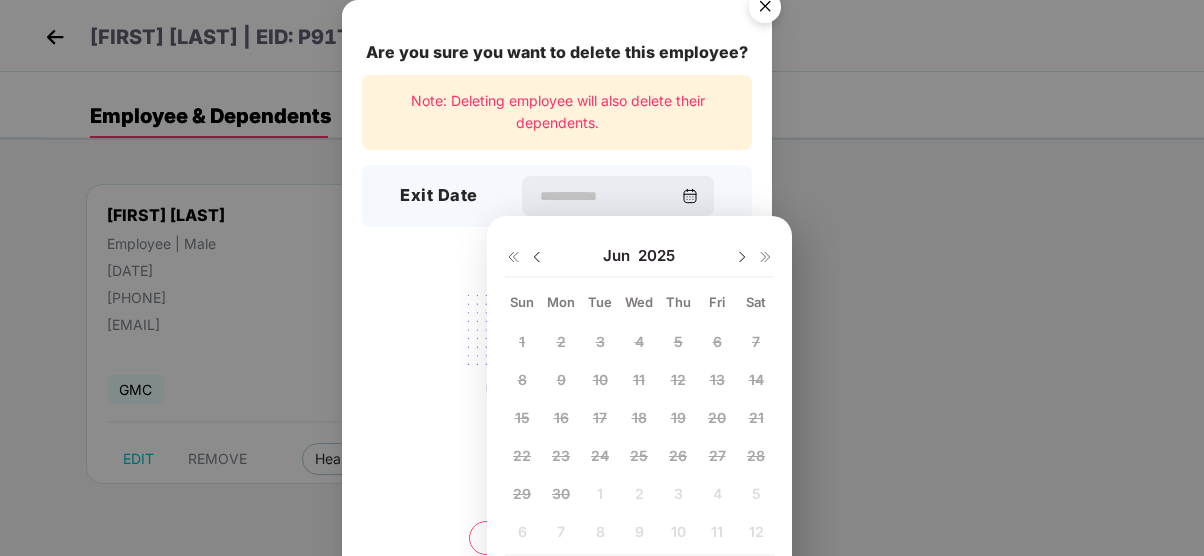 click at bounding box center (742, 257) 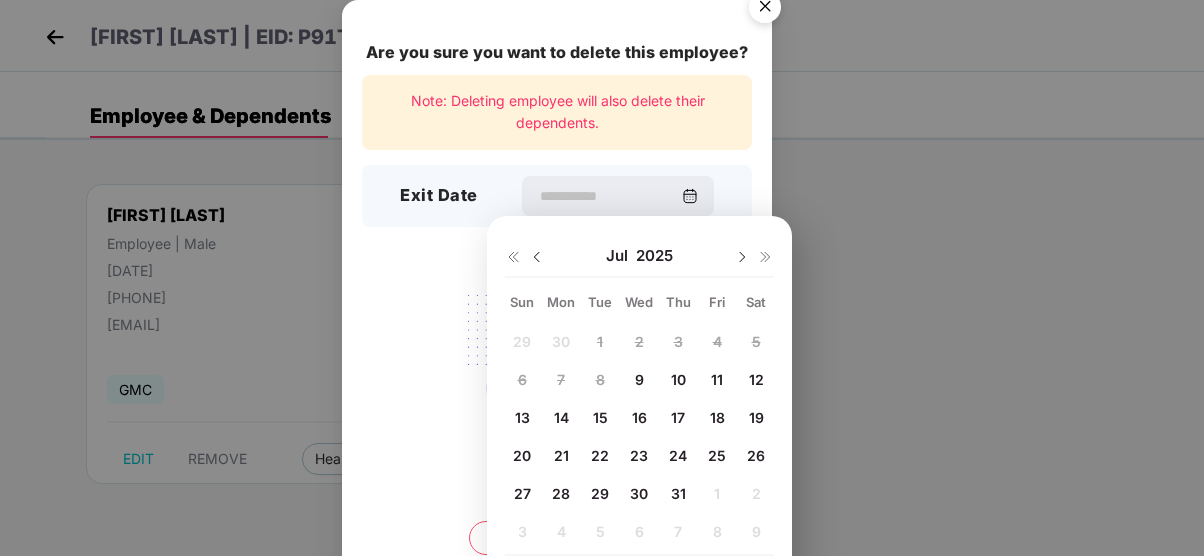 click on "9" at bounding box center (639, 379) 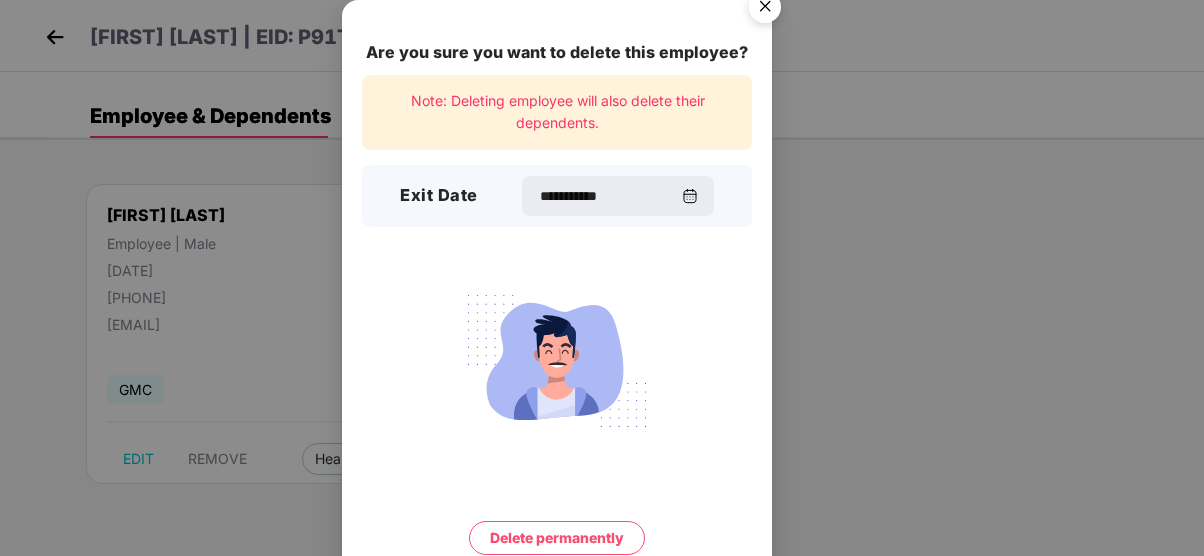 click on "Delete permanently" at bounding box center (557, 538) 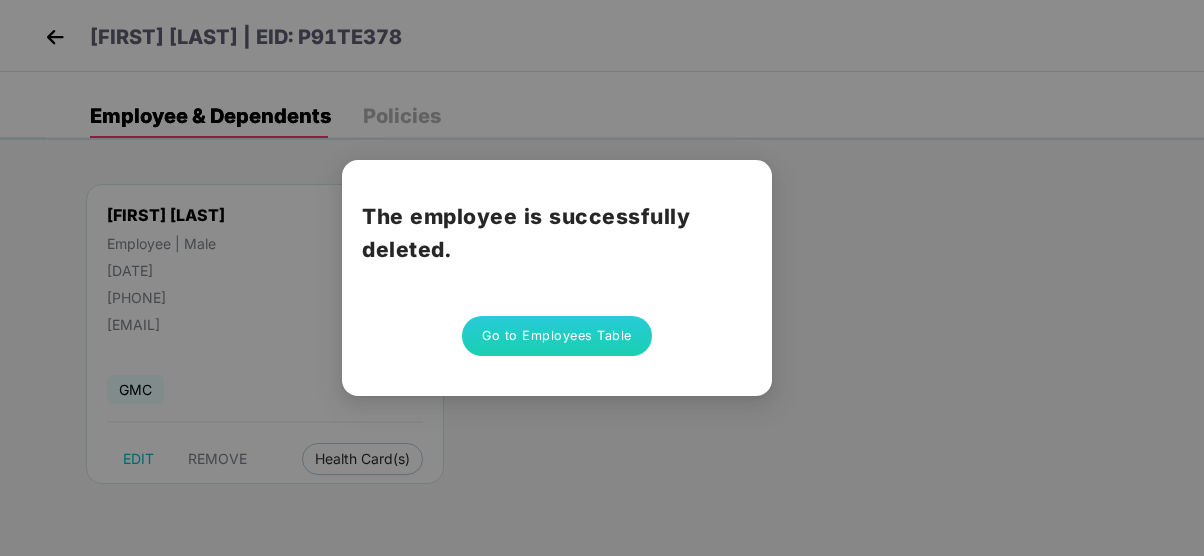 click on "Go to Employees Table" at bounding box center (557, 336) 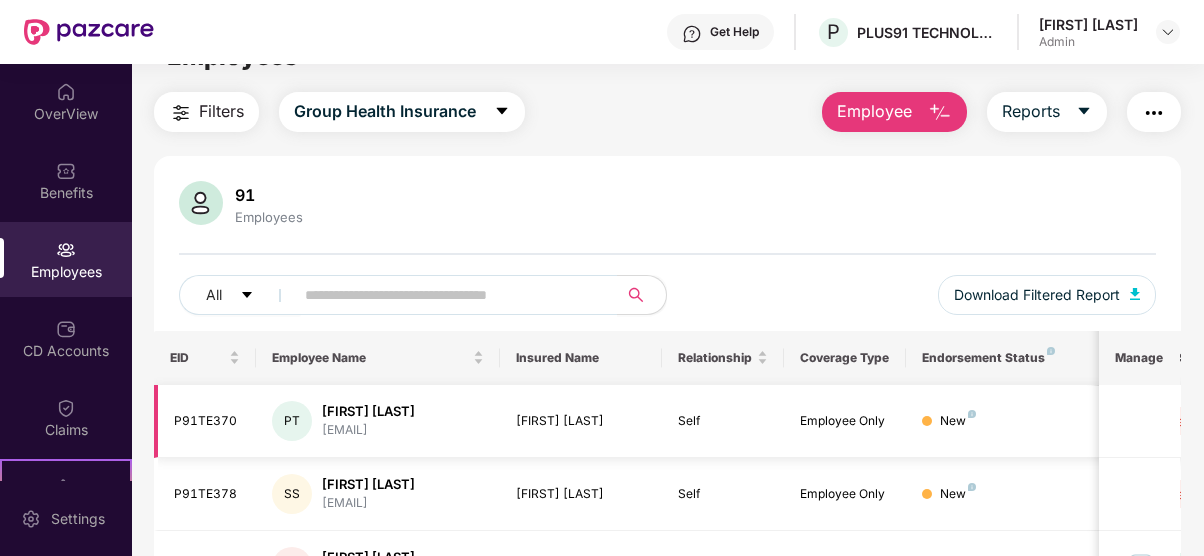 scroll, scrollTop: 0, scrollLeft: 0, axis: both 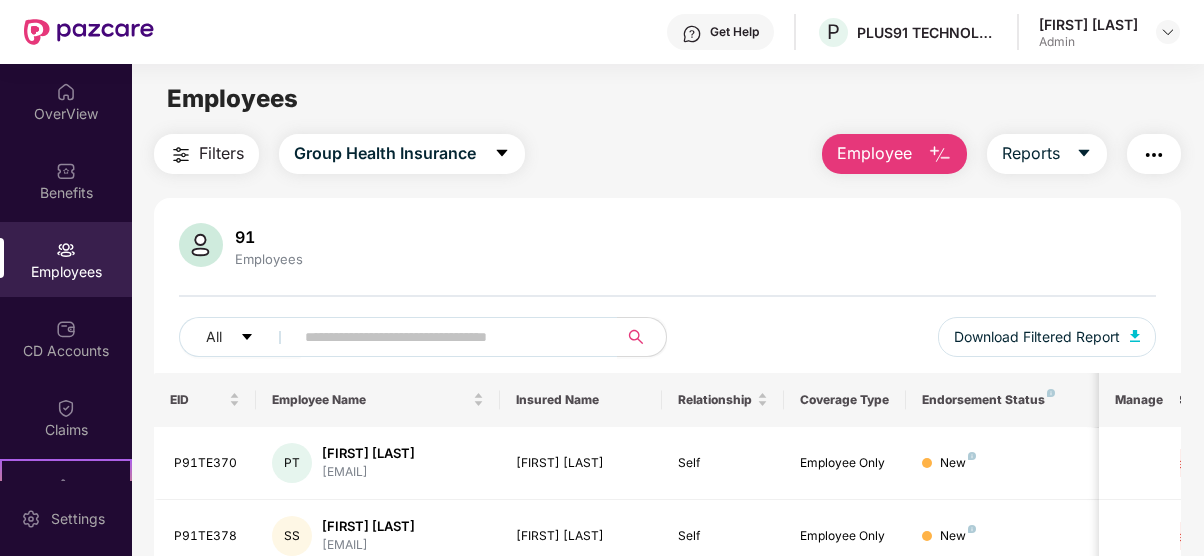 click at bounding box center (1154, 155) 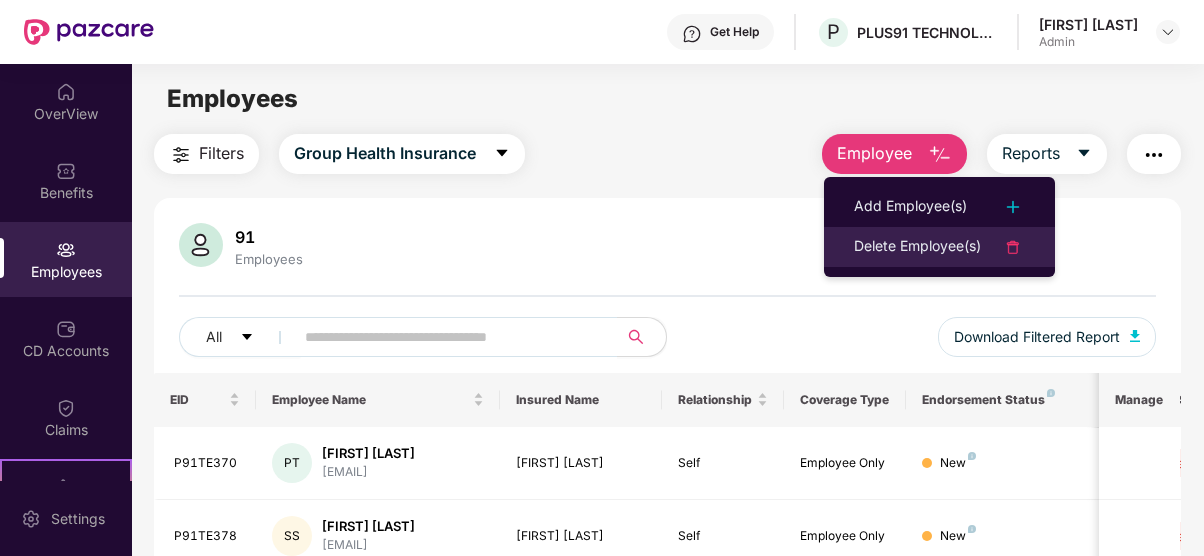 click on "Delete Employee(s)" at bounding box center [917, 247] 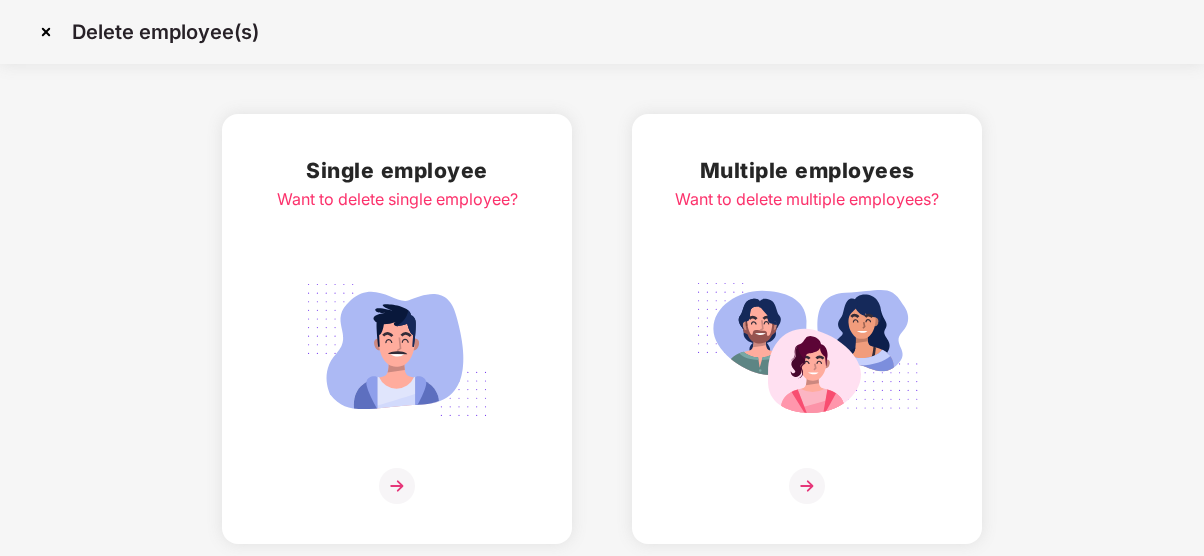 click at bounding box center [397, 486] 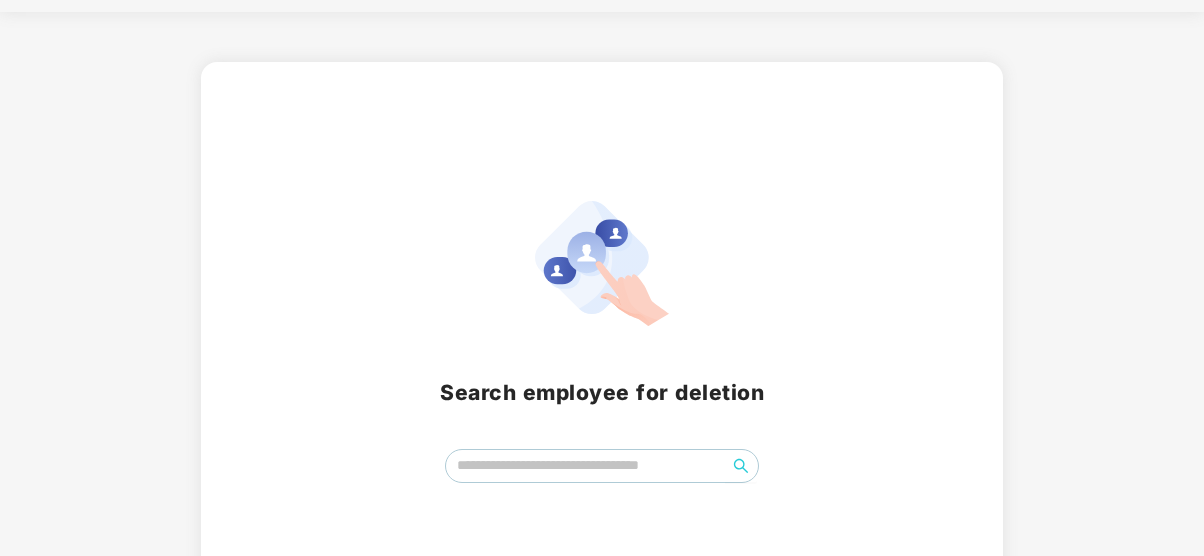 scroll, scrollTop: 118, scrollLeft: 0, axis: vertical 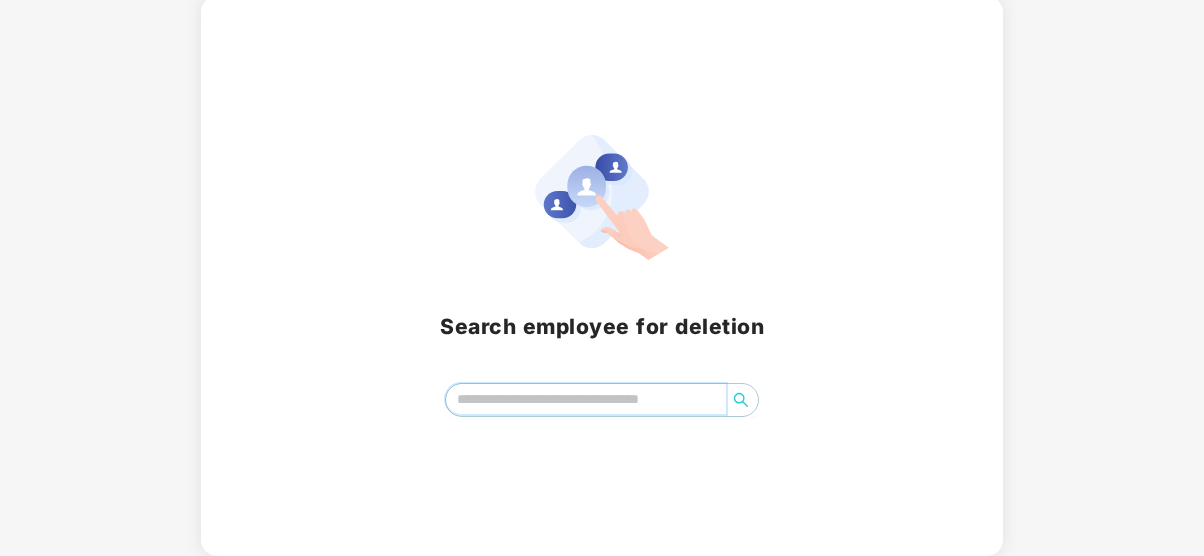 click at bounding box center (586, 399) 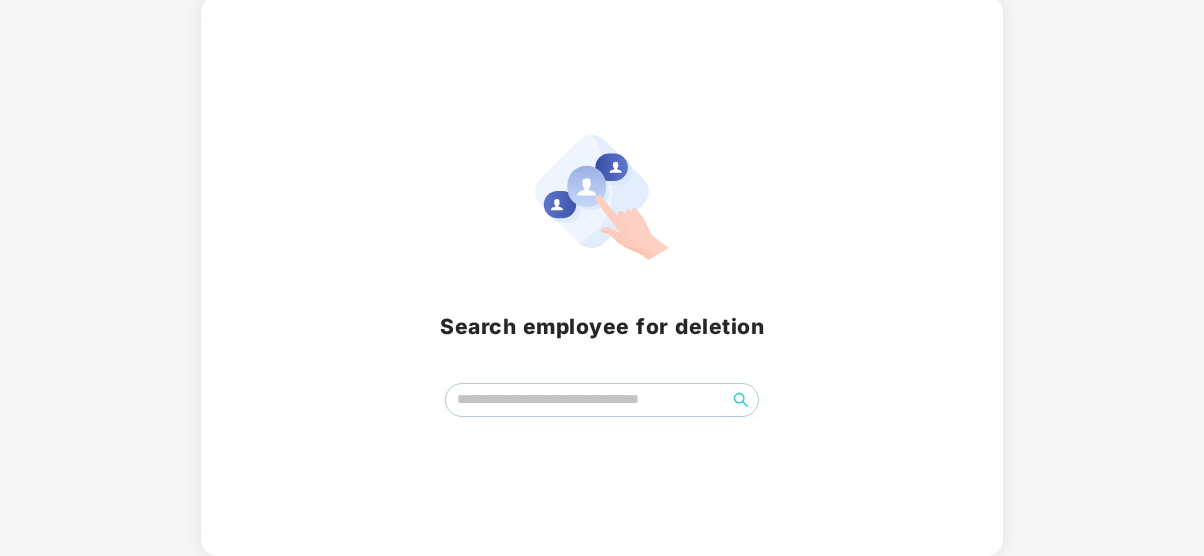click on "Search employee for deletion" at bounding box center [602, 276] 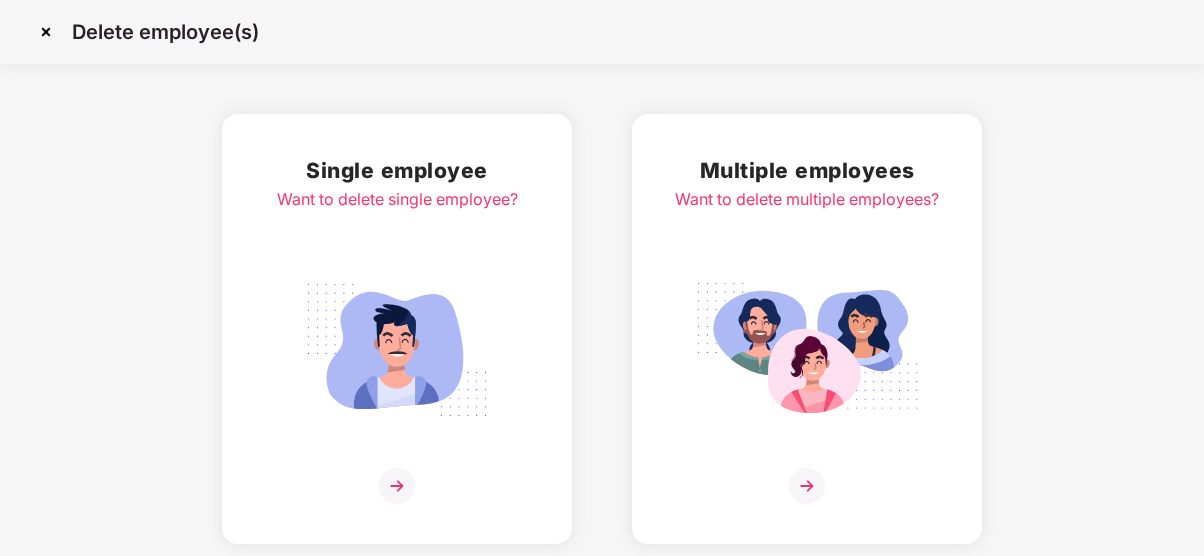 scroll, scrollTop: 0, scrollLeft: 0, axis: both 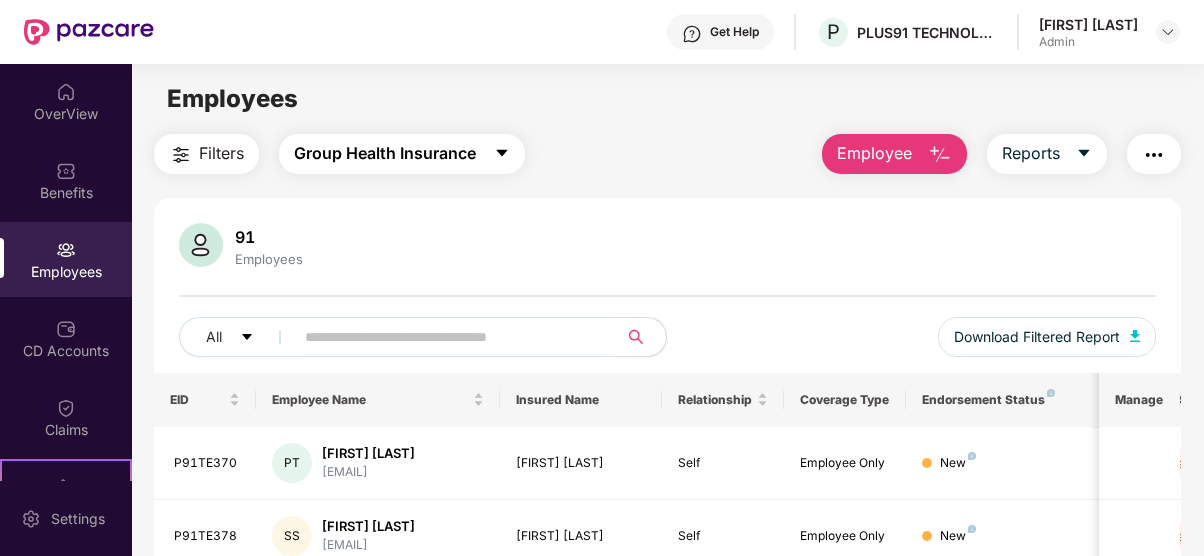 click on "Group Health Insurance" at bounding box center [402, 154] 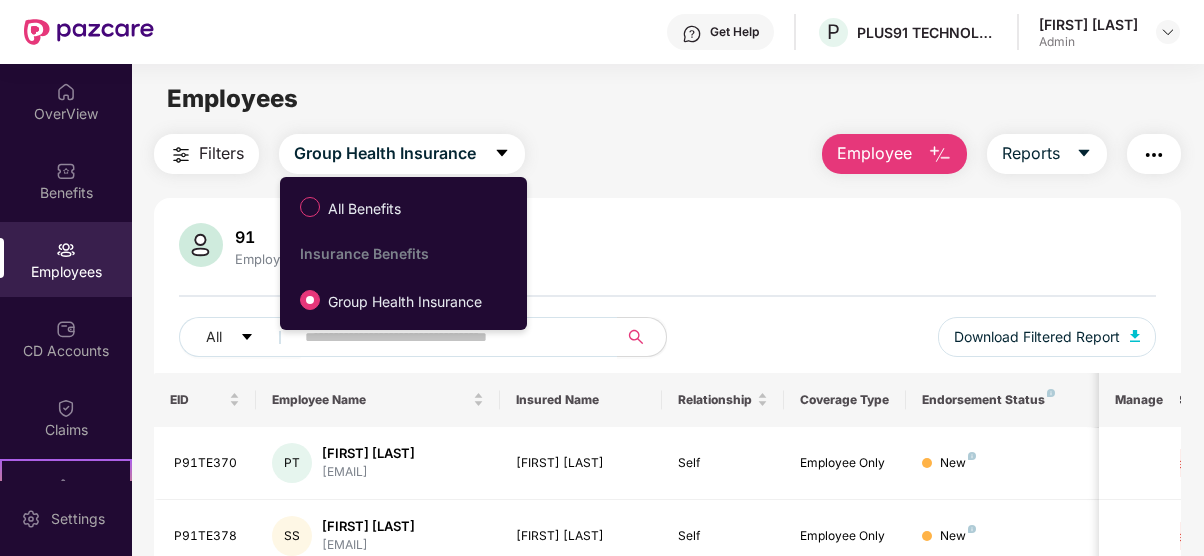 click on "Filters Group Health Insurance Employee  Reports" at bounding box center [667, 154] 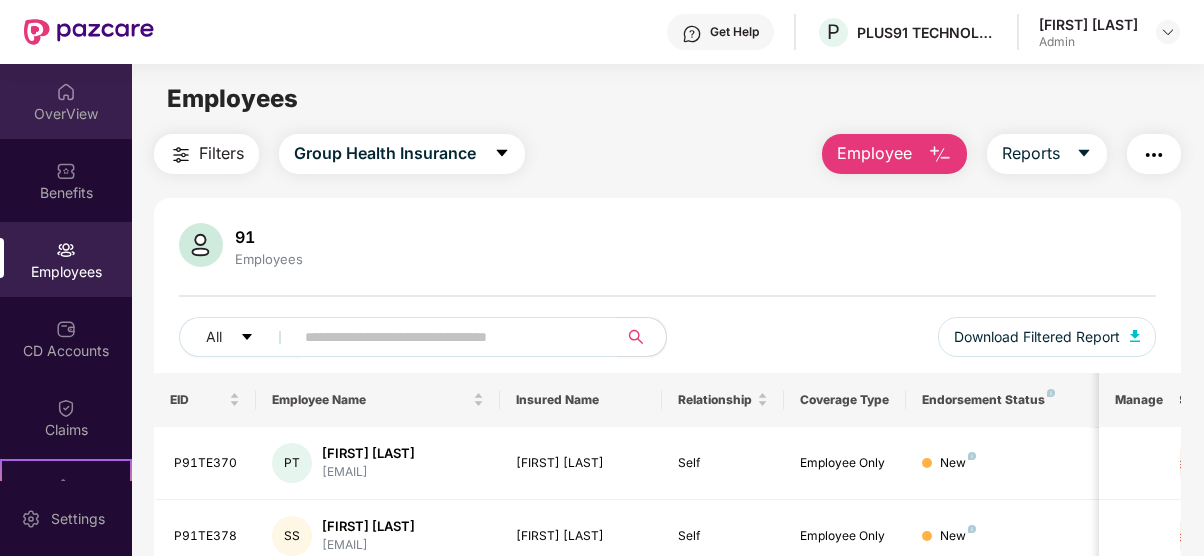click on "OverView" at bounding box center [66, 101] 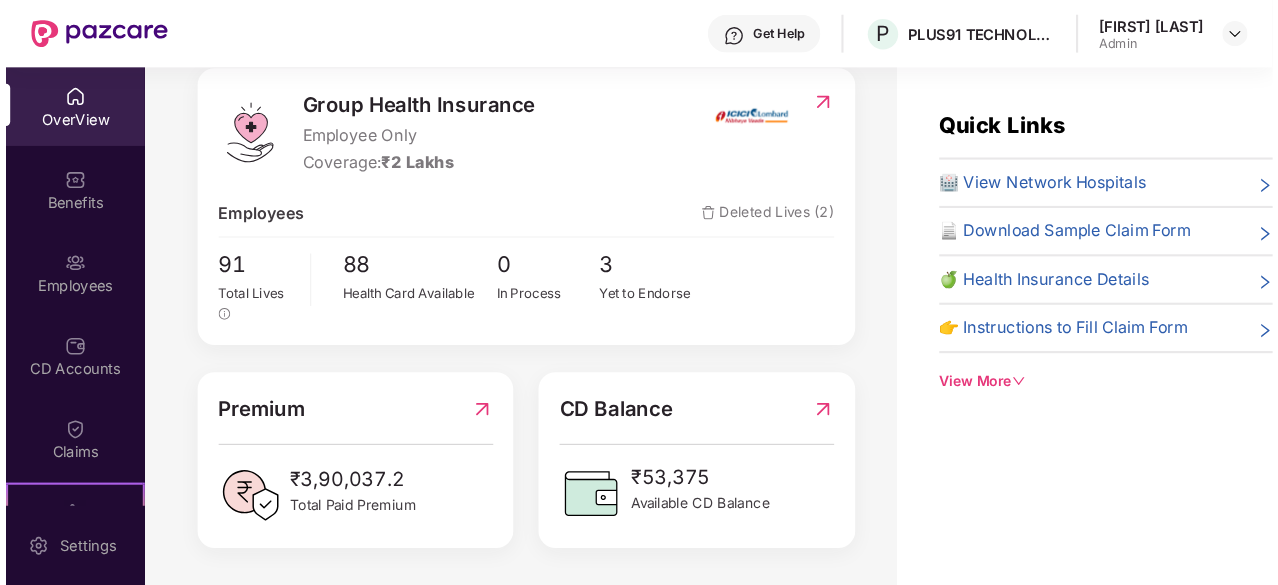 scroll, scrollTop: 227, scrollLeft: 0, axis: vertical 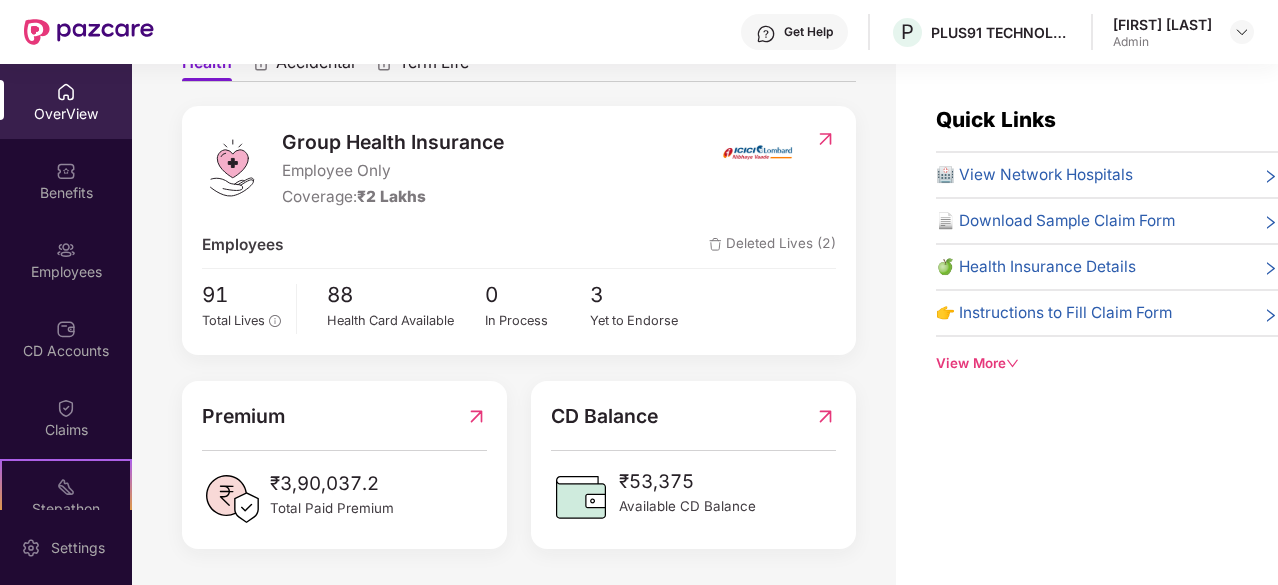click on "Quick Links 🏥 View Network Hospitals 📄 Download Sample Claim Form 🍏 Health Insurance Details 👉 Instructions to Fill Claim Form View More" at bounding box center [1087, 356] 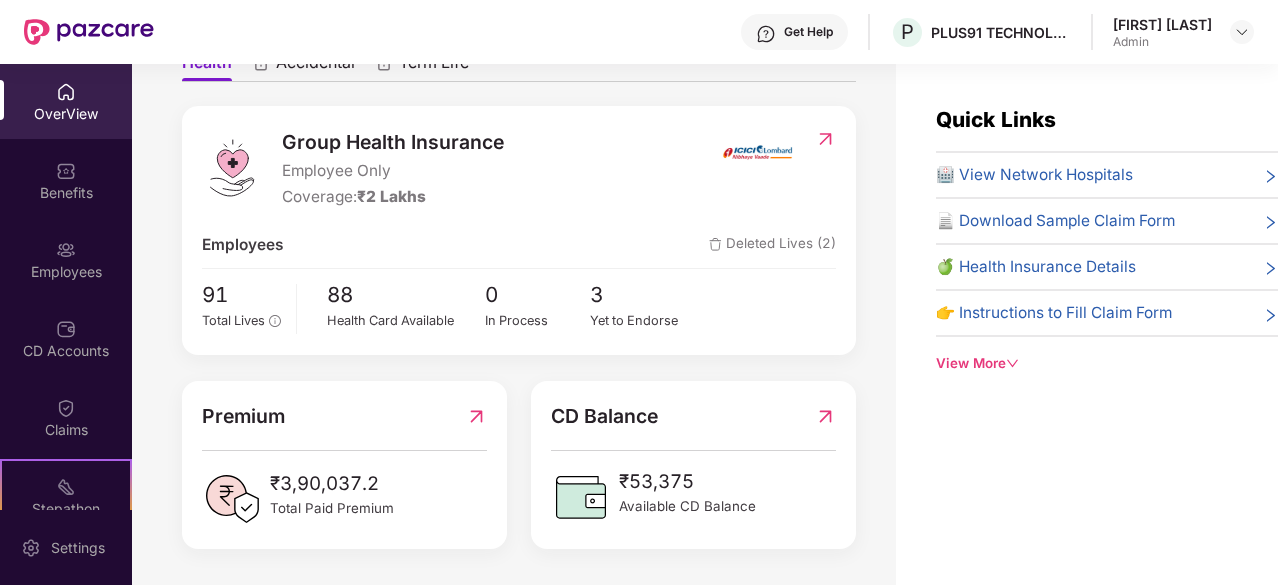click on "View More" at bounding box center (1107, 363) 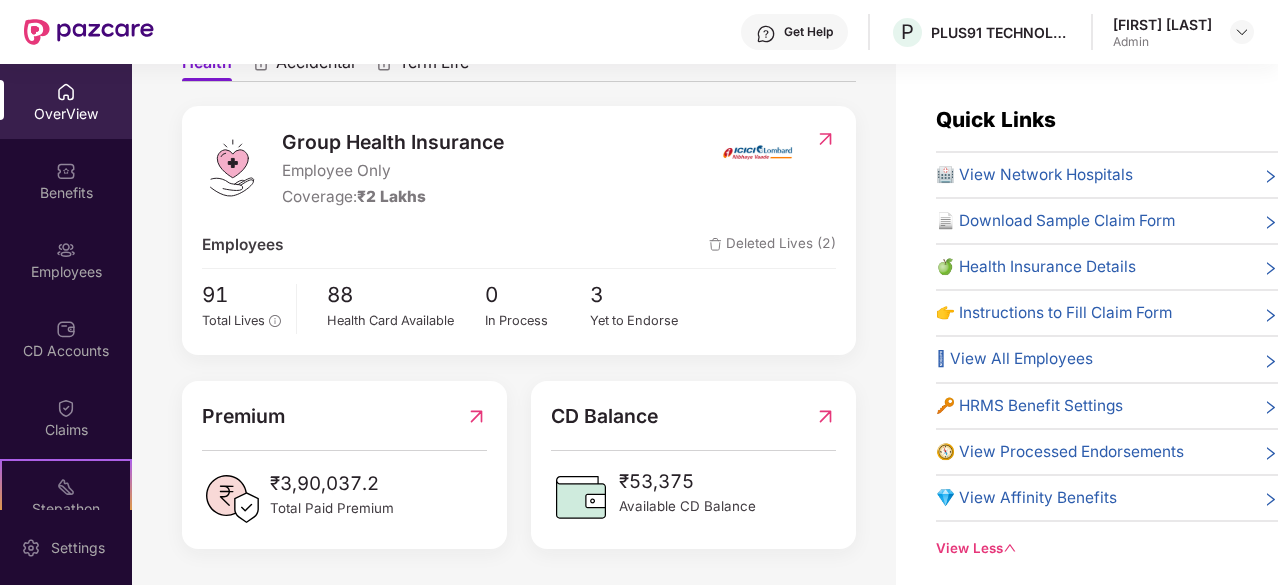 click on "🪪 View All Employees" at bounding box center [1014, 359] 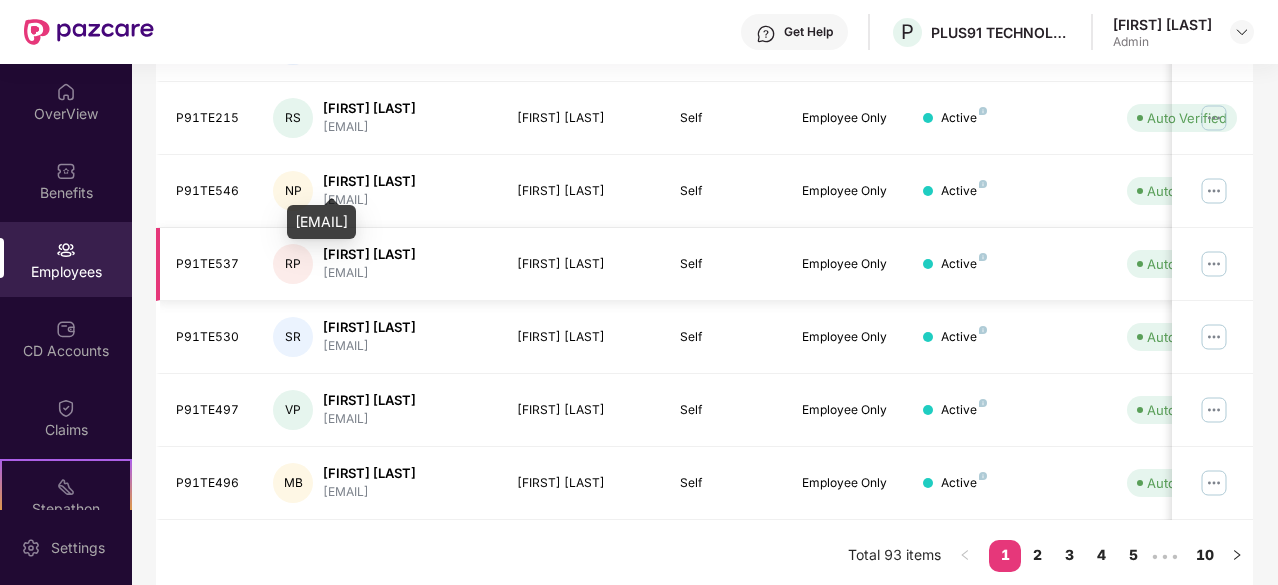 scroll, scrollTop: 656, scrollLeft: 0, axis: vertical 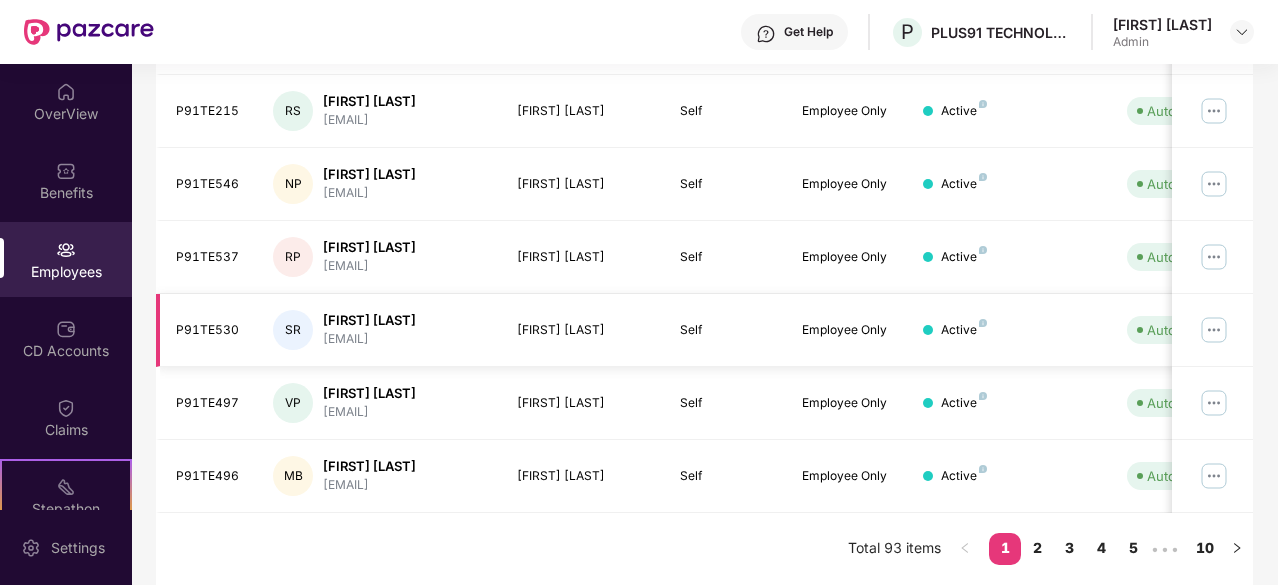 click at bounding box center [1214, 330] 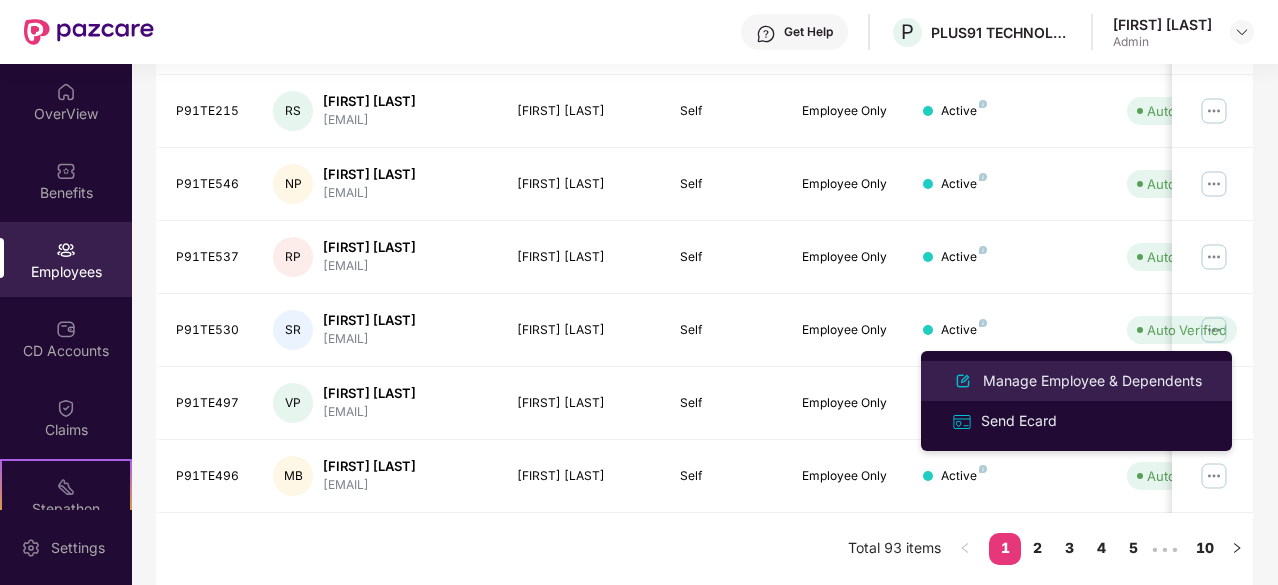 click on "Manage Employee & Dependents" at bounding box center (1092, 381) 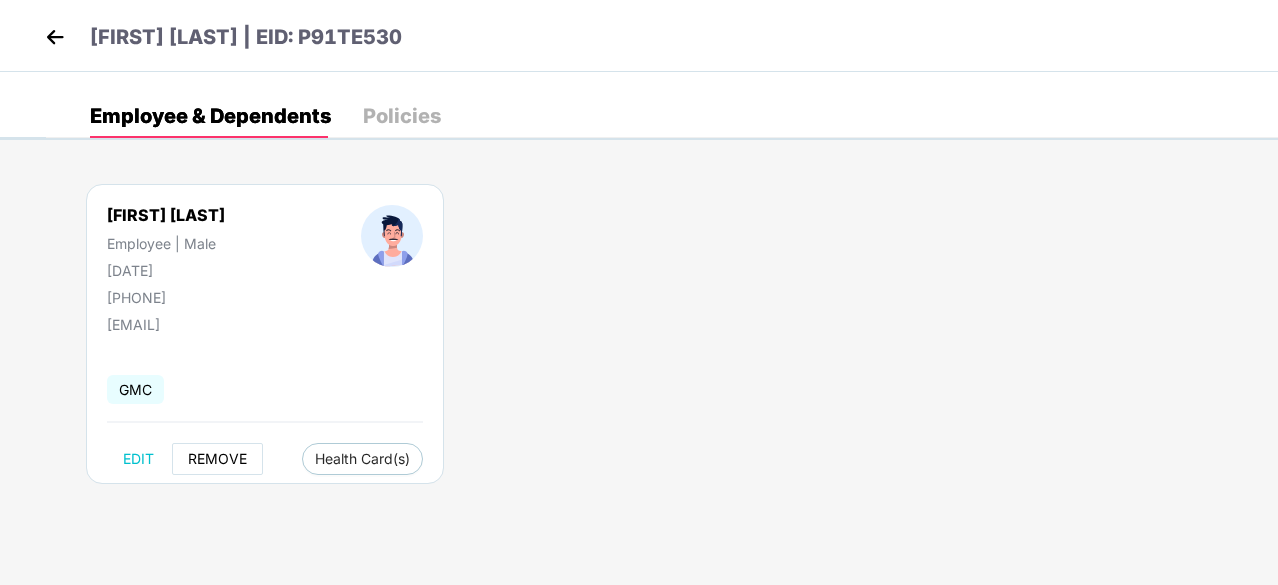 click on "REMOVE" at bounding box center [217, 459] 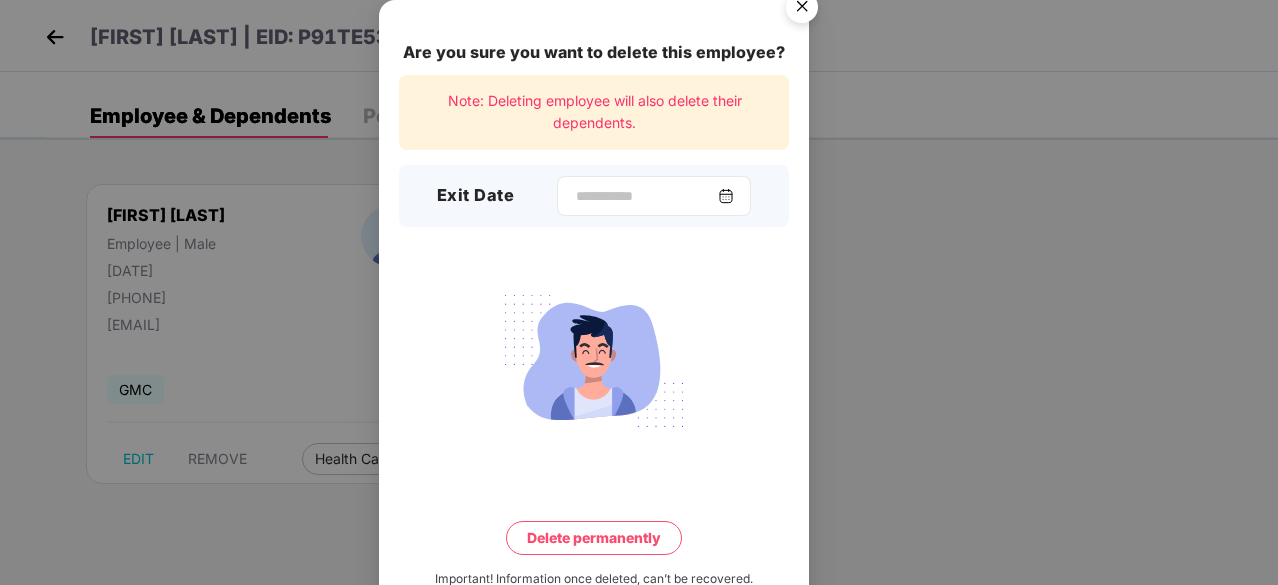 click at bounding box center (654, 196) 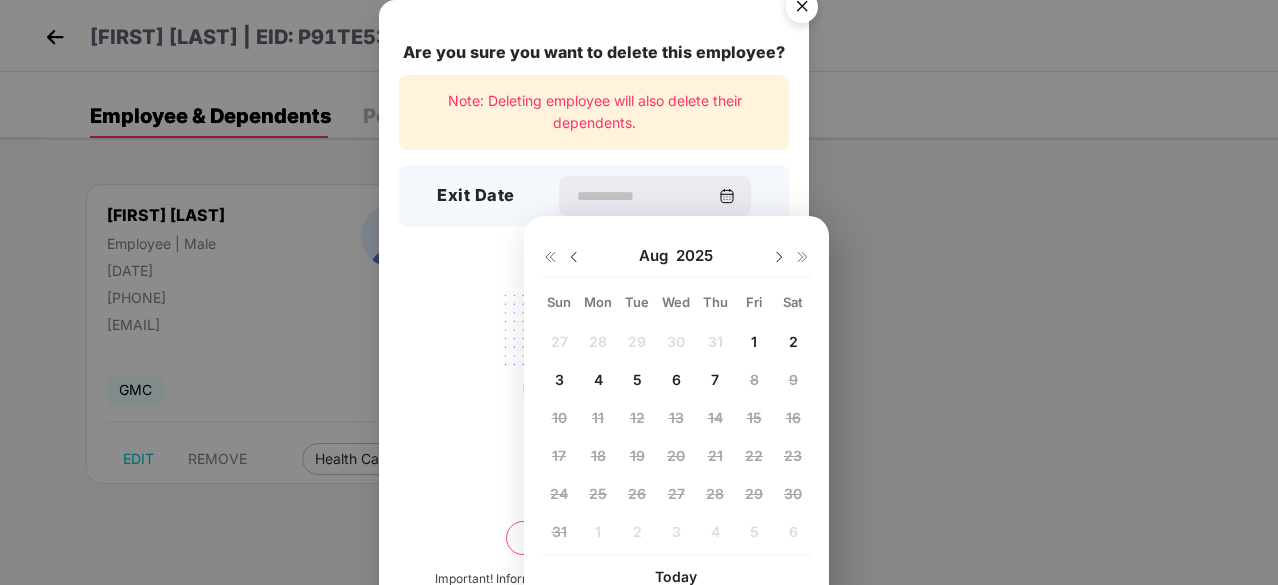 click at bounding box center [574, 257] 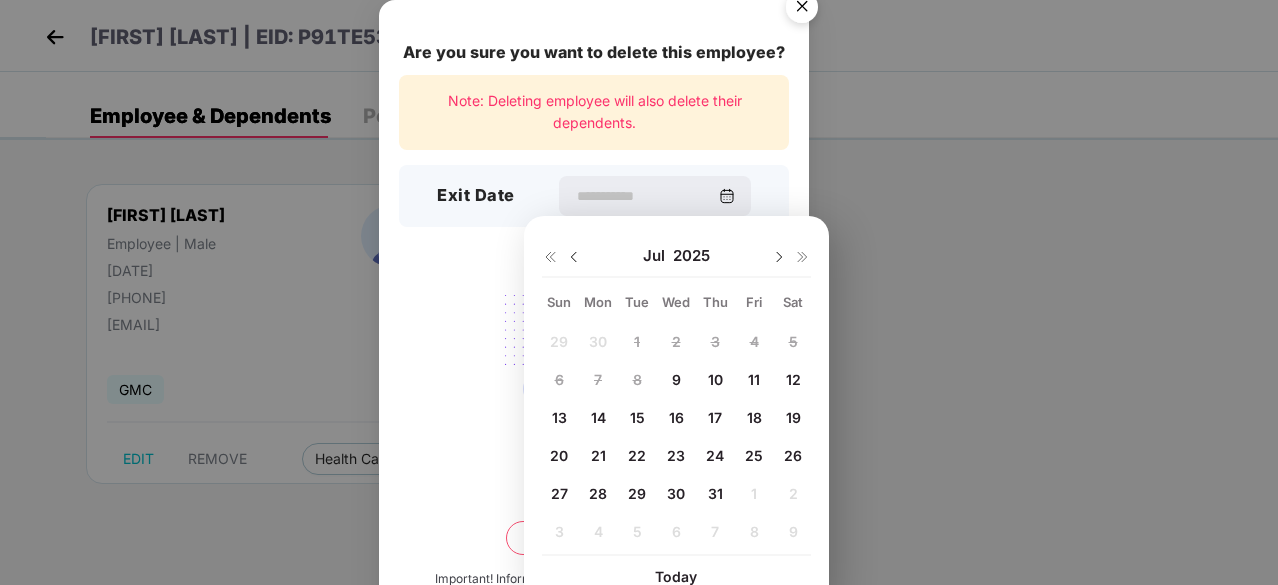 click at bounding box center (574, 257) 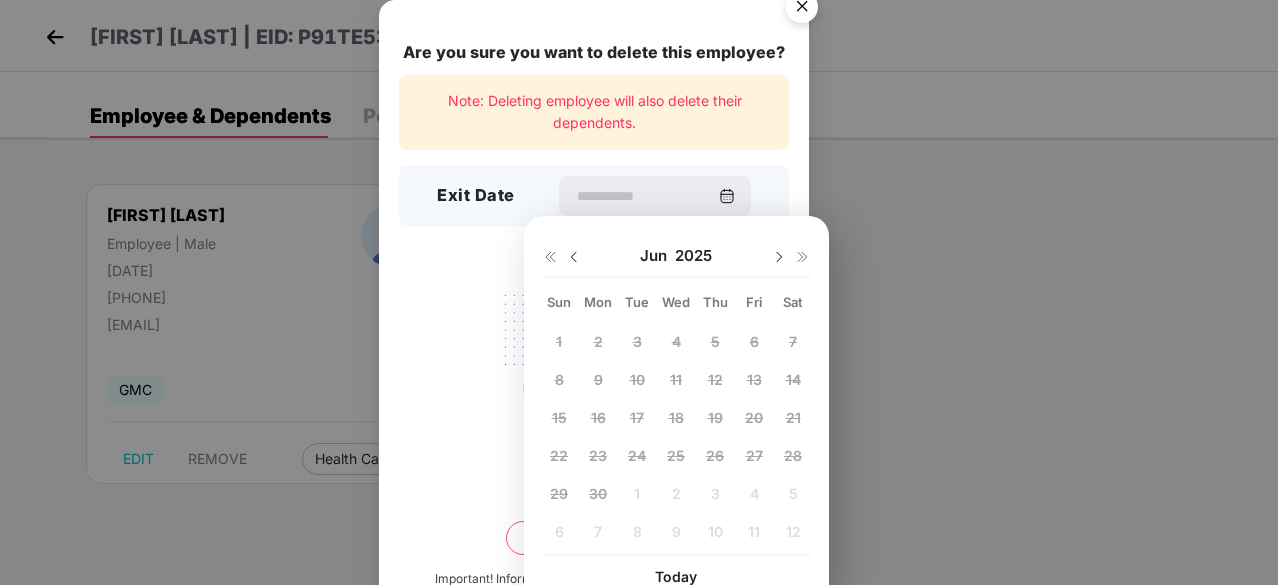 click at bounding box center (779, 257) 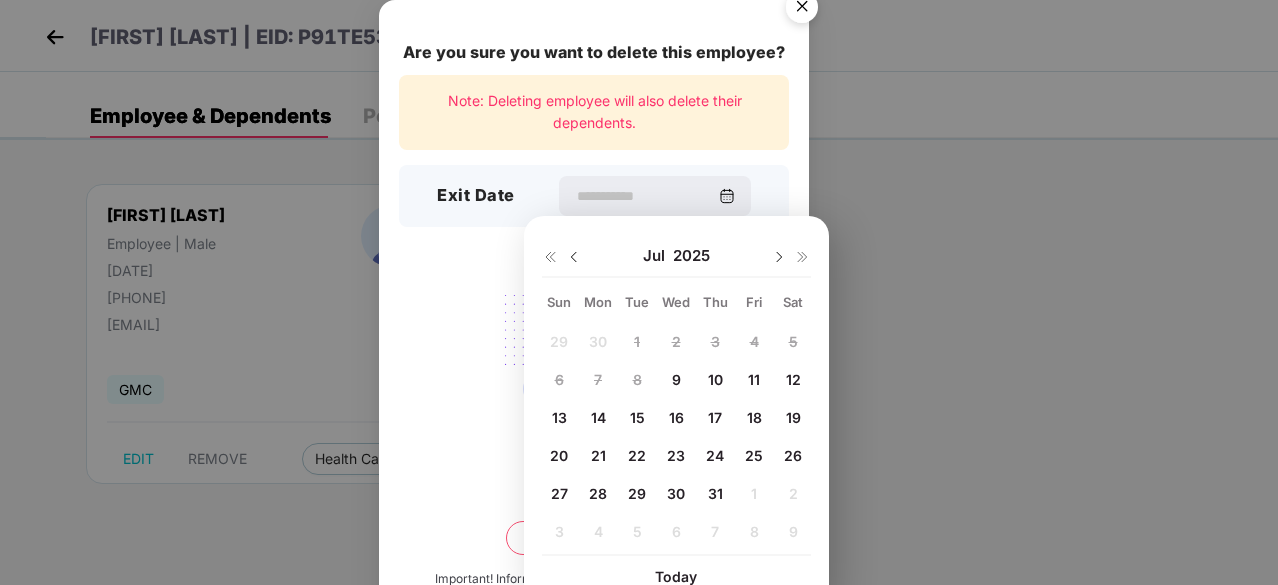 click on "9" at bounding box center (676, 379) 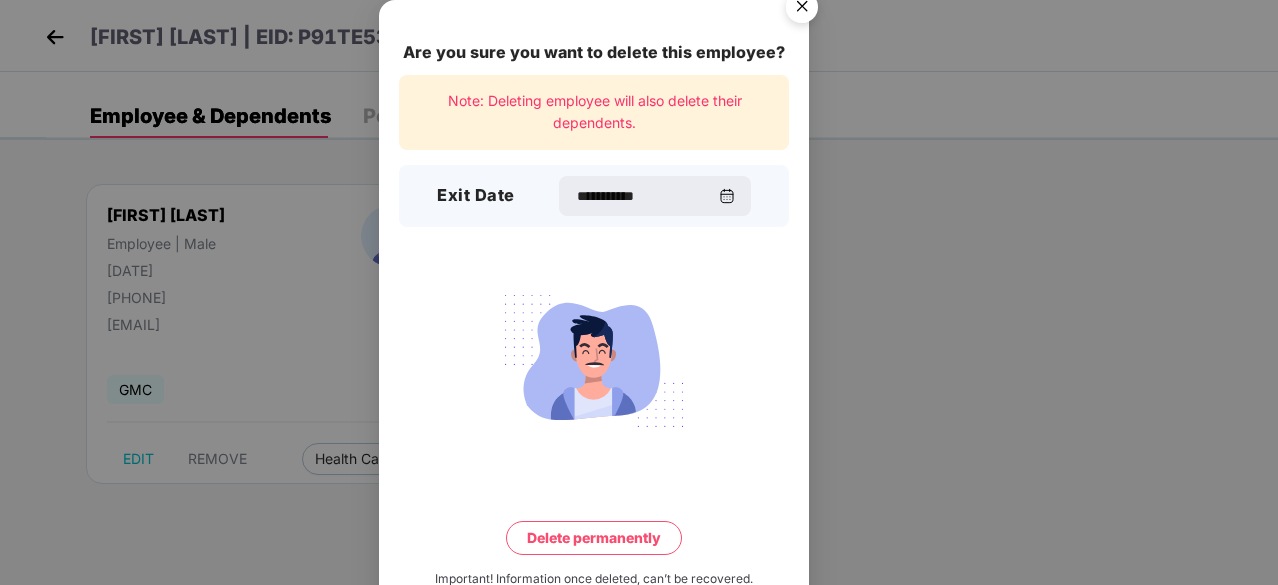 click on "Delete permanently" at bounding box center (594, 538) 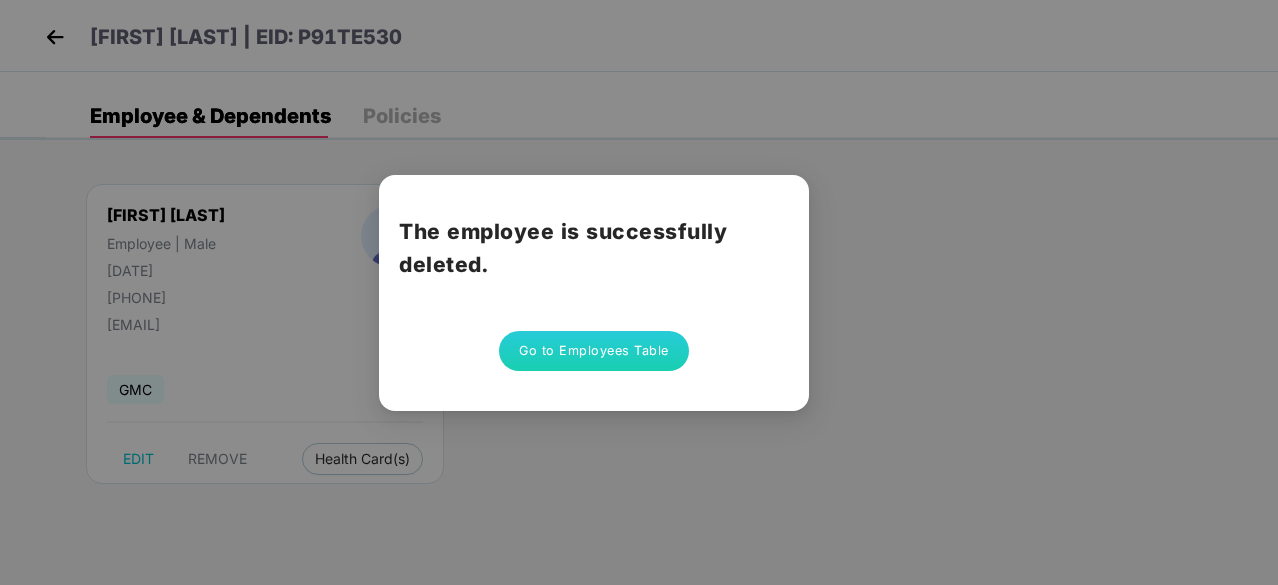 click on "Go to Employees Table" at bounding box center [594, 351] 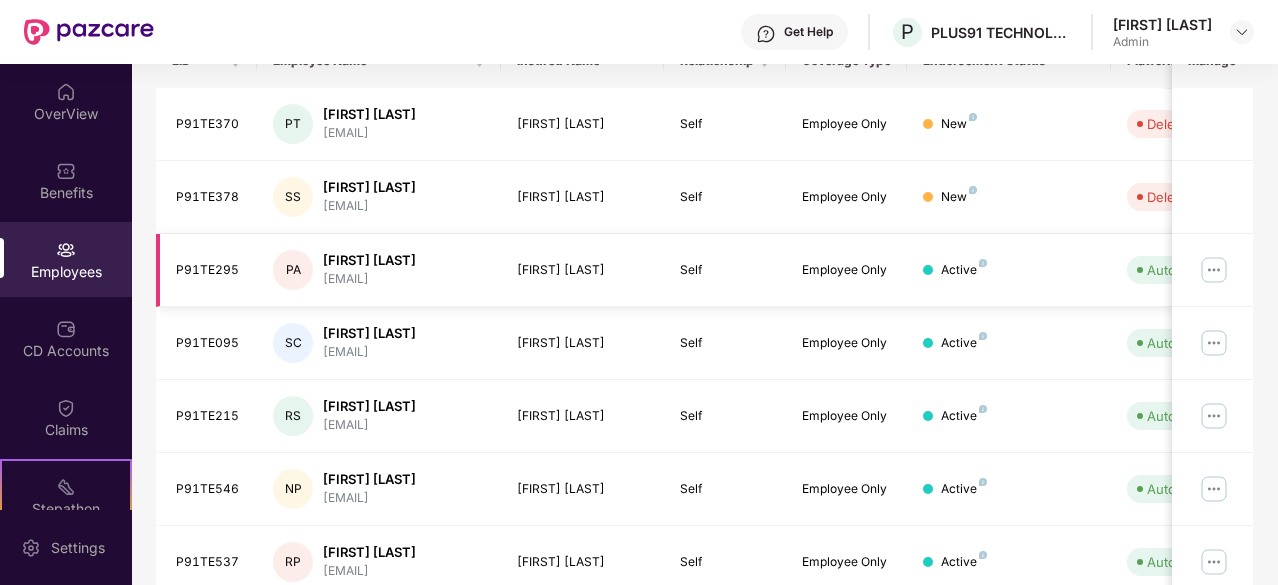 scroll, scrollTop: 400, scrollLeft: 0, axis: vertical 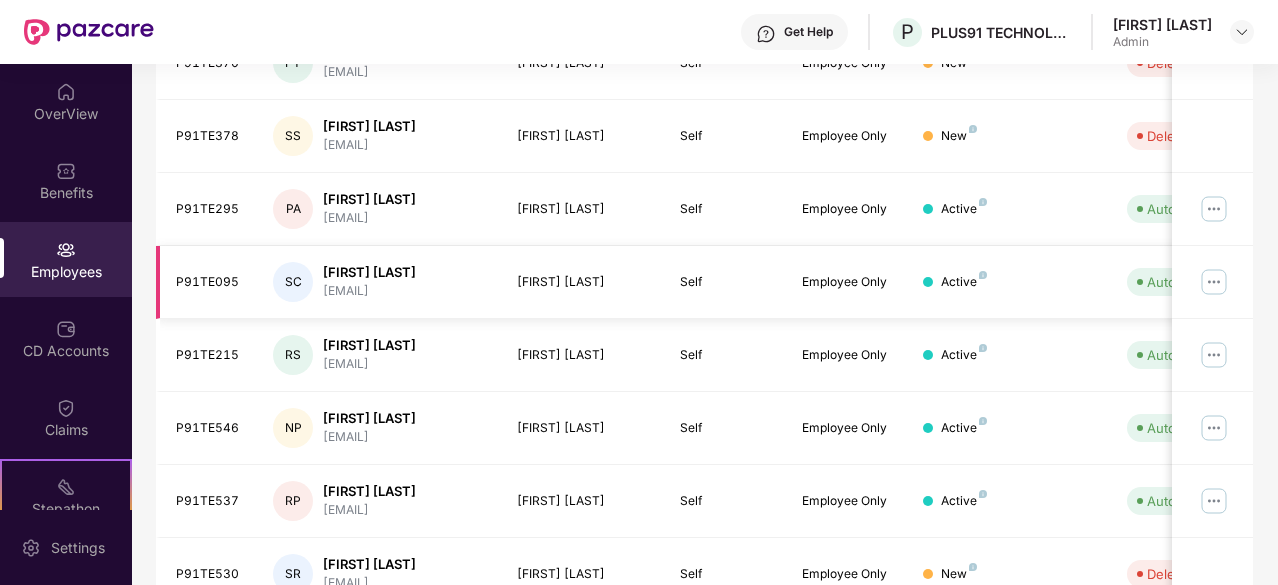 click at bounding box center [1214, 282] 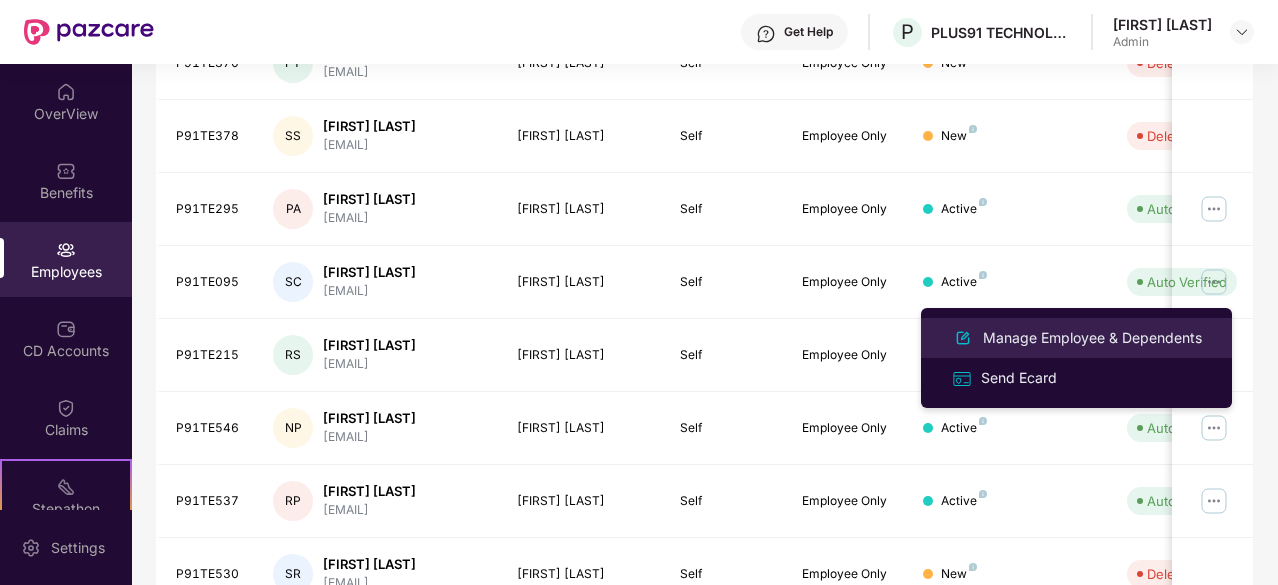 click on "Manage Employee & Dependents" at bounding box center [1092, 338] 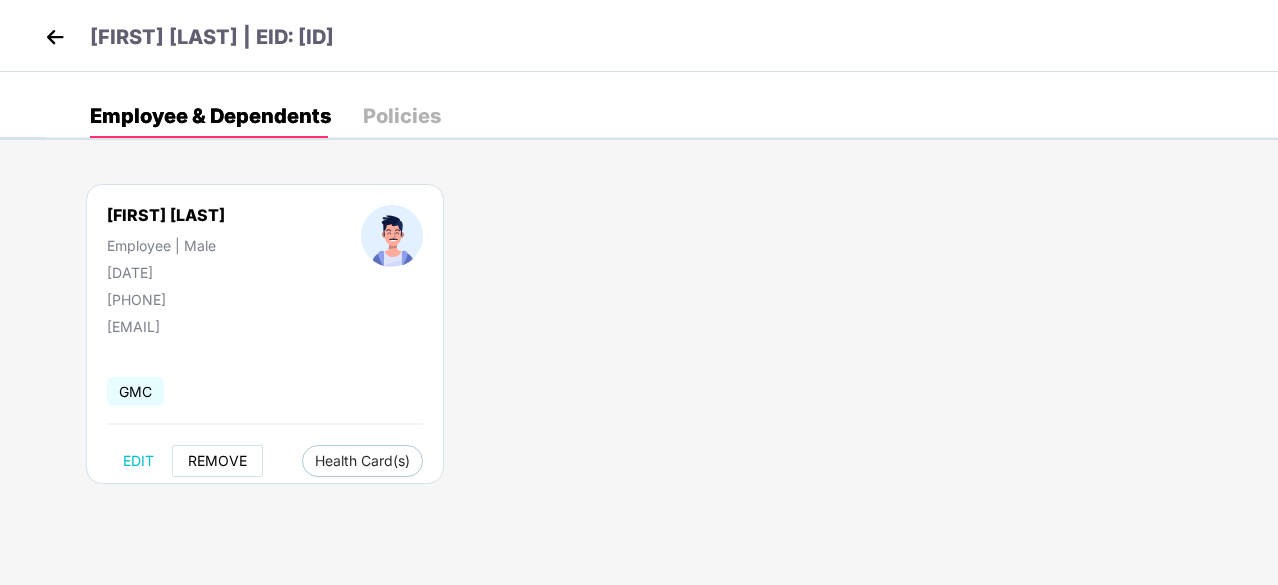 click on "REMOVE" at bounding box center [217, 461] 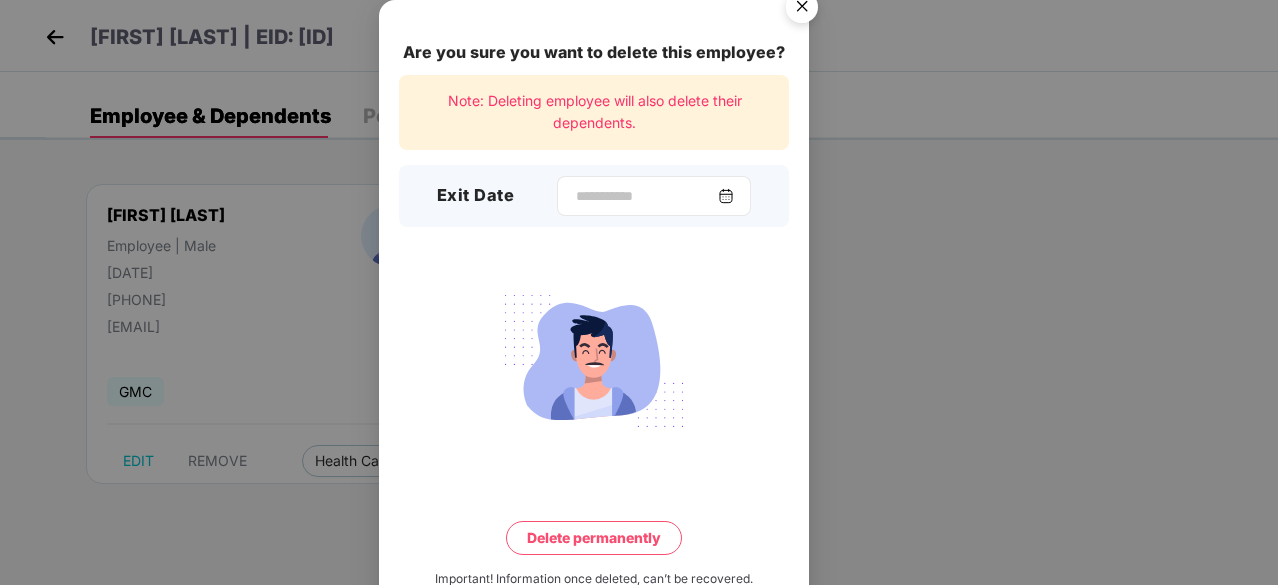 click at bounding box center (654, 196) 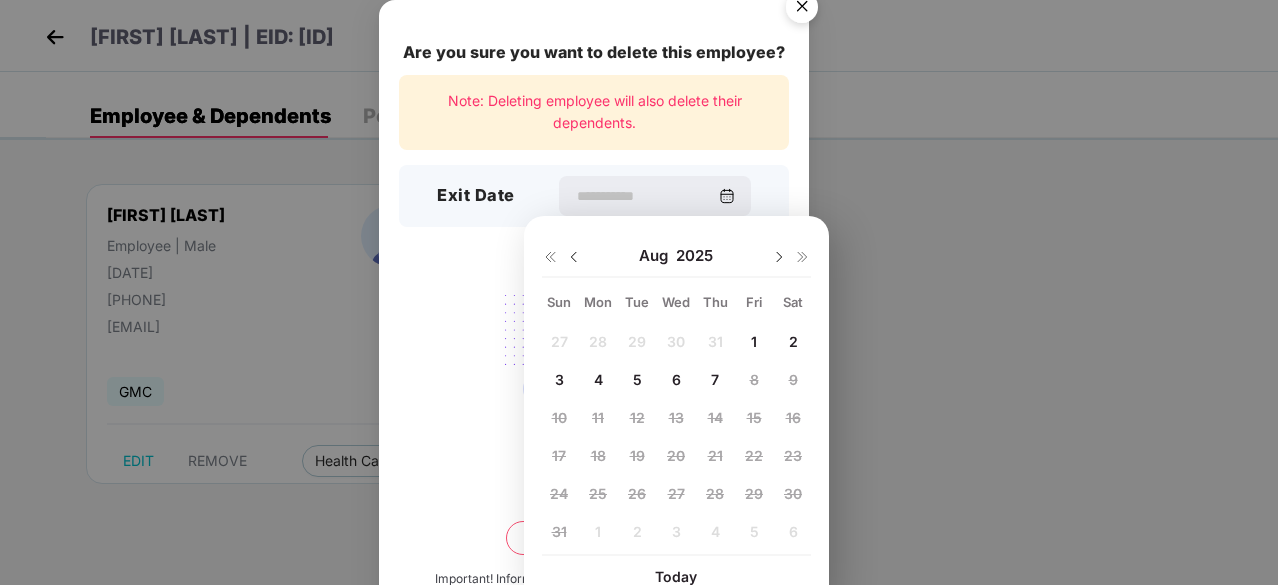 click at bounding box center (574, 257) 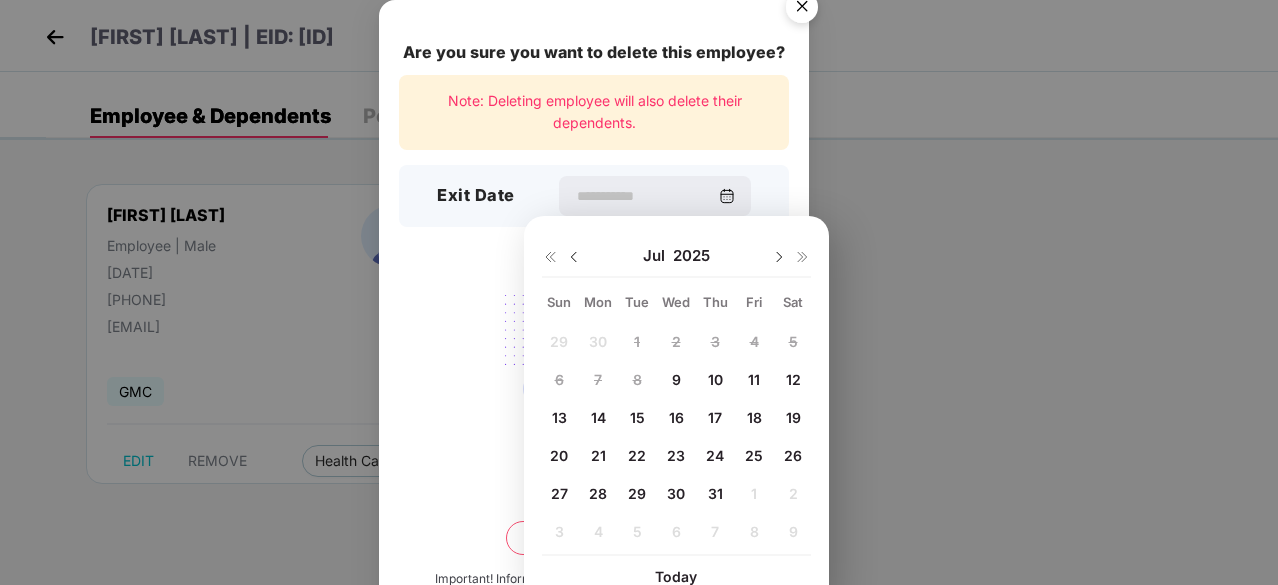 click at bounding box center (574, 257) 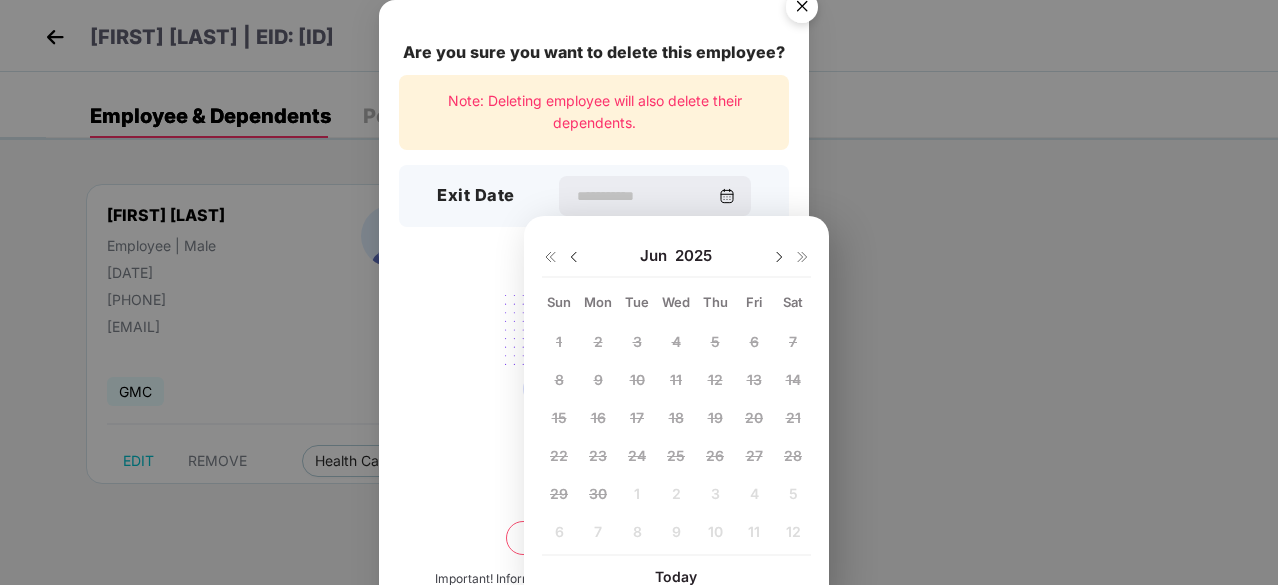 click on "Jun 2025" at bounding box center [676, 256] 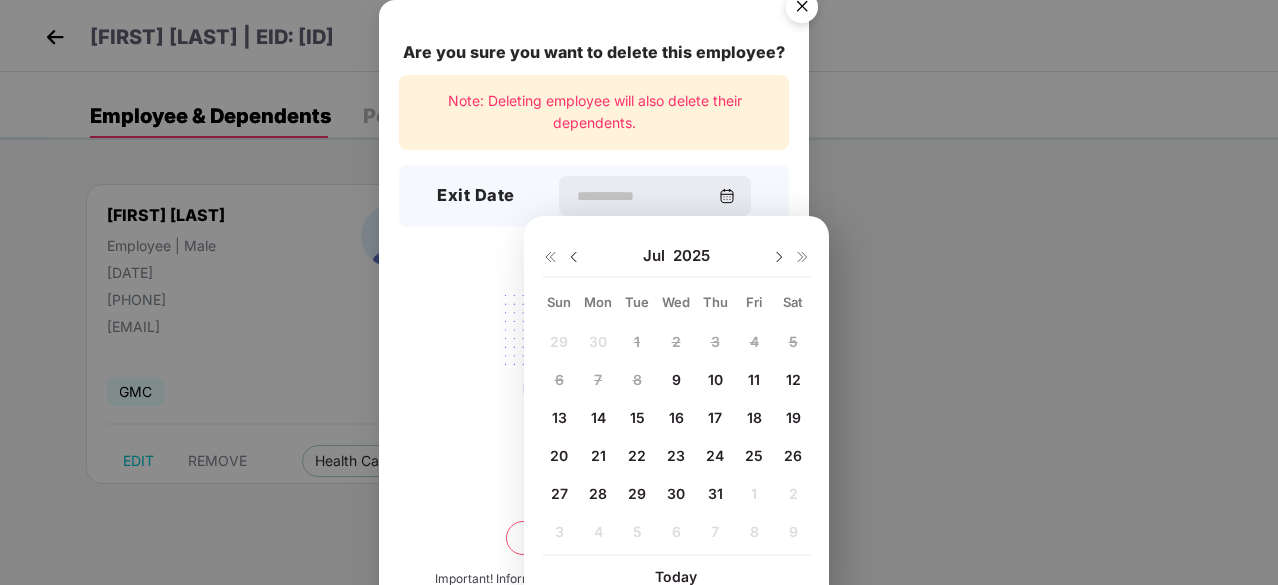 click on "9" at bounding box center (676, 379) 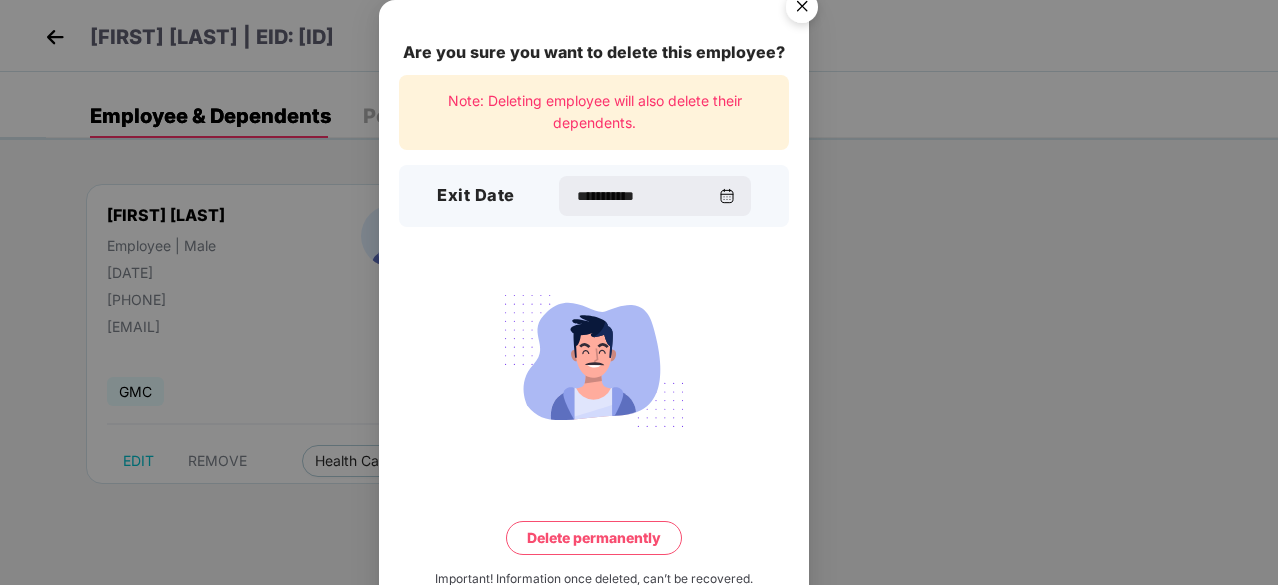 click on "Delete permanently" at bounding box center (594, 538) 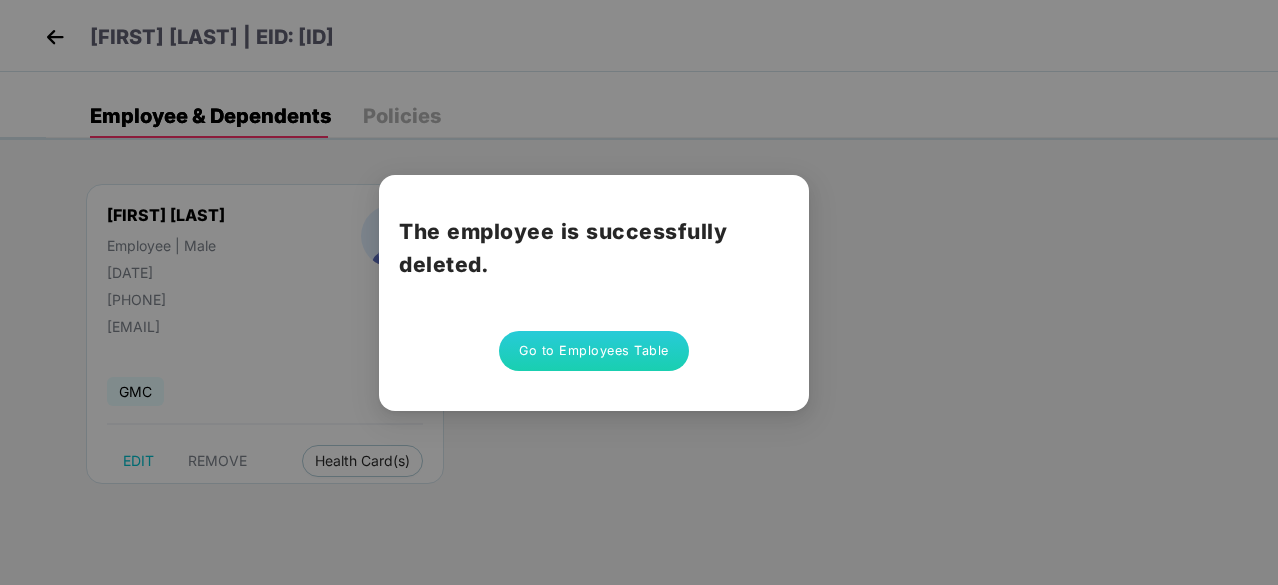 click on "Go to Employees Table" at bounding box center [594, 351] 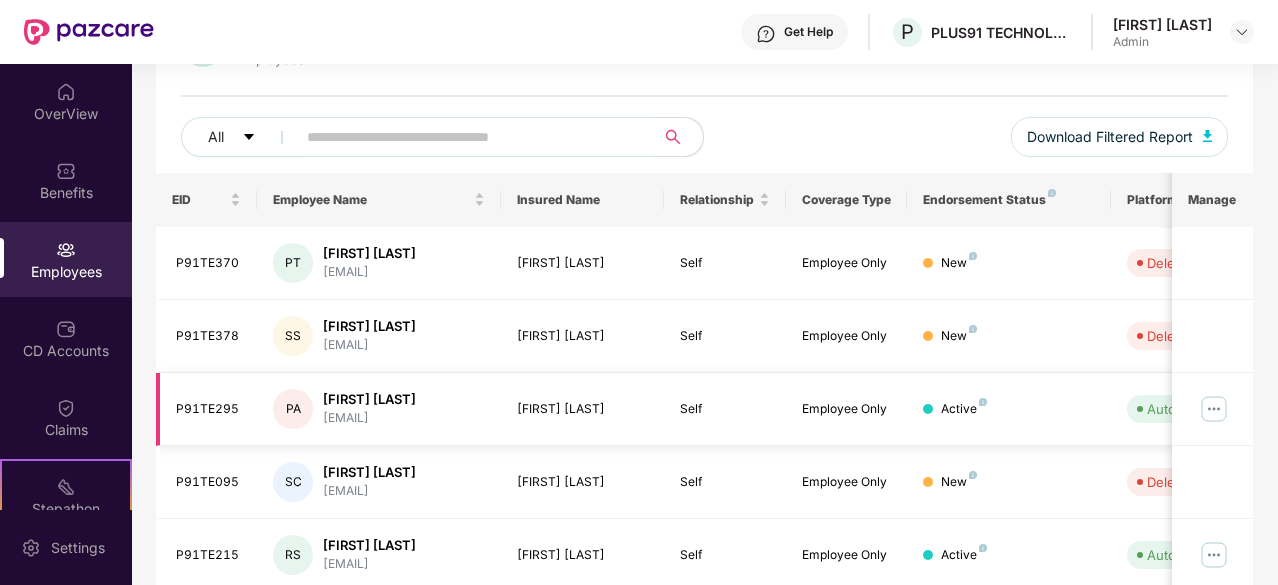 scroll, scrollTop: 400, scrollLeft: 0, axis: vertical 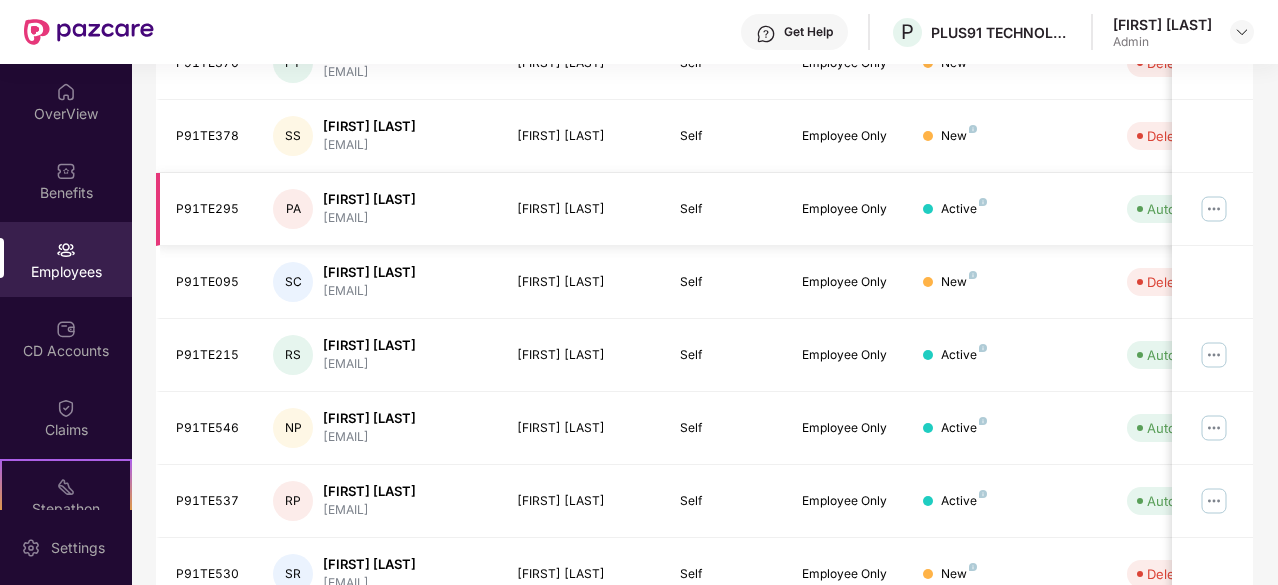 click at bounding box center [1214, 209] 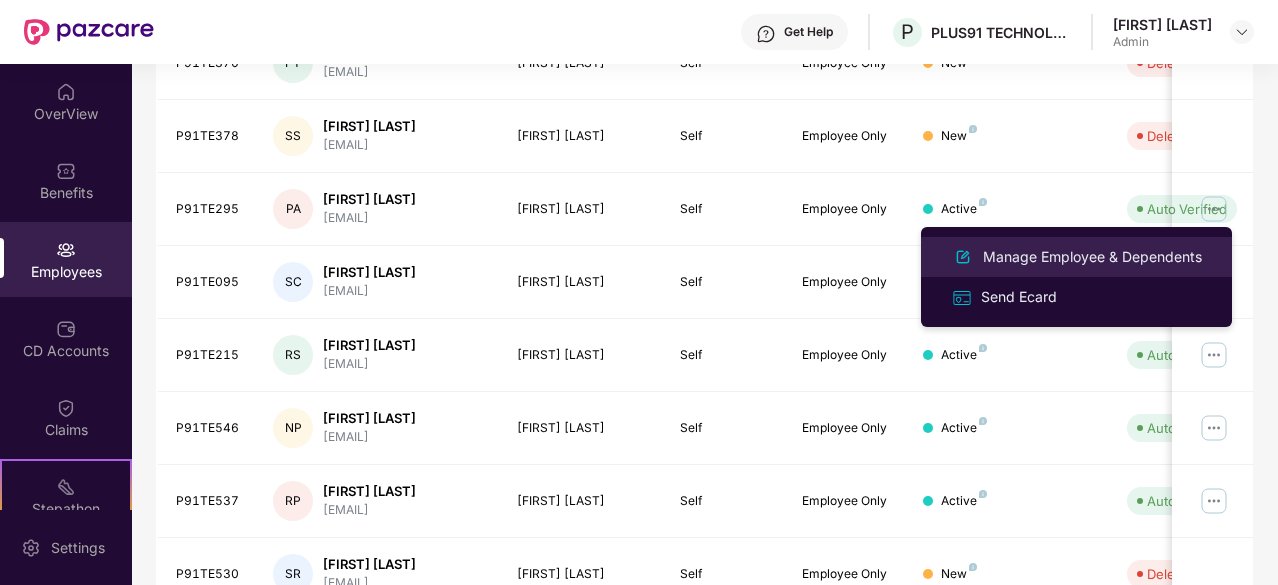 click on "Manage Employee & Dependents" at bounding box center [1092, 257] 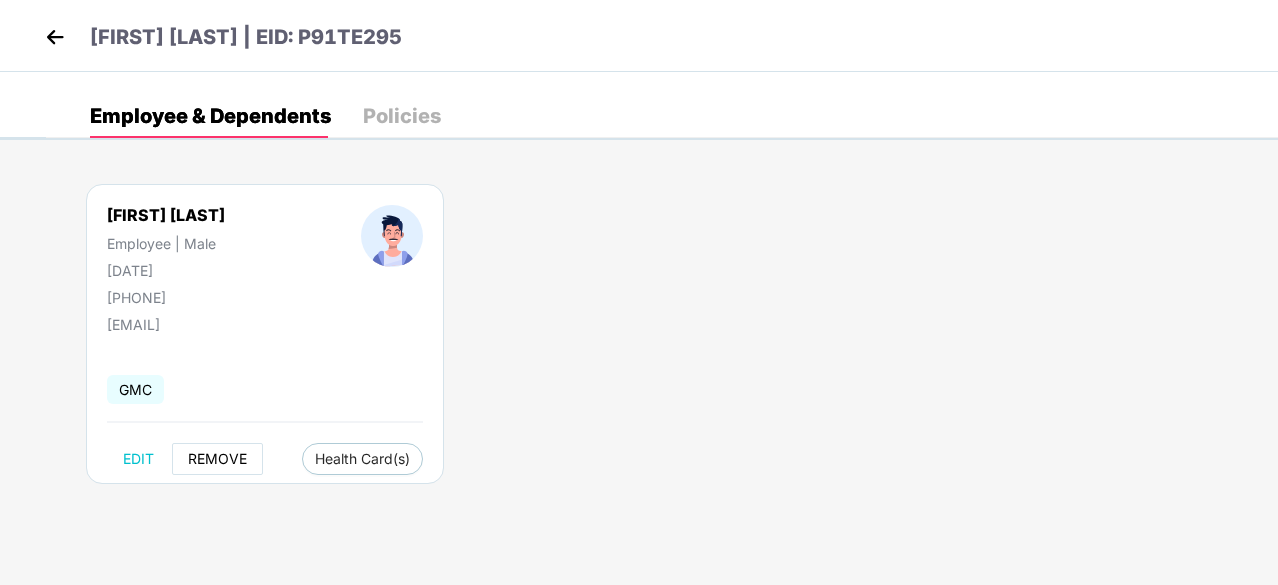 click on "REMOVE" at bounding box center [217, 459] 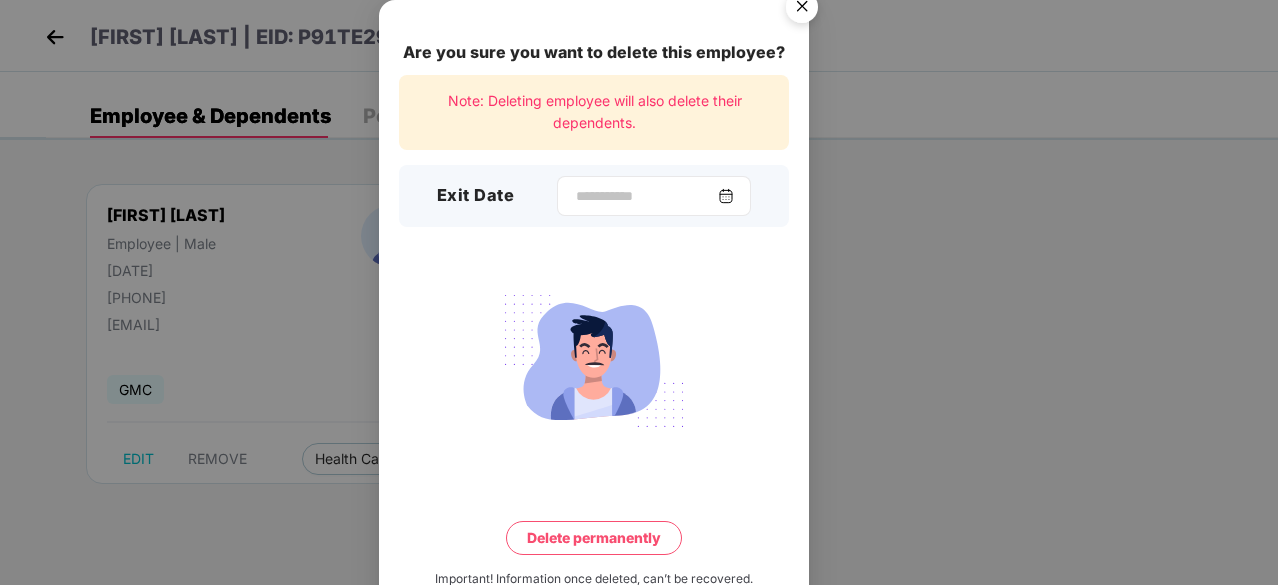 click at bounding box center [654, 196] 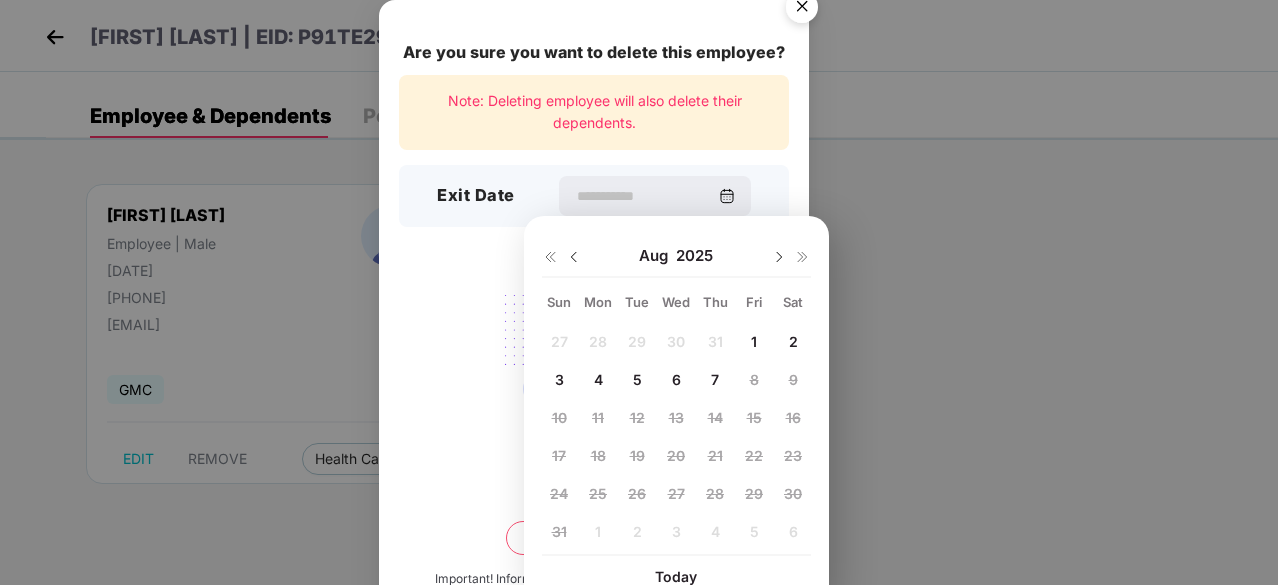 click at bounding box center (574, 257) 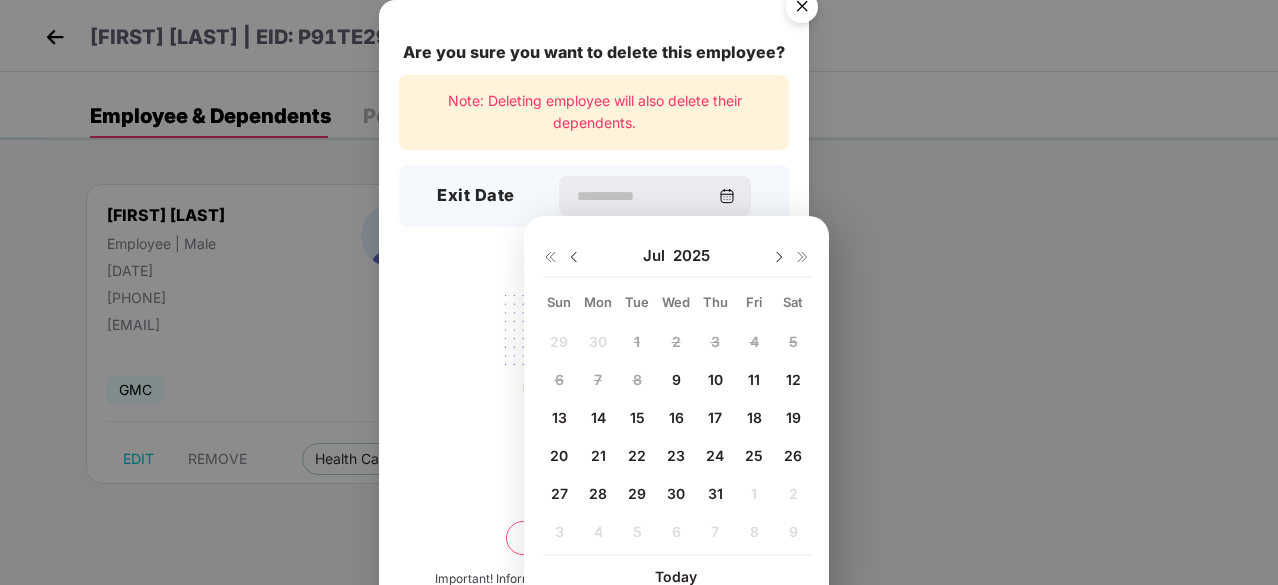 click on "9" at bounding box center (676, 379) 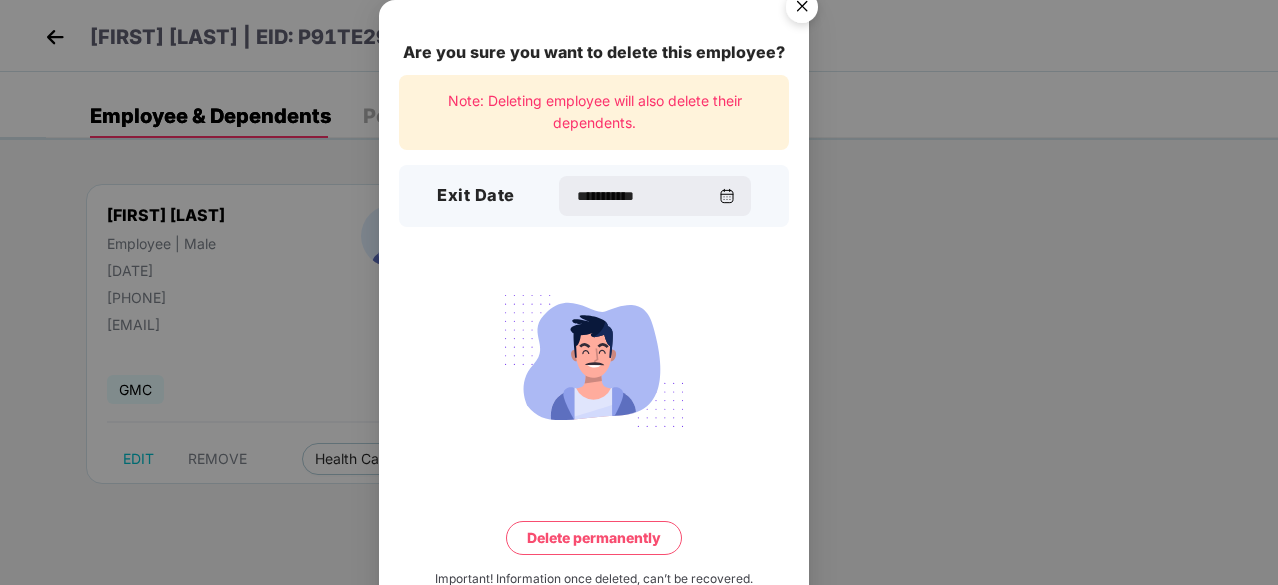 click on "Delete permanently" at bounding box center (594, 538) 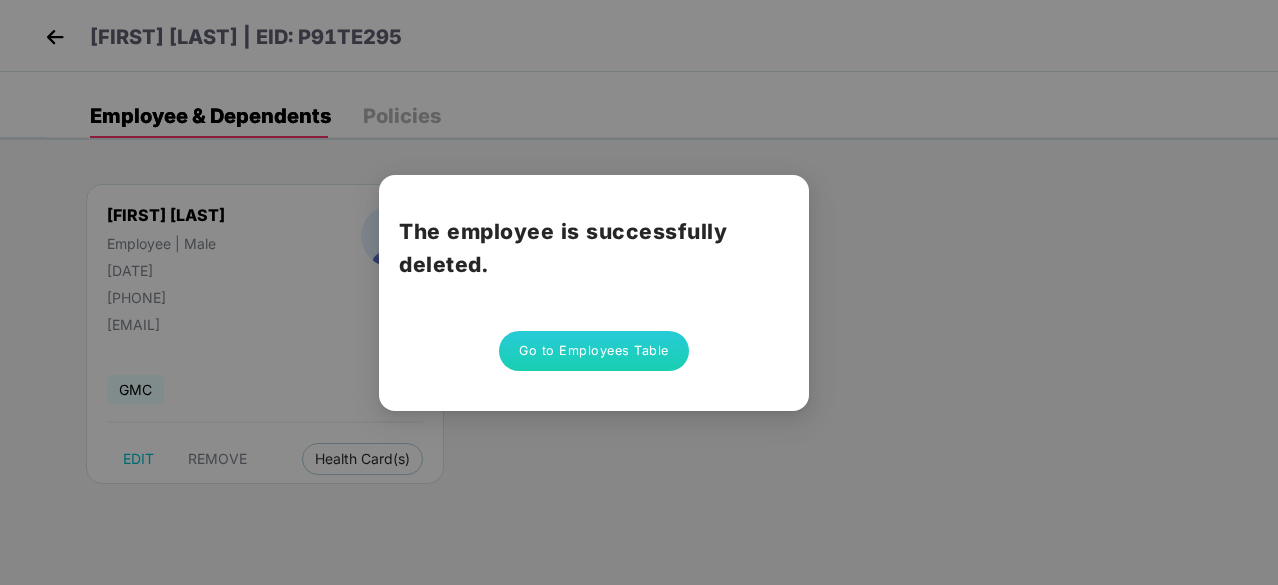 click on "Go to Employees Table" at bounding box center (594, 351) 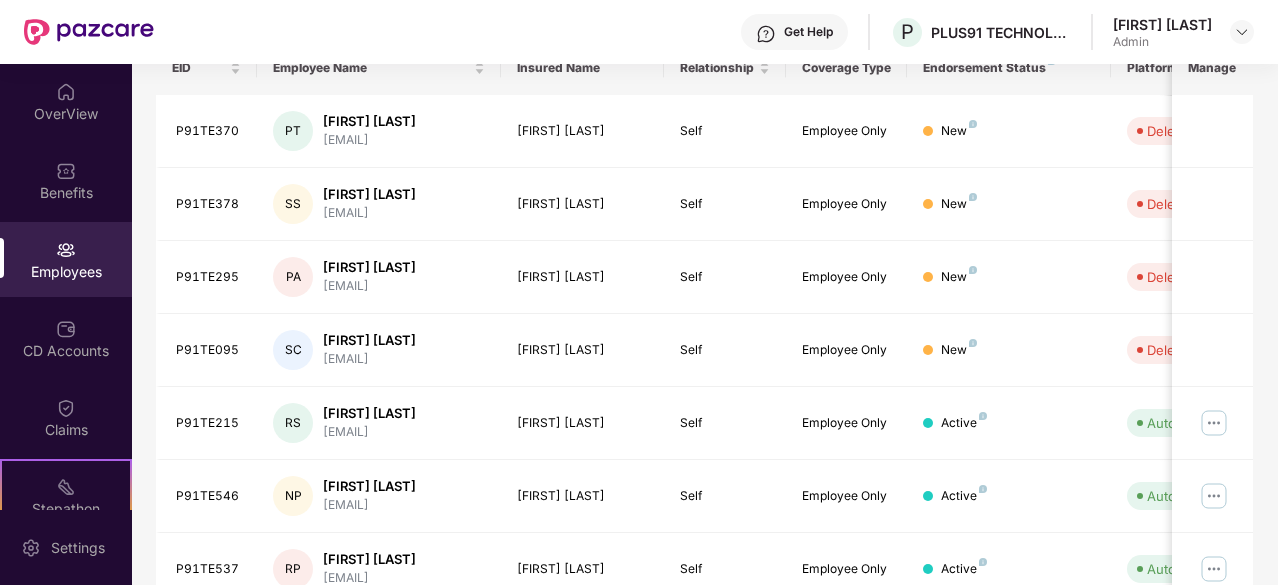 scroll, scrollTop: 400, scrollLeft: 0, axis: vertical 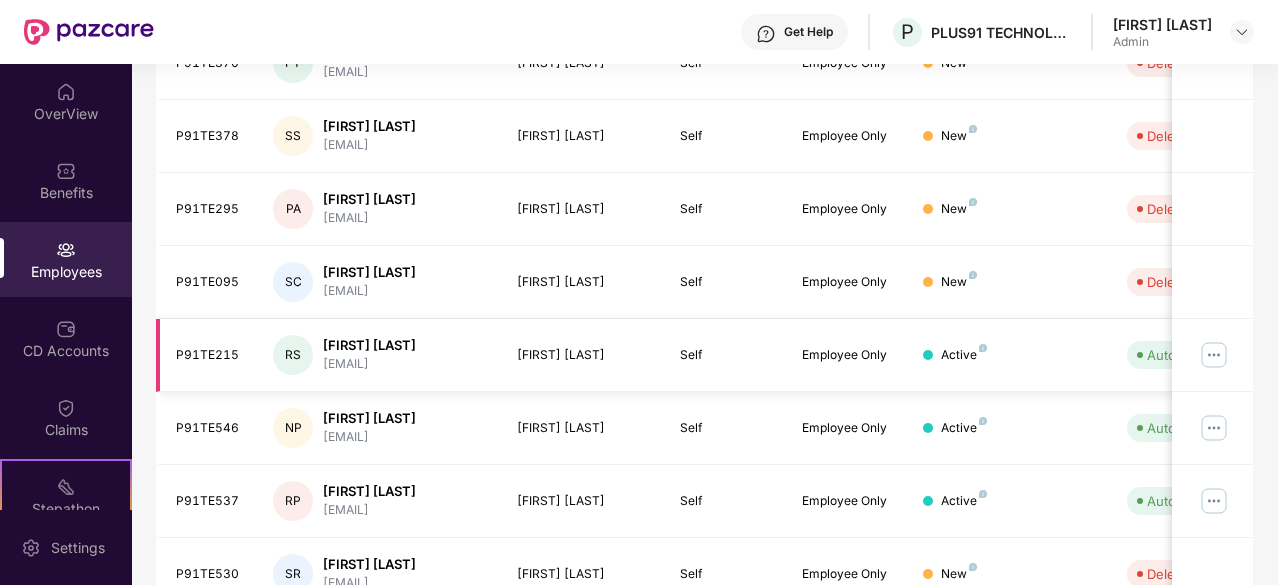 click at bounding box center [1214, 355] 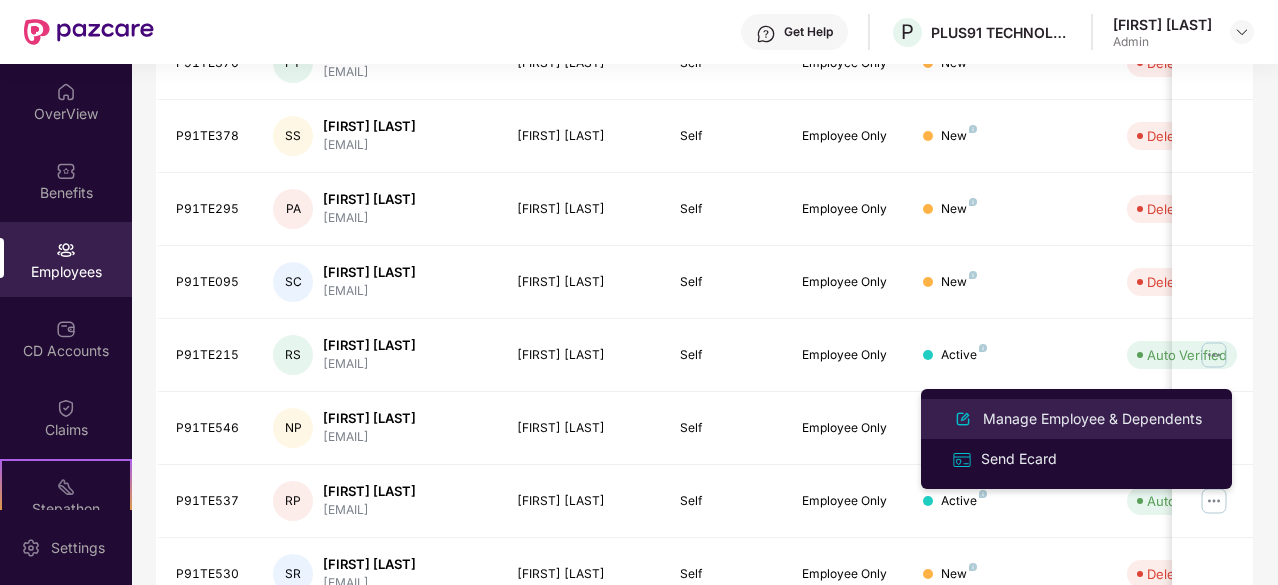 click on "Manage Employee & Dependents" at bounding box center [1092, 419] 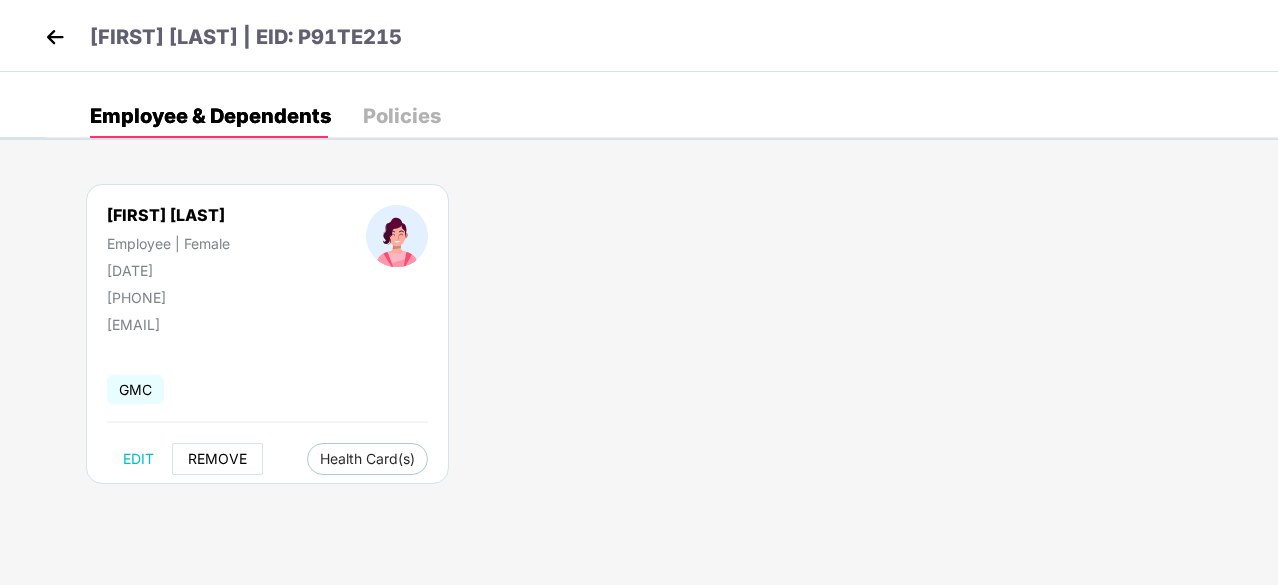 click on "REMOVE" at bounding box center (217, 459) 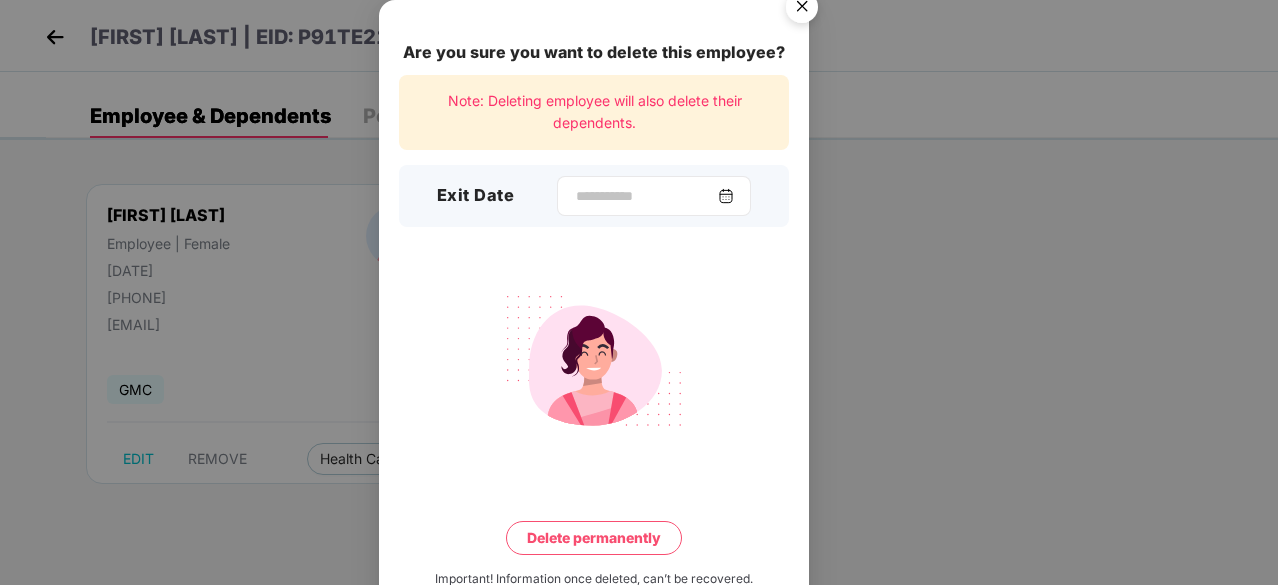 click at bounding box center [726, 196] 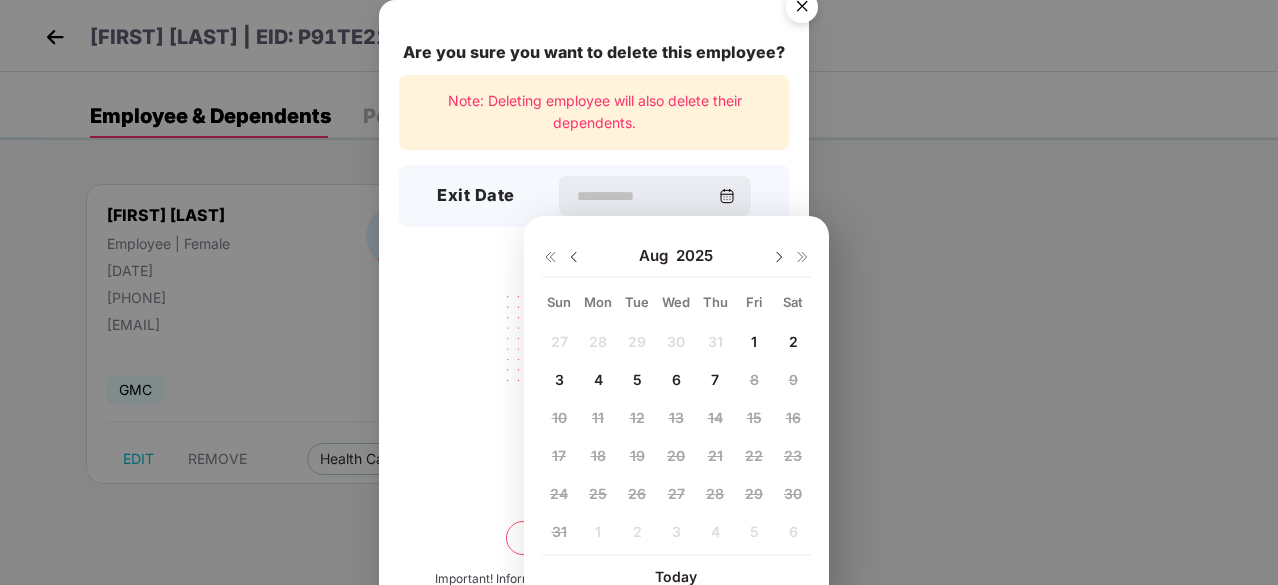 click at bounding box center [574, 257] 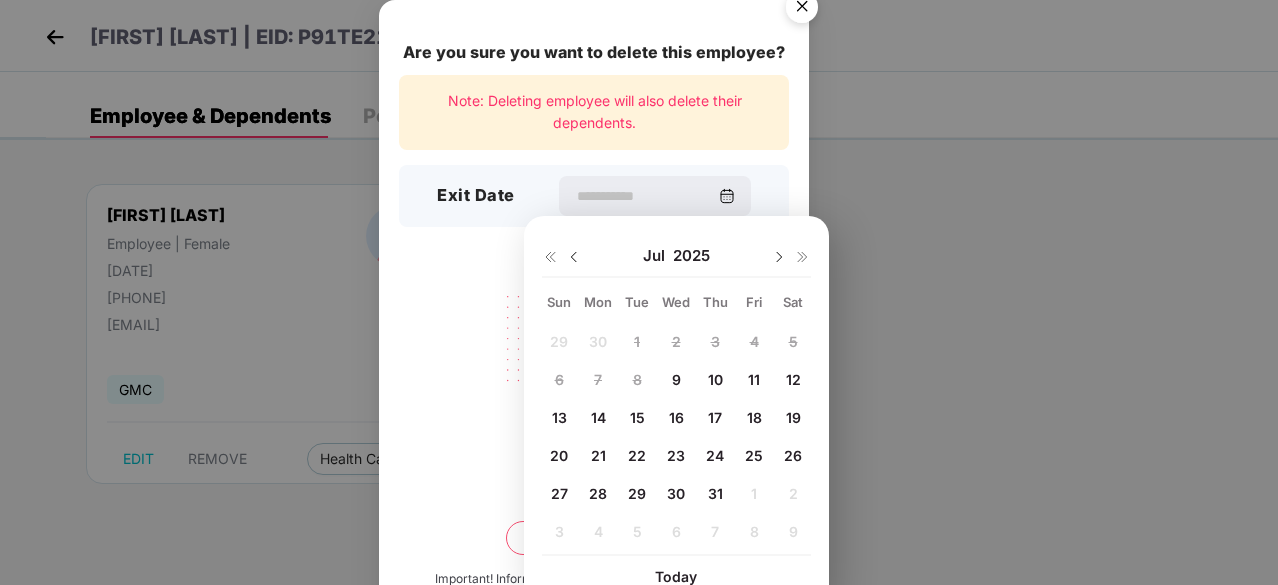 click on "9" at bounding box center [676, 379] 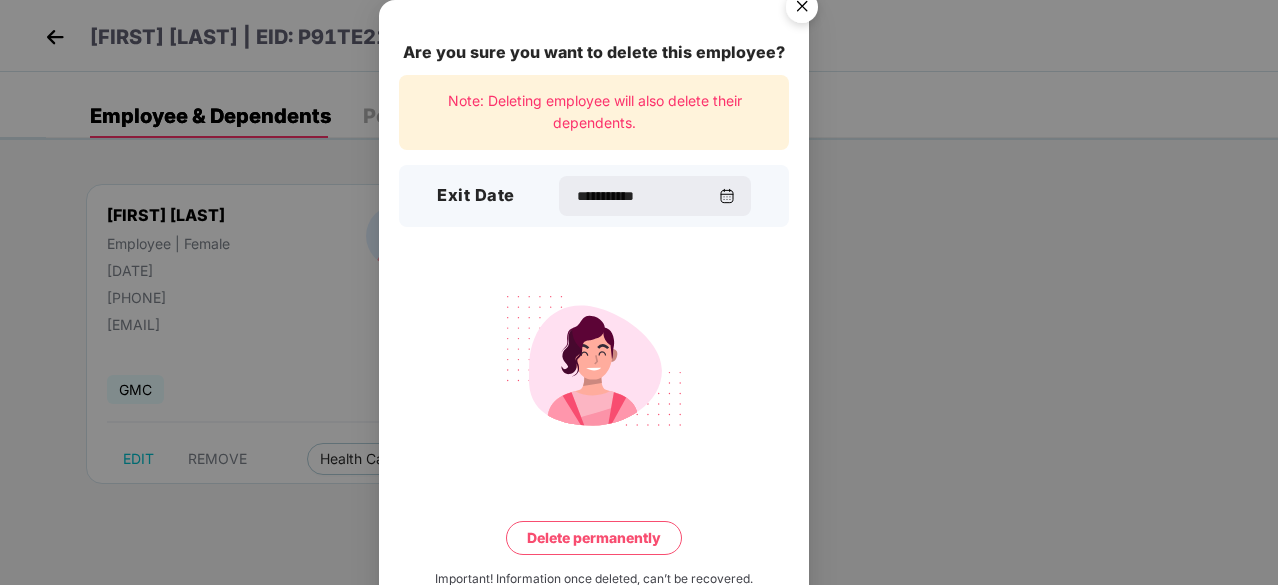 click on "Delete permanently" at bounding box center [594, 538] 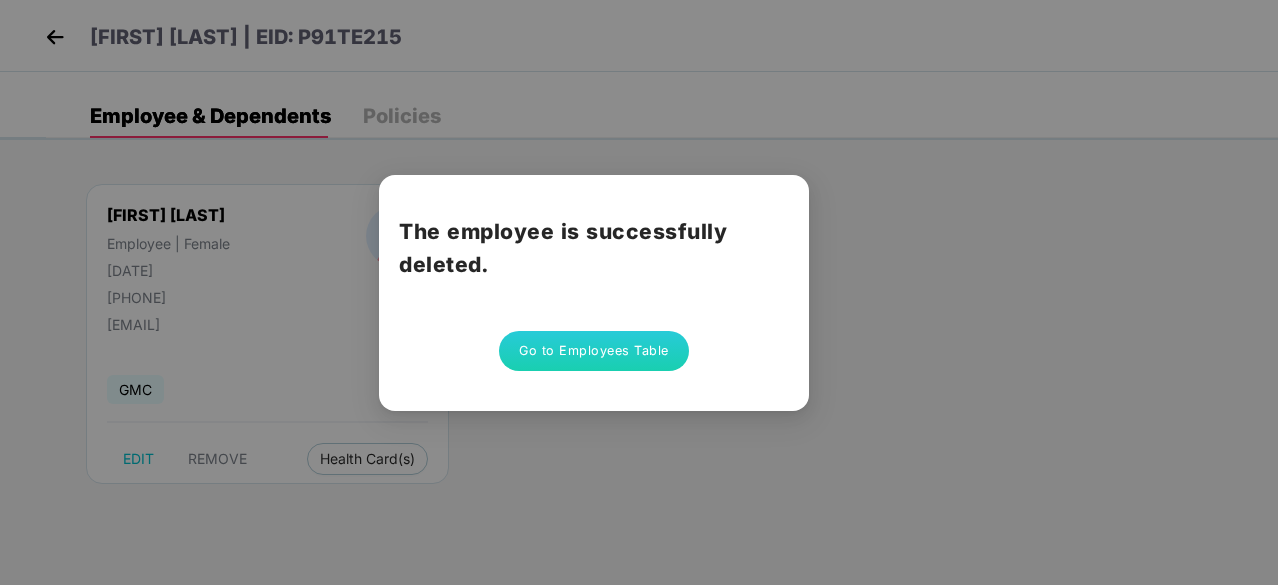 click on "Go to Employees Table" at bounding box center [594, 351] 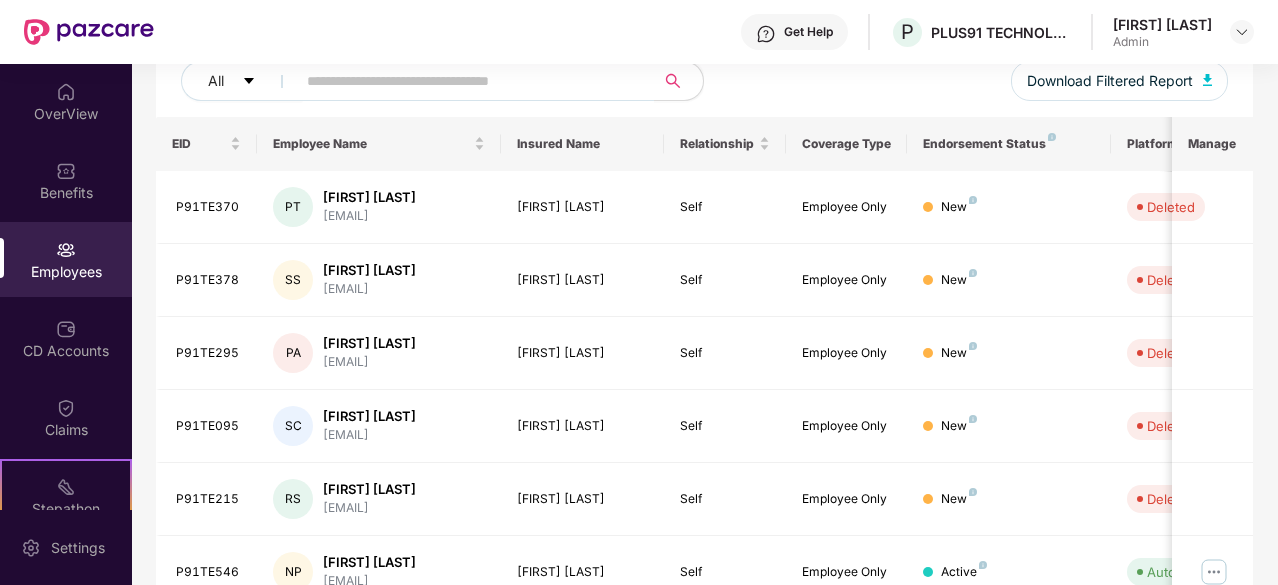 scroll, scrollTop: 656, scrollLeft: 0, axis: vertical 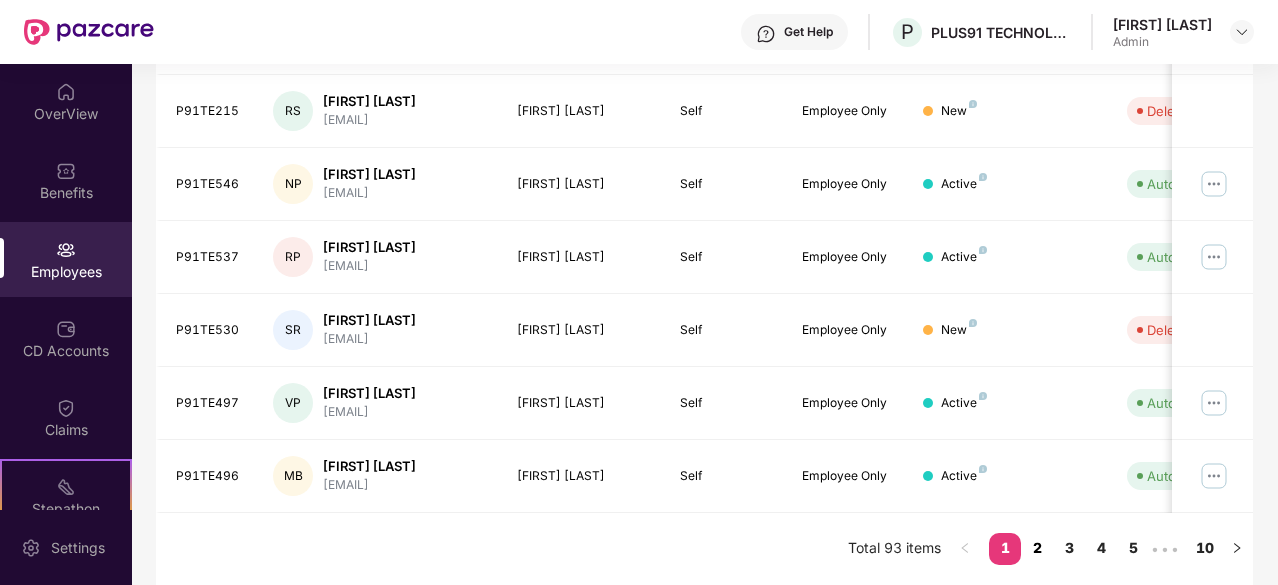 click on "2" at bounding box center (1037, 548) 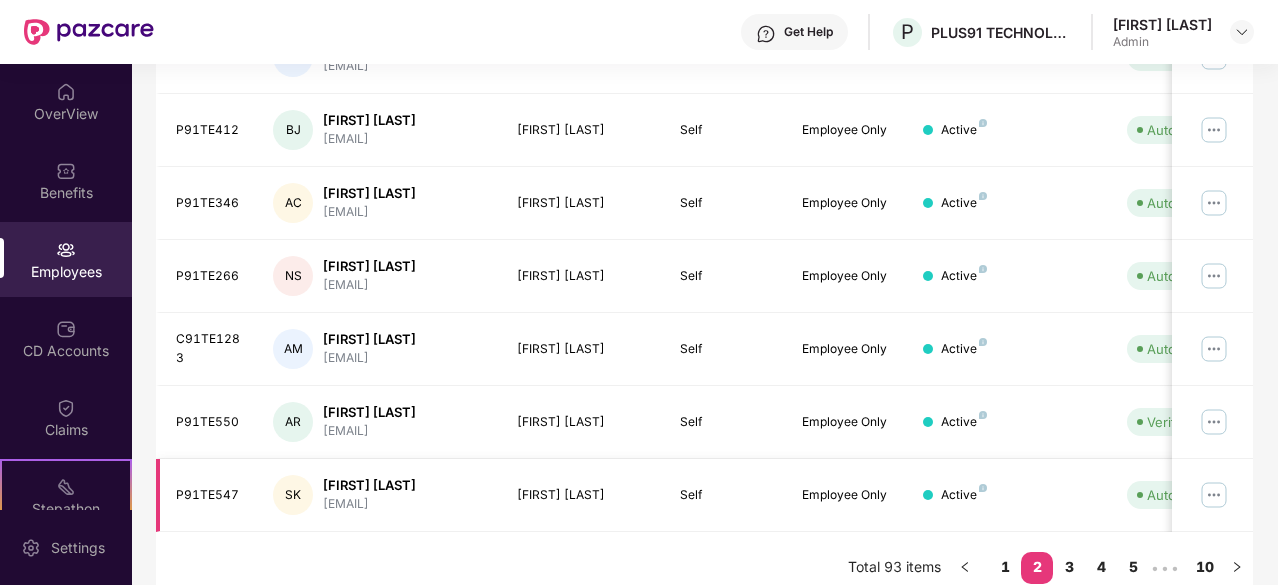 scroll, scrollTop: 639, scrollLeft: 0, axis: vertical 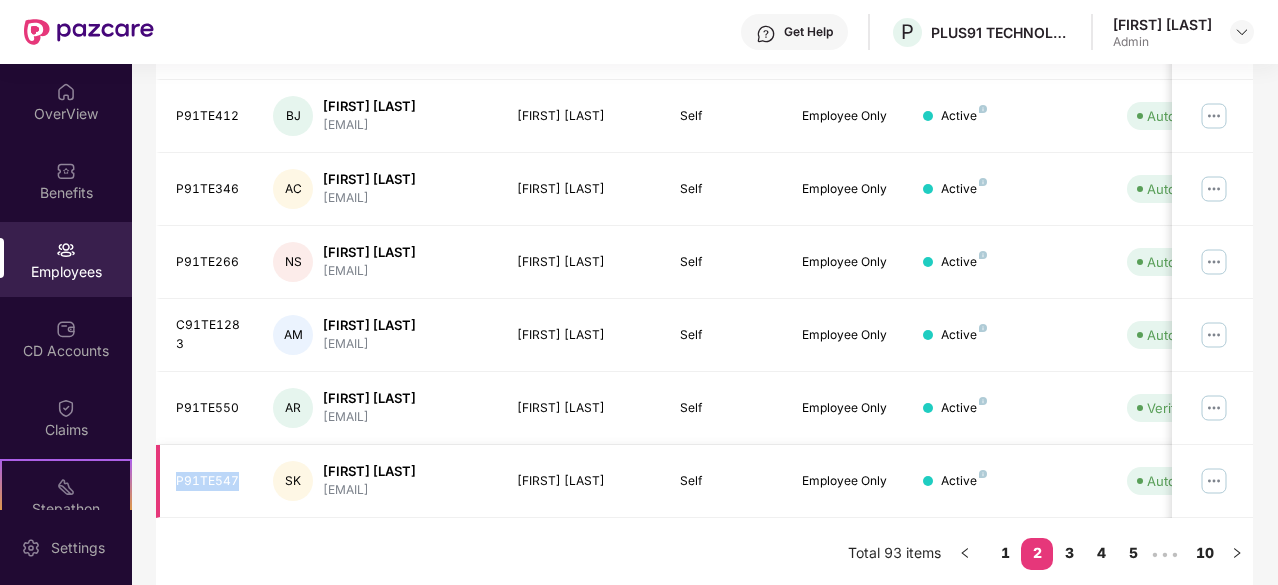 drag, startPoint x: 242, startPoint y: 480, endPoint x: 156, endPoint y: 480, distance: 86 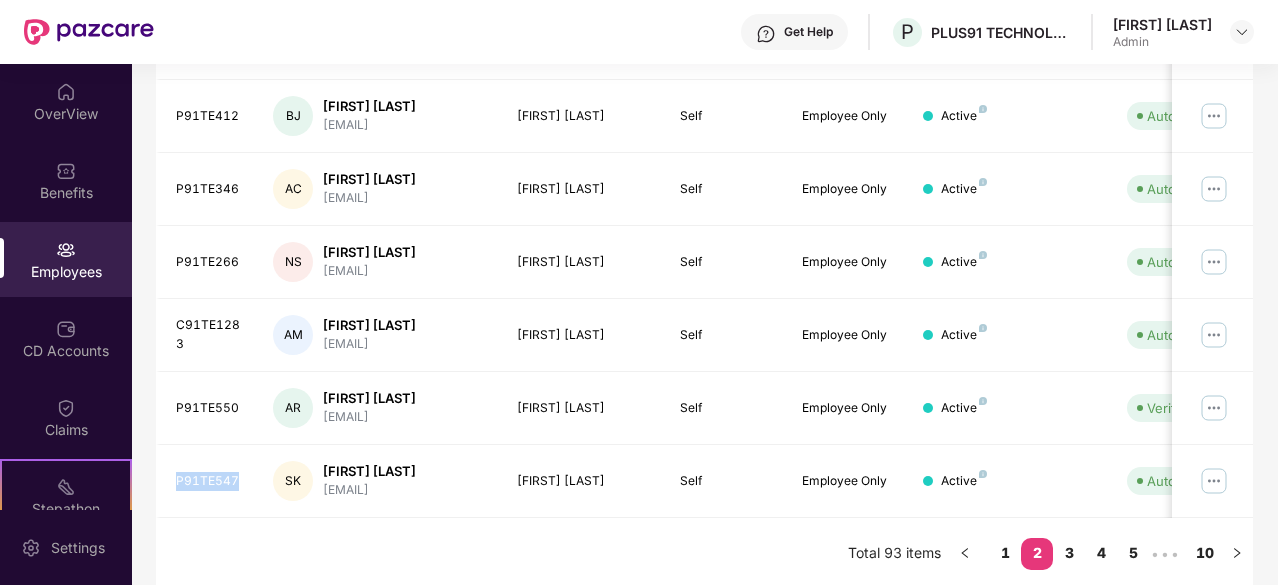 copy on "P91TE547" 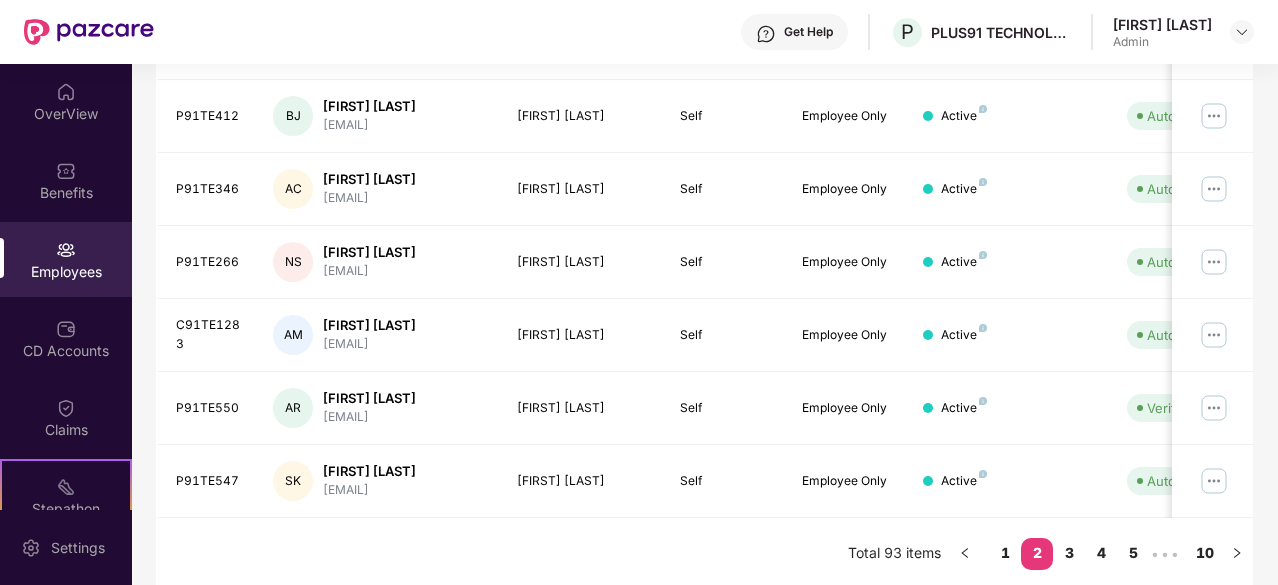 click on "EID Employee Name Insured Name Relationship Coverage Type Endorsement Status Platform Status Joining Date Manage                   P91TE495 VB [FIRST] [LAST]   [EMAIL] [FIRST] [LAST] Self Employee Only Active Auto Verified [DATE] P91TE478 GP [FIRST] [LAST]   [EMAIL] [FIRST] [LAST] Self Employee Only Active Auto Verified [DATE] P91TE416 RK [FIRST] [LAST]   [EMAIL] [FIRST] [LAST] Self Employee Only Active Auto Verified [DATE] P91TE414 RK [FIRST] [LAST]   [EMAIL] [FIRST] [LAST] Self Employee Only Active Auto Verified [DATE] P91TE412 BJ [FIRST] [LAST]   [EMAIL] [FIRST] [LAST] Self Employee Only Active Auto Verified [DATE] P91TE346 AC [FIRST] [LAST]   [EMAIL] [FIRST] [LAST] Self Employee Only Active Auto Verified [DATE] P91TE266 NS [FIRST] [LAST]   [EMAIL] [FIRST] [LAST] Self Employee Only Active Auto Verified [DATE] C91TE1283 AM [FIRST] [LAST]   [EMAIL] [FIRST] [LAST] AR" at bounding box center (704, 162) 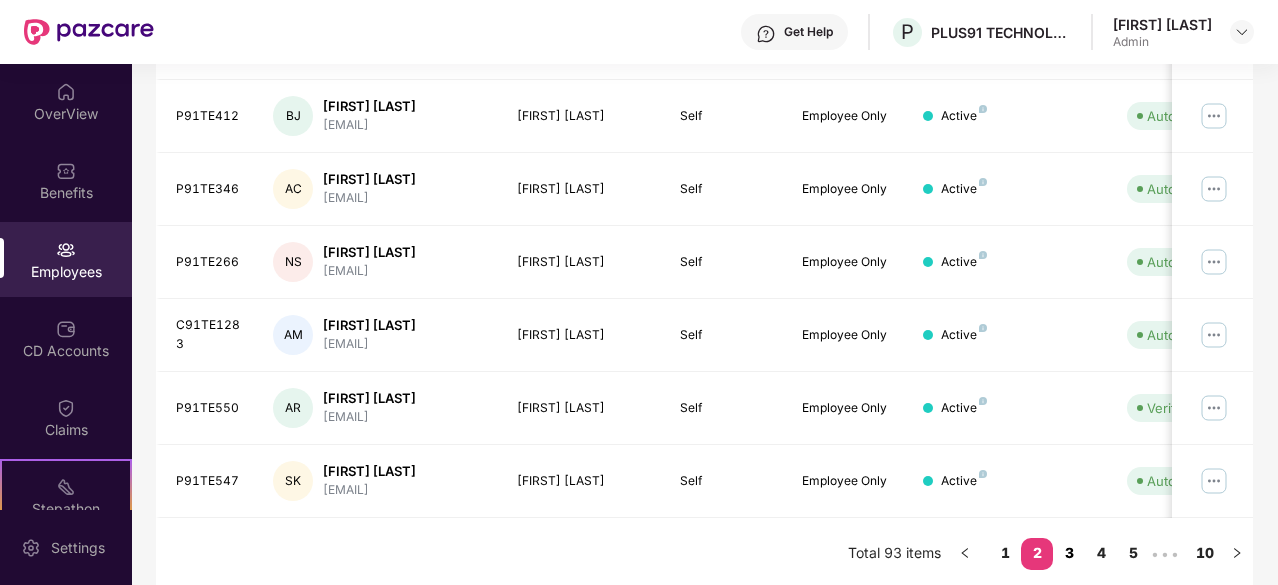 click on "3" at bounding box center [1069, 553] 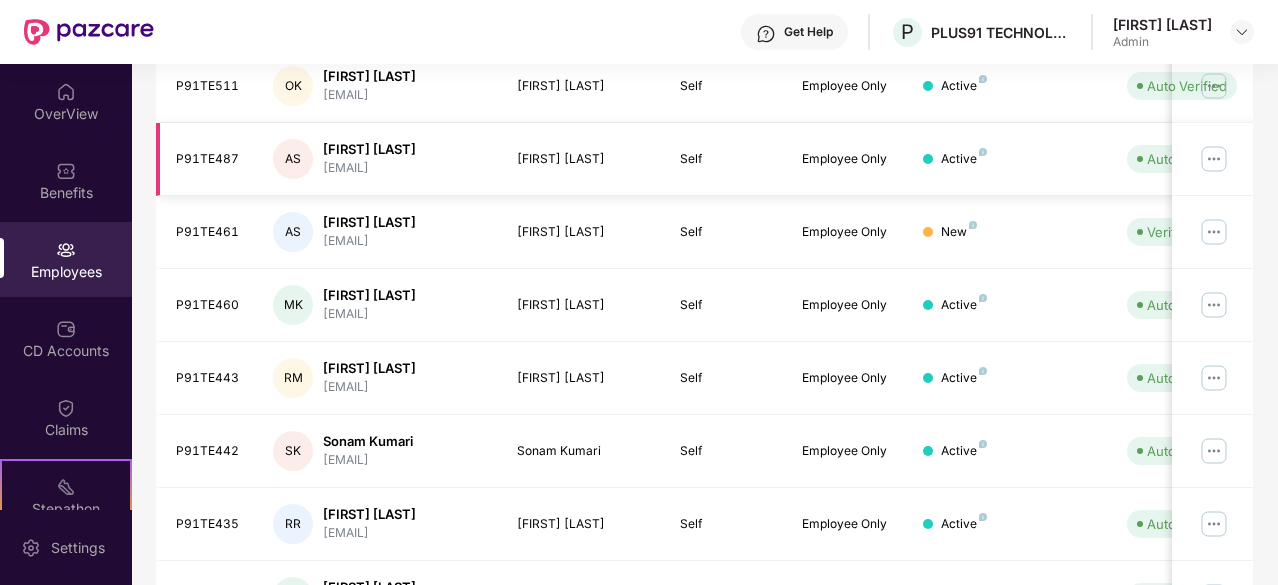 scroll, scrollTop: 239, scrollLeft: 0, axis: vertical 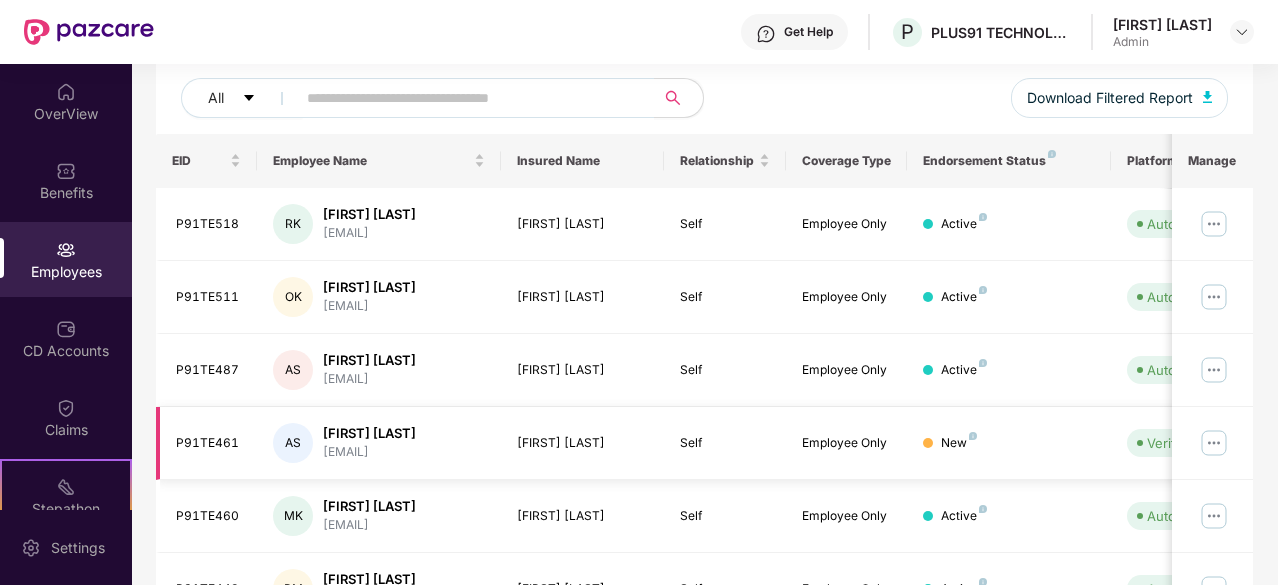 click on "New" at bounding box center [959, 443] 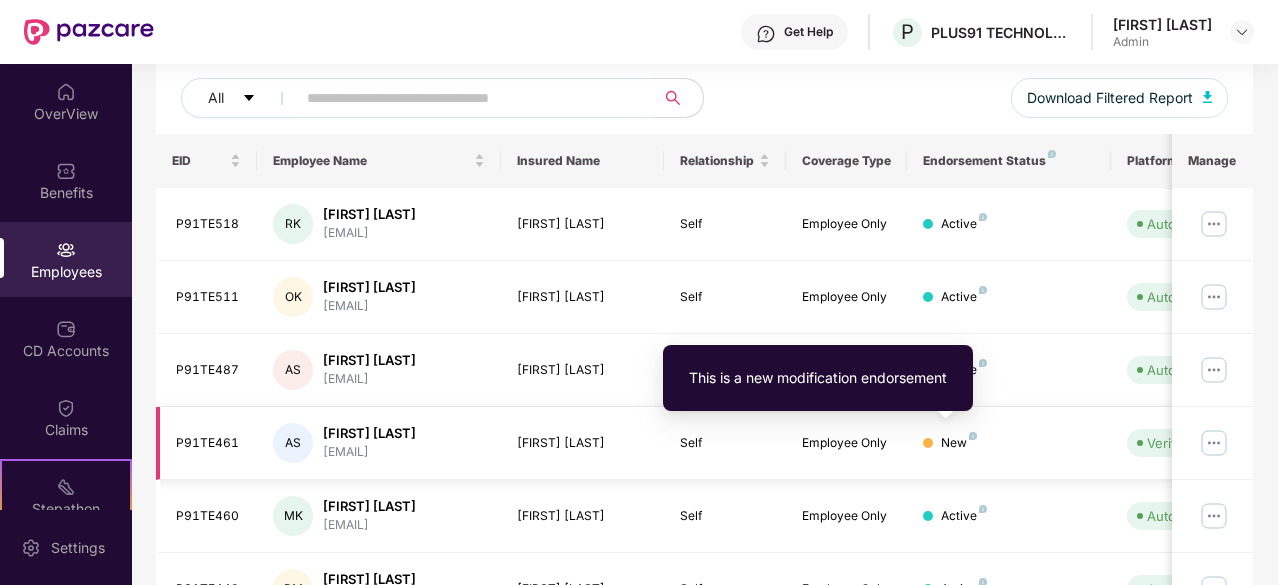 click at bounding box center [973, 436] 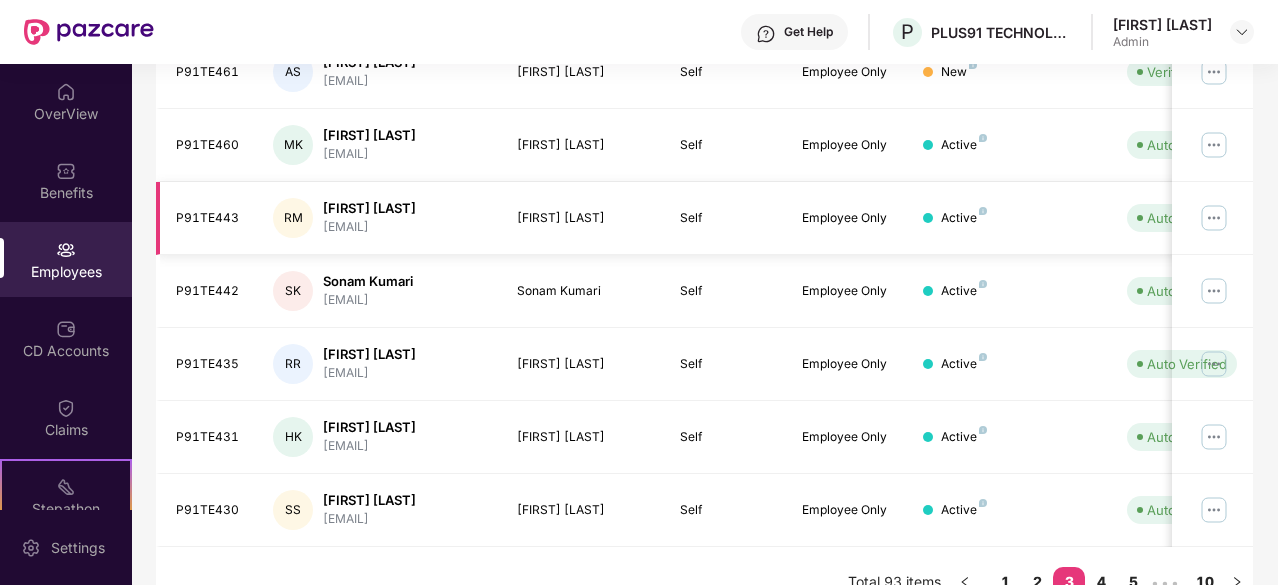 scroll, scrollTop: 639, scrollLeft: 0, axis: vertical 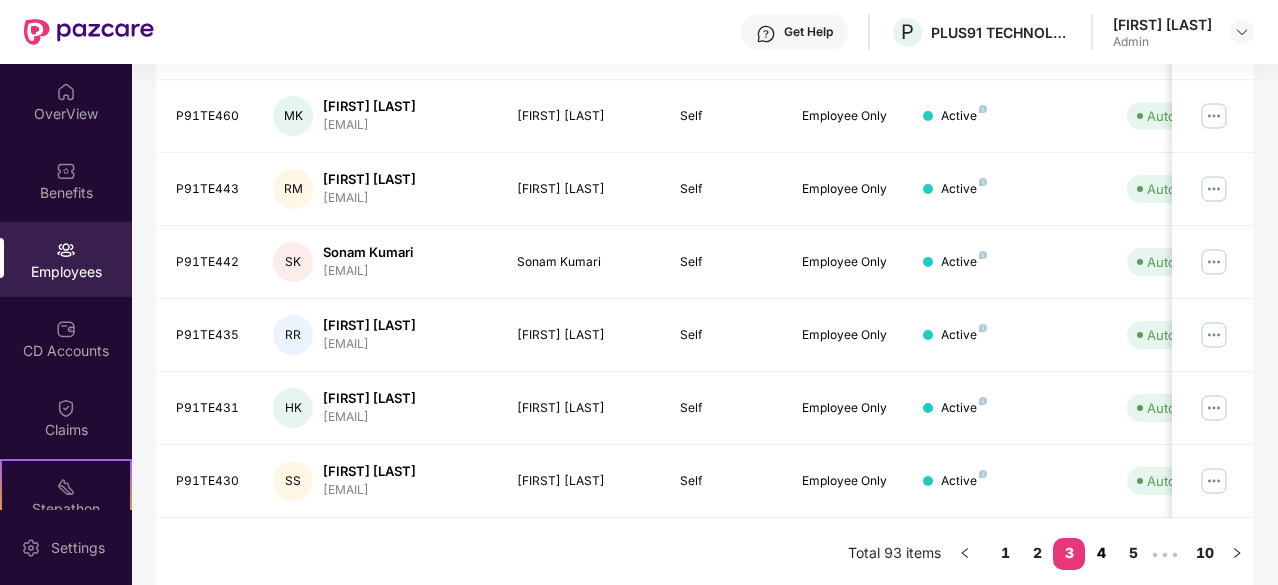 click on "4" at bounding box center [1101, 553] 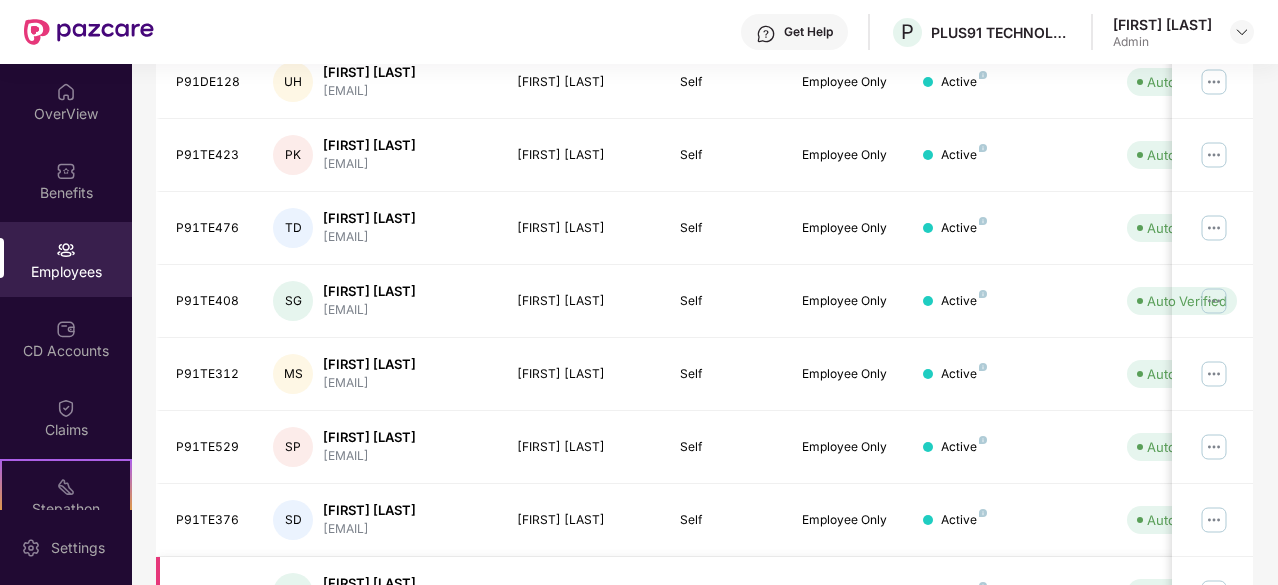 scroll, scrollTop: 656, scrollLeft: 0, axis: vertical 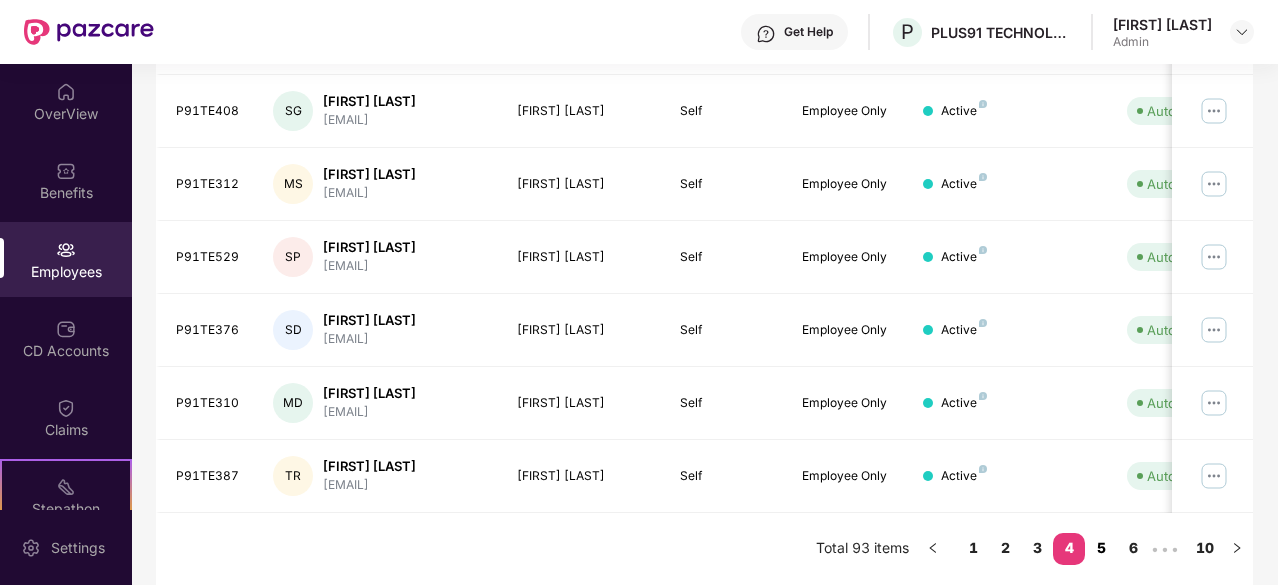 click on "5" at bounding box center (1101, 548) 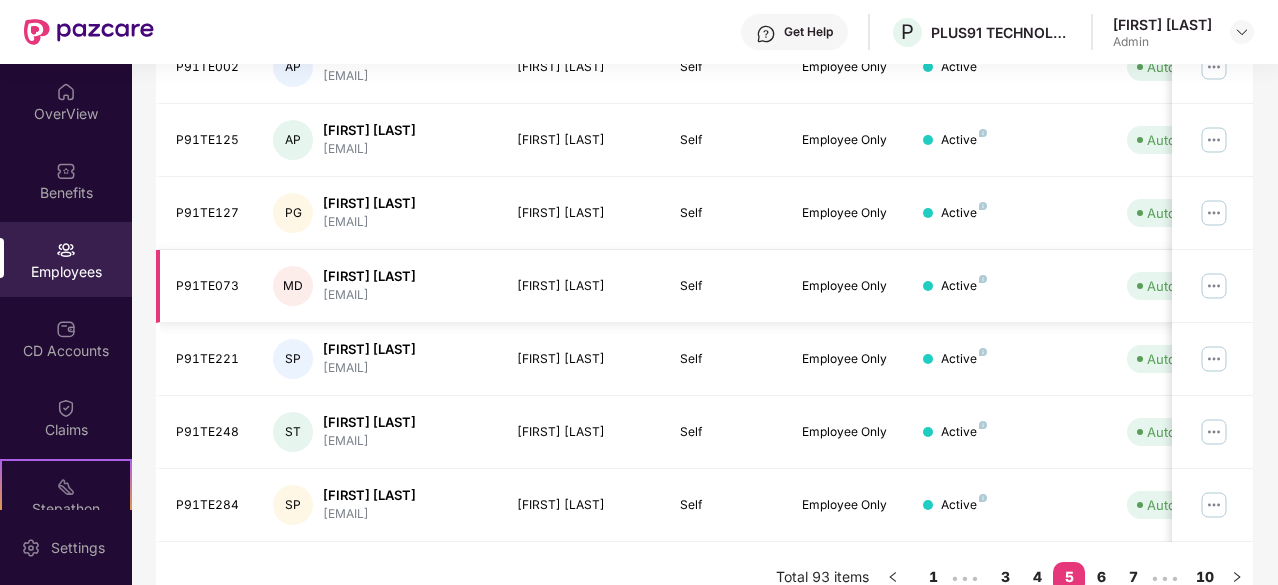 scroll, scrollTop: 673, scrollLeft: 0, axis: vertical 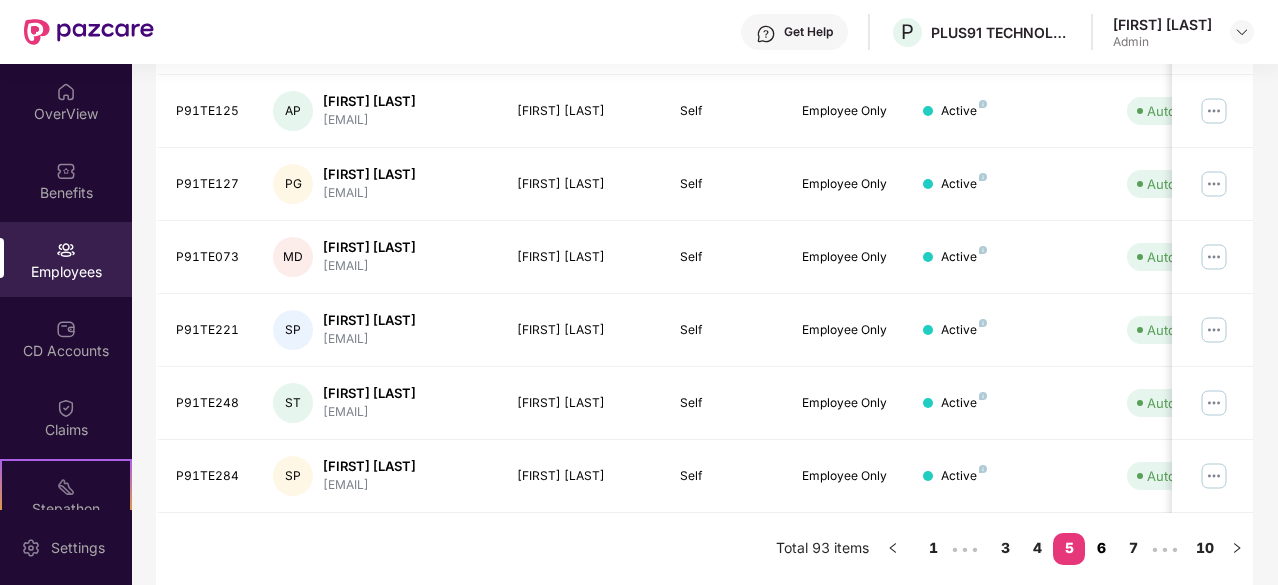 click on "6" at bounding box center [1101, 548] 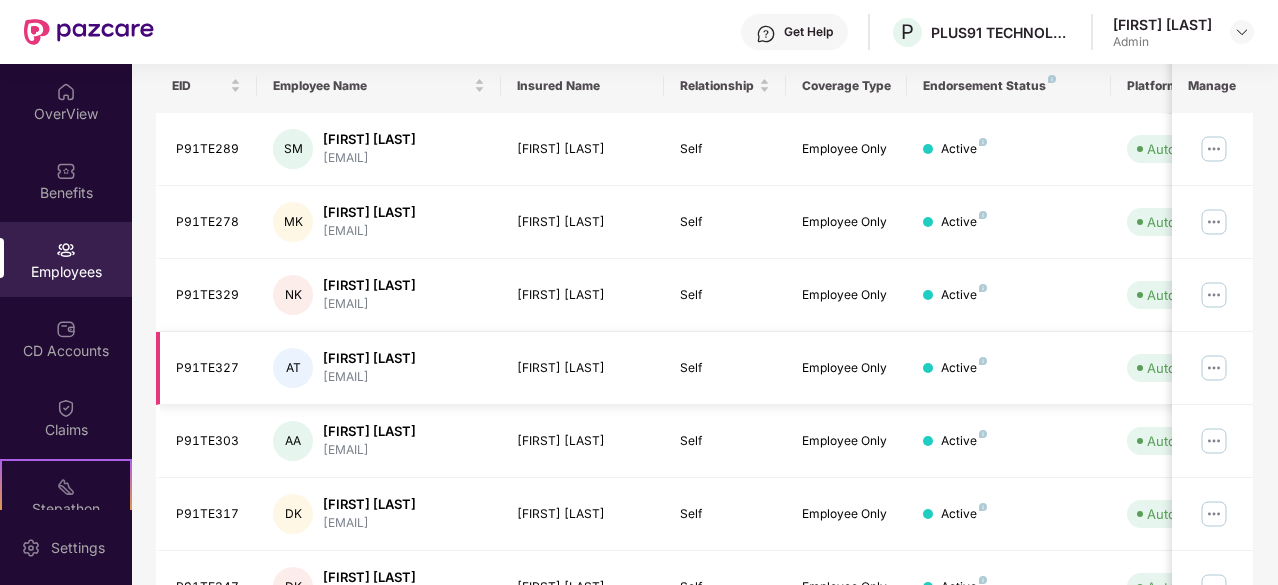 scroll, scrollTop: 356, scrollLeft: 0, axis: vertical 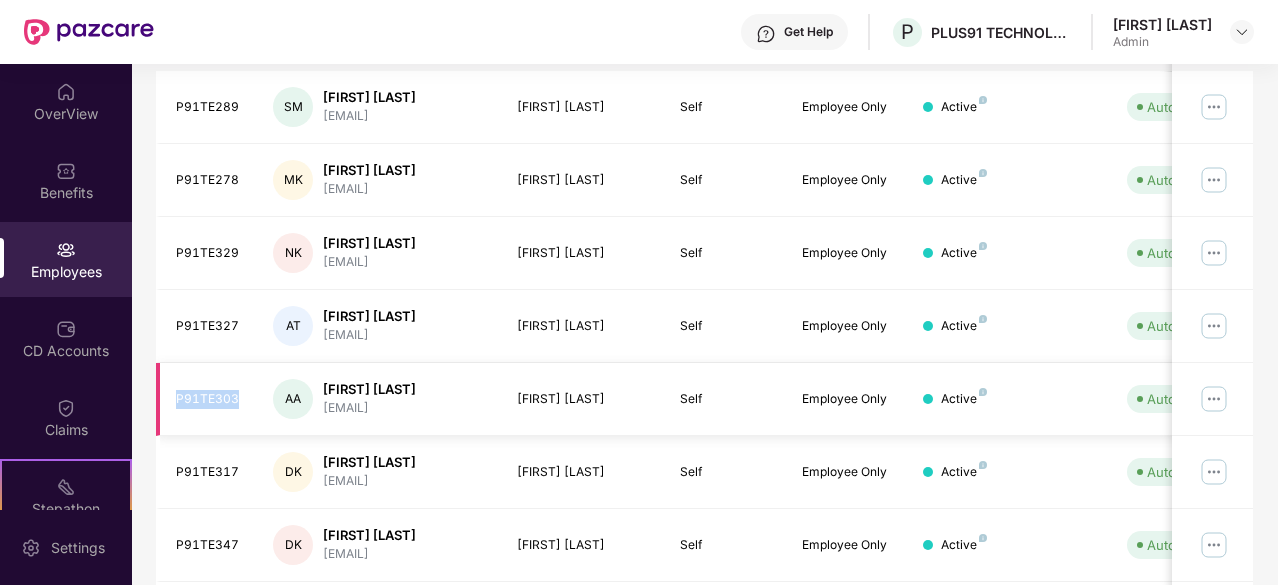 drag, startPoint x: 244, startPoint y: 425, endPoint x: 176, endPoint y: 423, distance: 68.0294 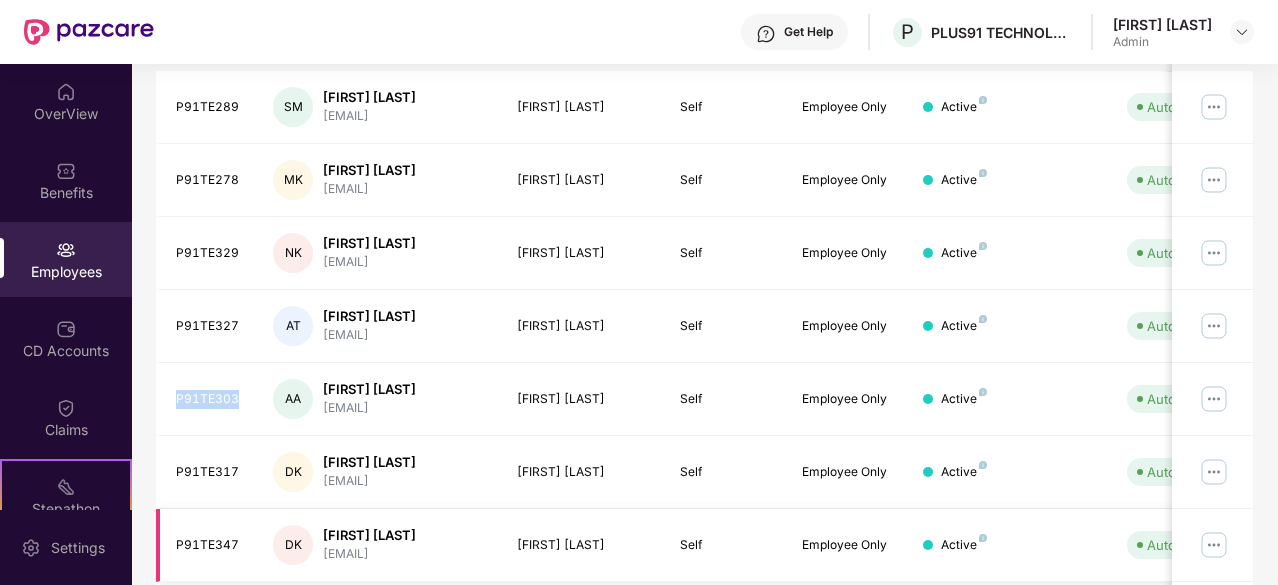 copy on "P91TE303" 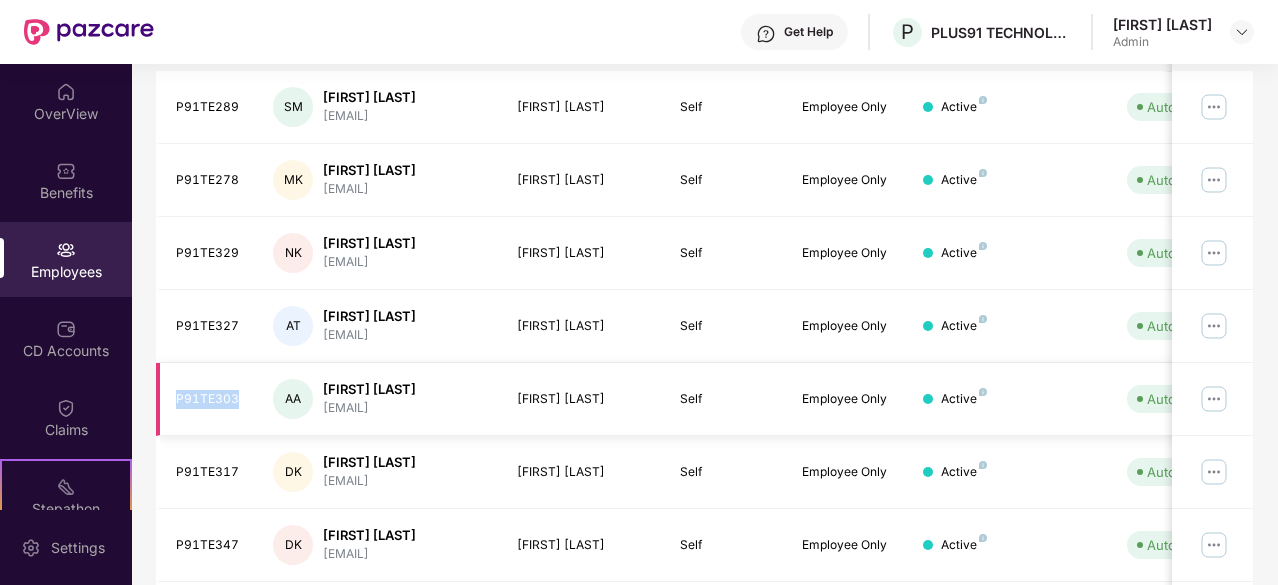 click at bounding box center [1214, 399] 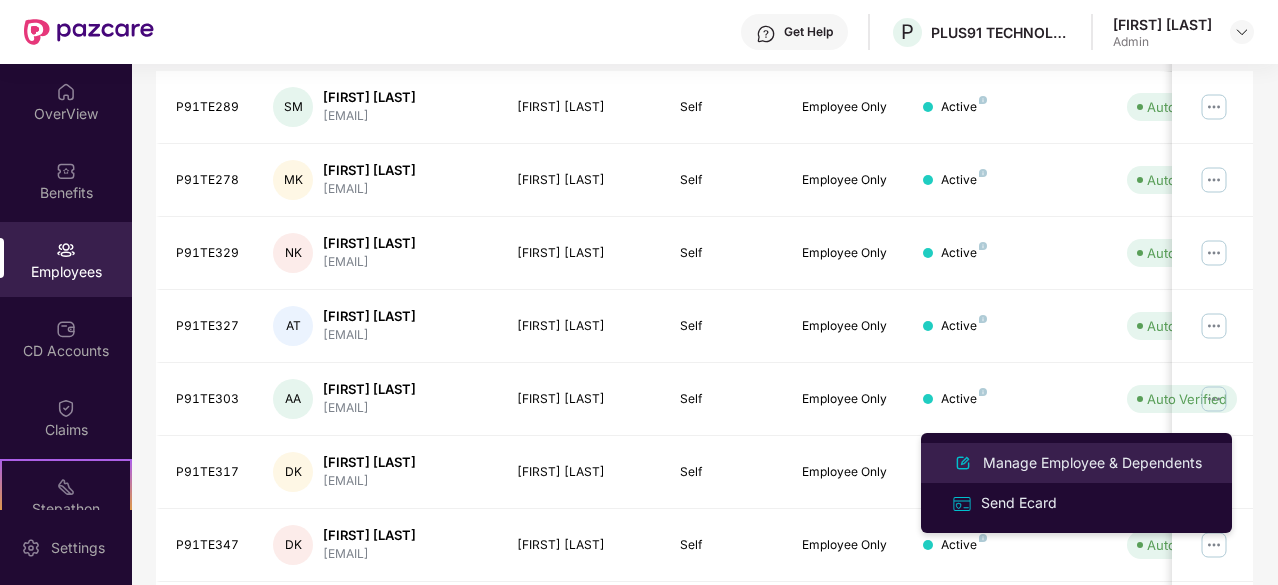 click on "Manage Employee & Dependents" at bounding box center (1092, 463) 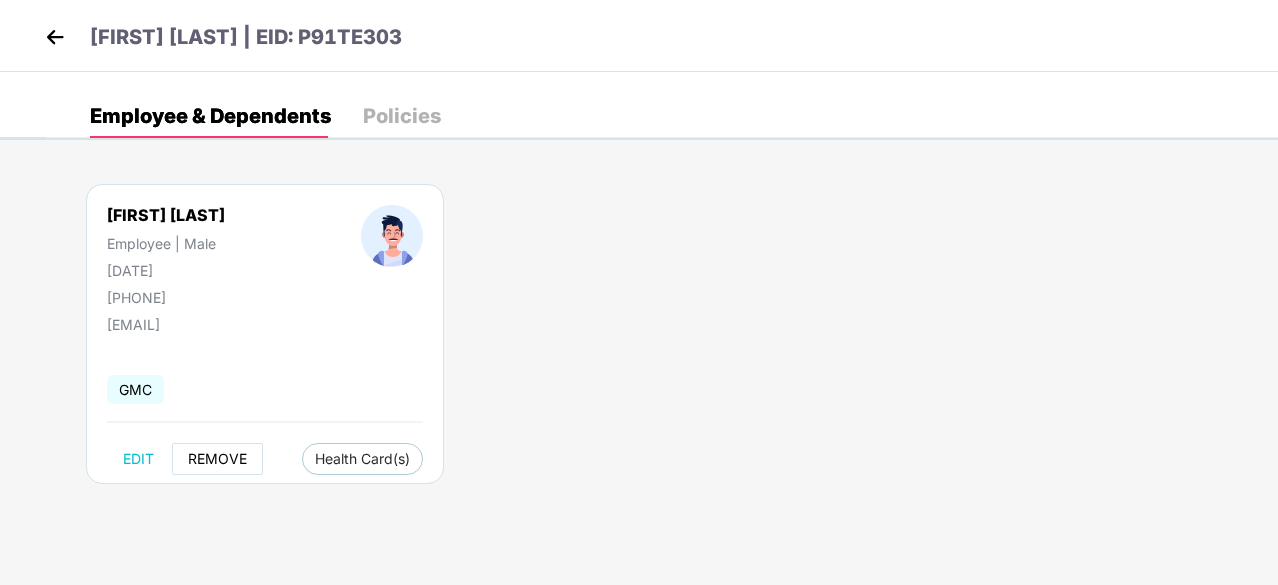 click on "REMOVE" at bounding box center (217, 459) 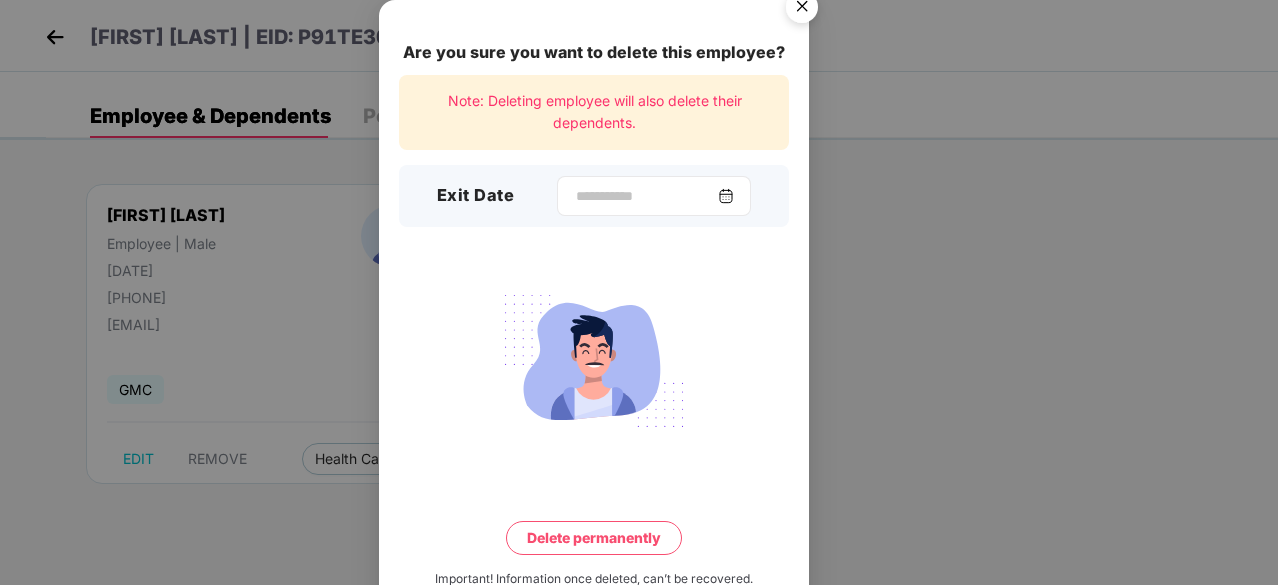 click at bounding box center (654, 196) 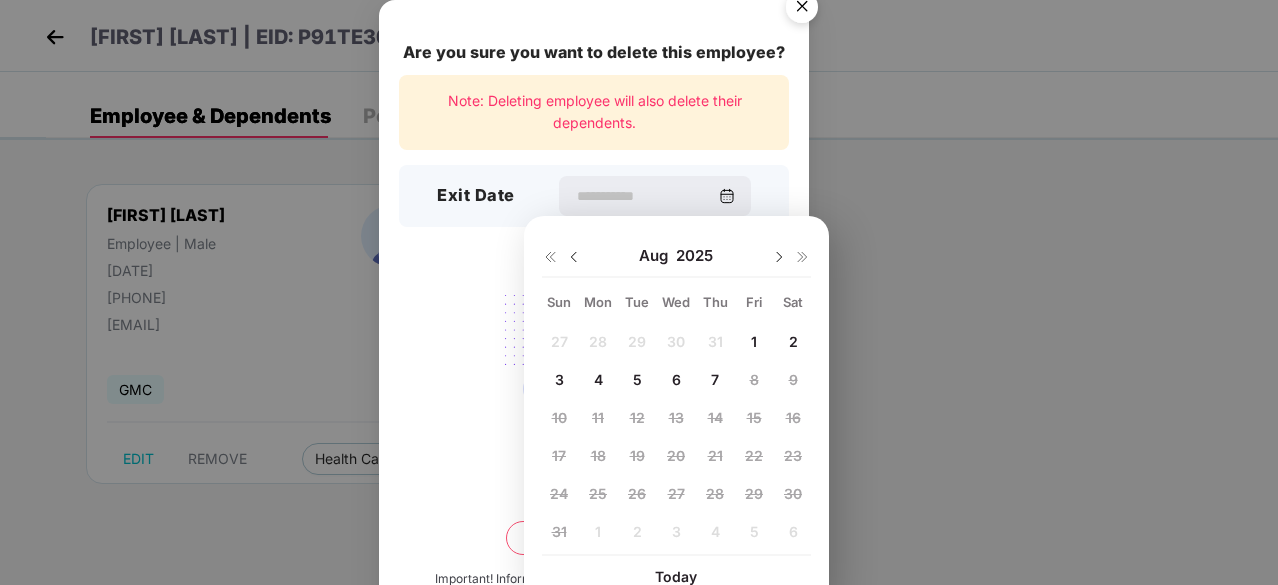 click on "Aug 2025" at bounding box center [676, 256] 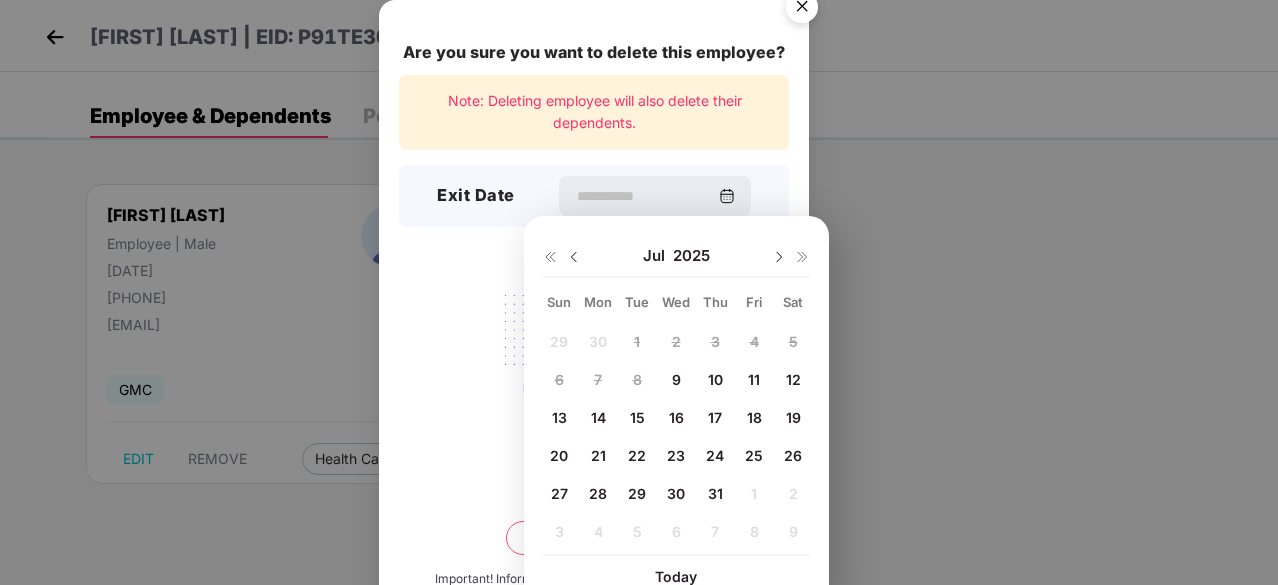 click on "9" at bounding box center [676, 379] 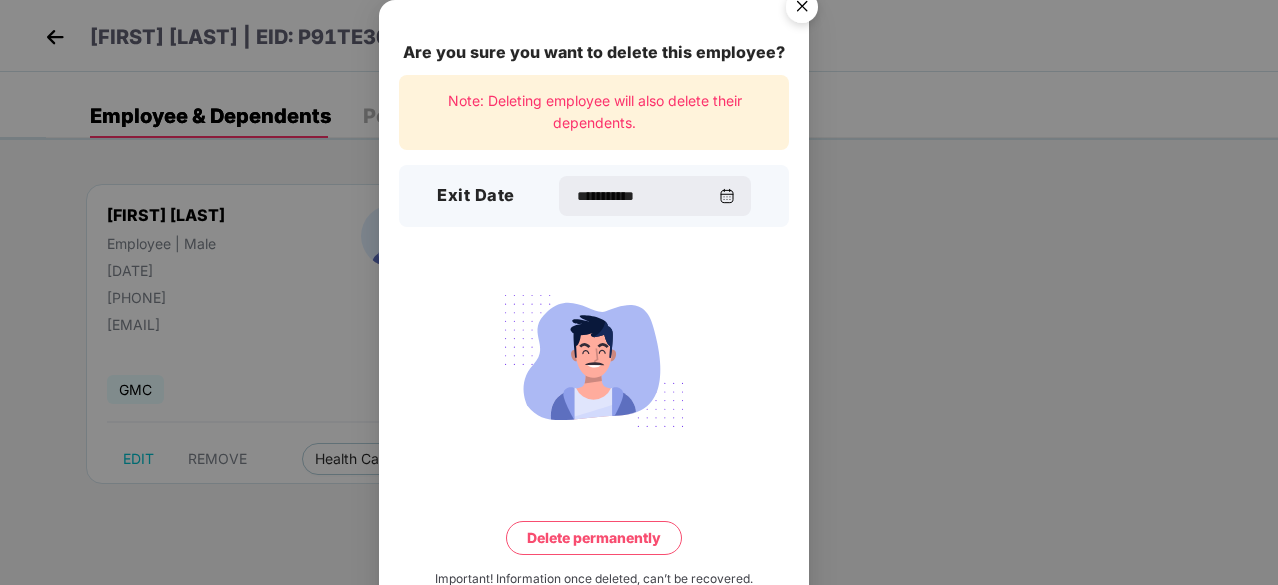 type on "**********" 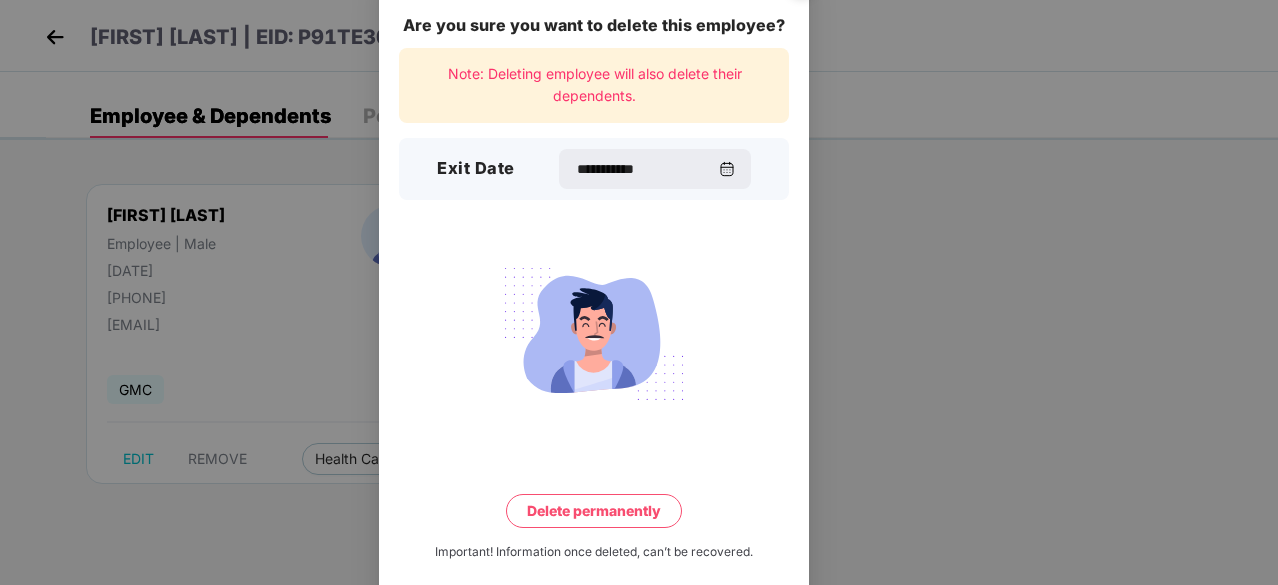 scroll, scrollTop: 52, scrollLeft: 0, axis: vertical 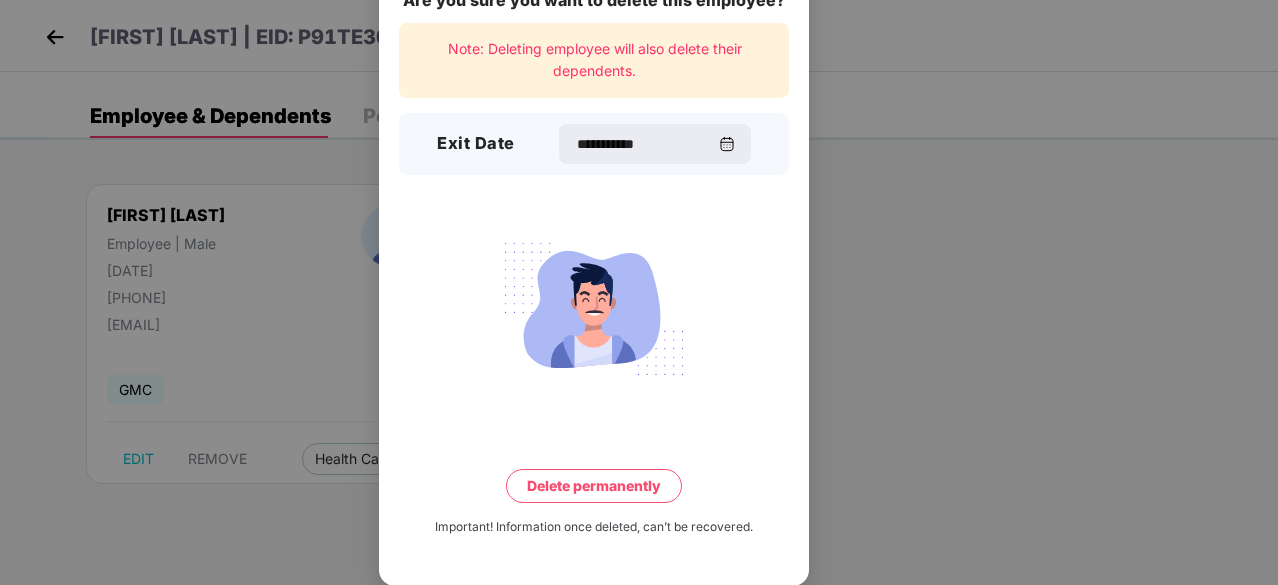 click on "Delete permanently" at bounding box center (594, 486) 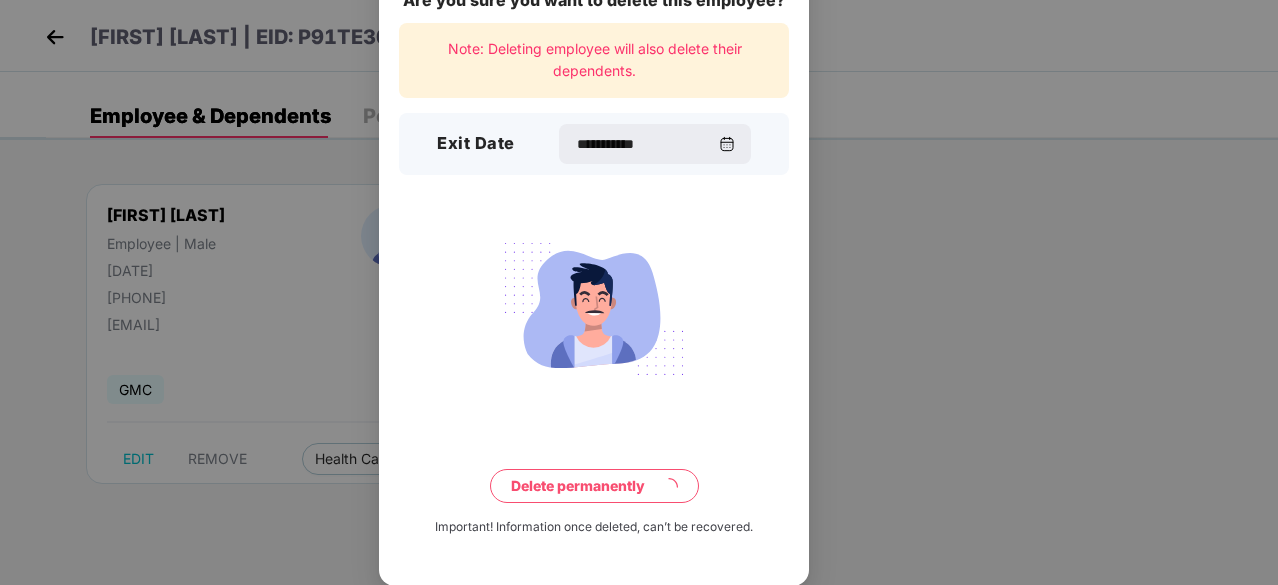 scroll, scrollTop: 0, scrollLeft: 0, axis: both 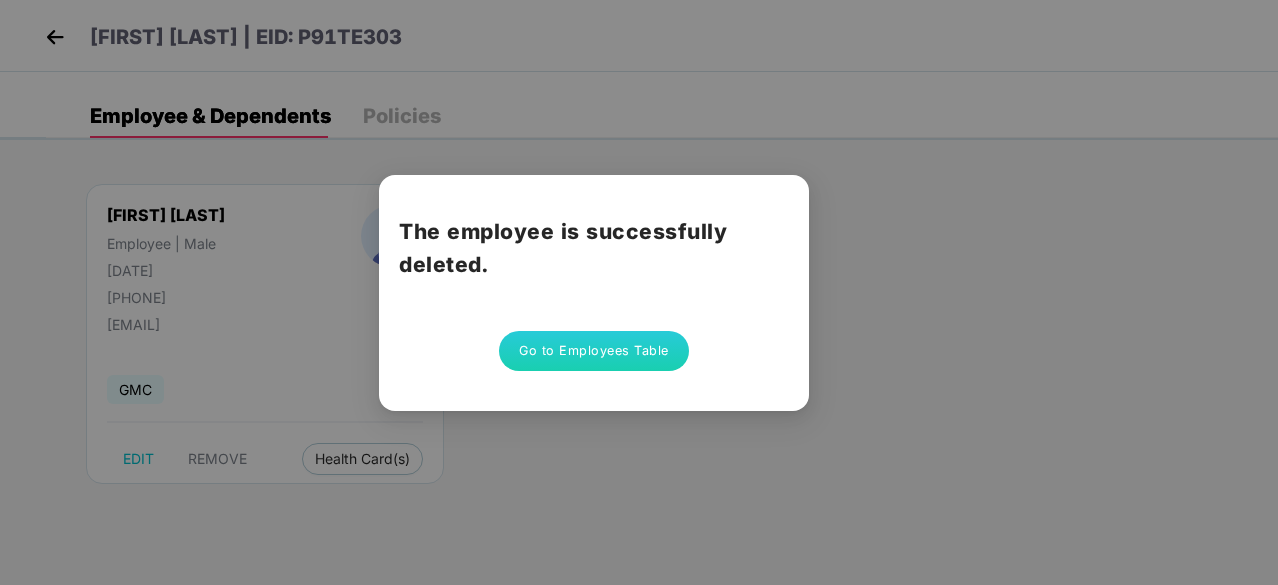 click on "Go to Employees Table" at bounding box center (594, 351) 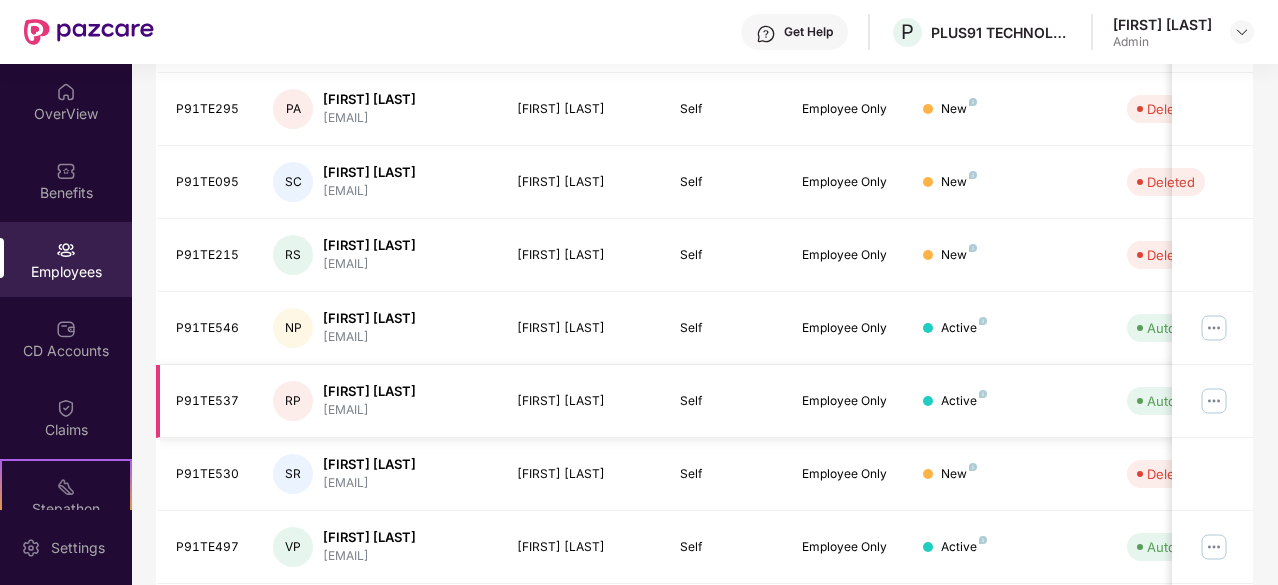 scroll, scrollTop: 656, scrollLeft: 0, axis: vertical 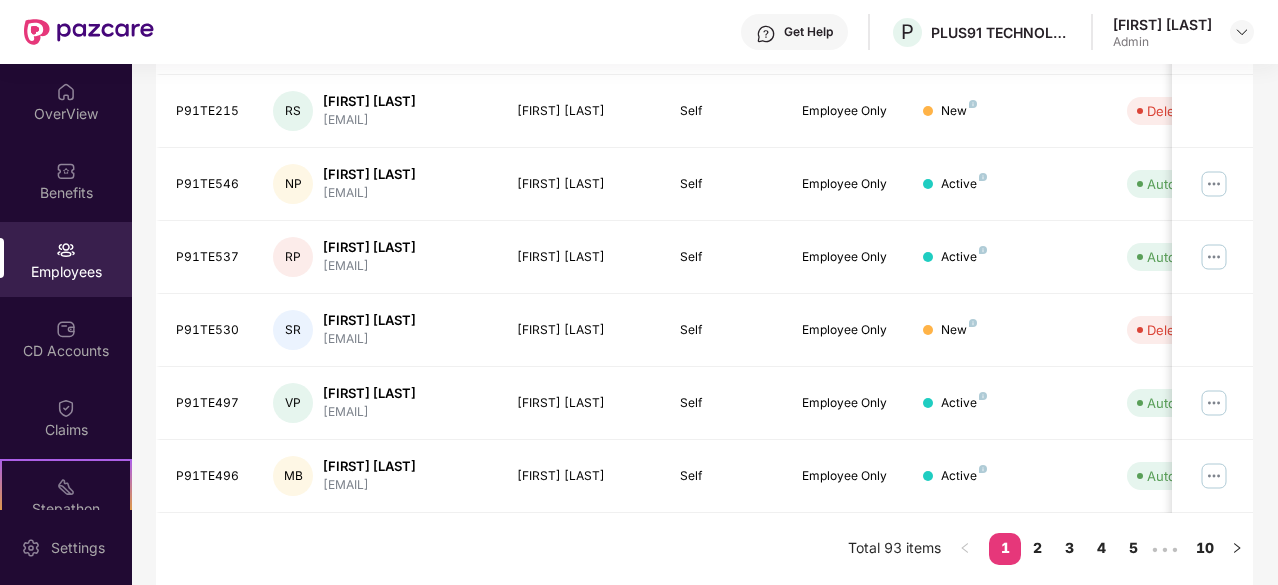 click on "Total 93 items" at bounding box center (894, 549) 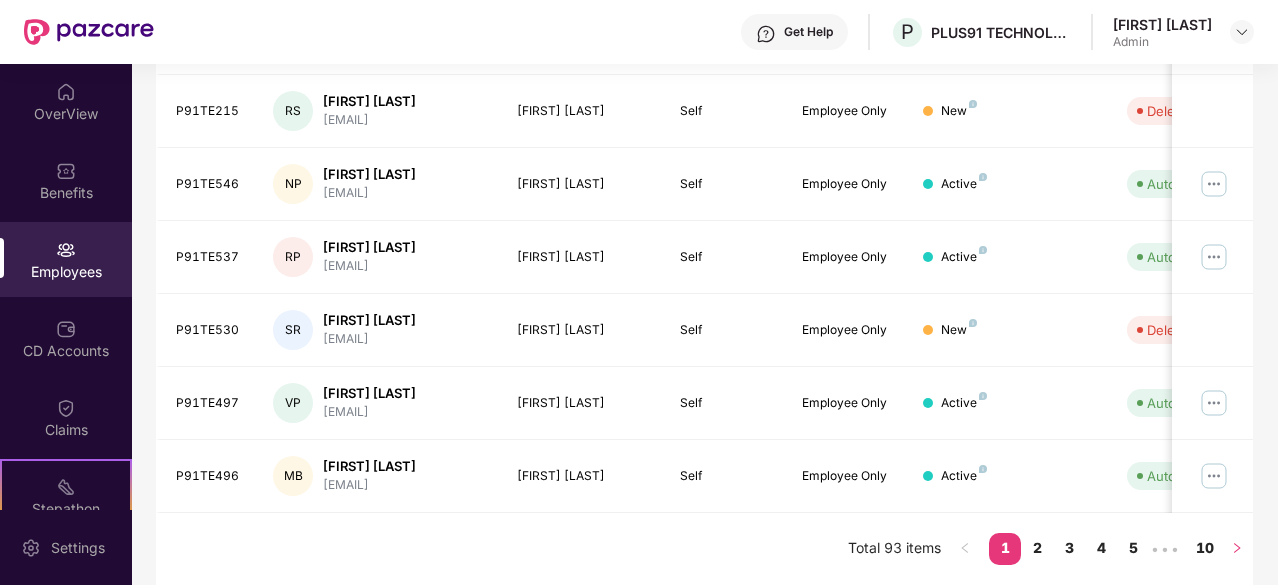 click 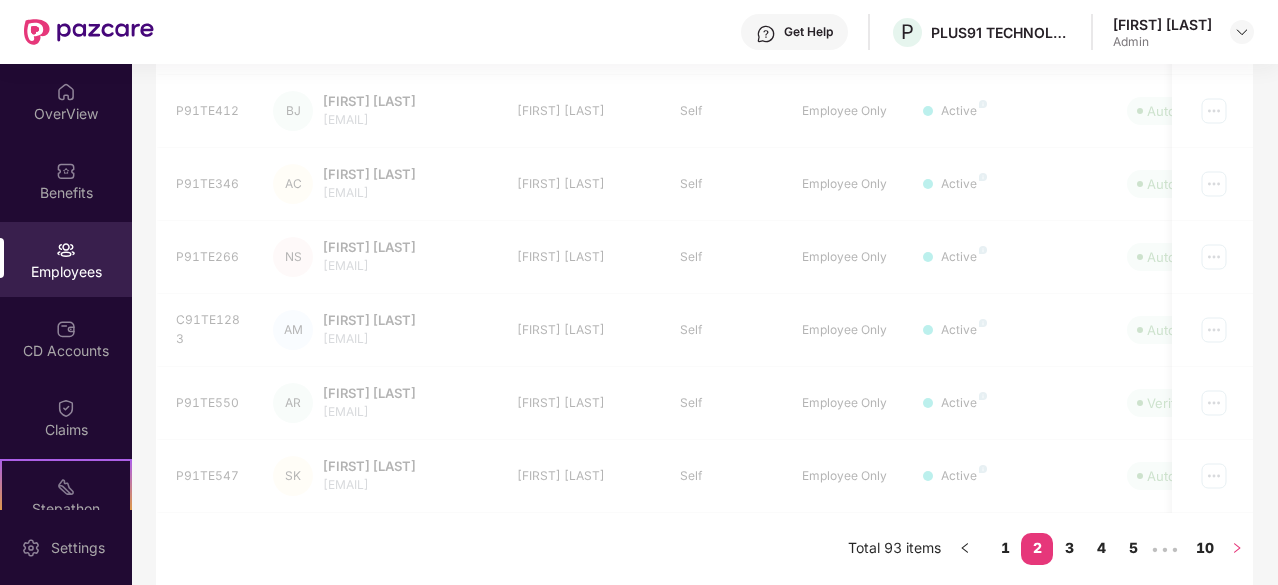 scroll, scrollTop: 639, scrollLeft: 0, axis: vertical 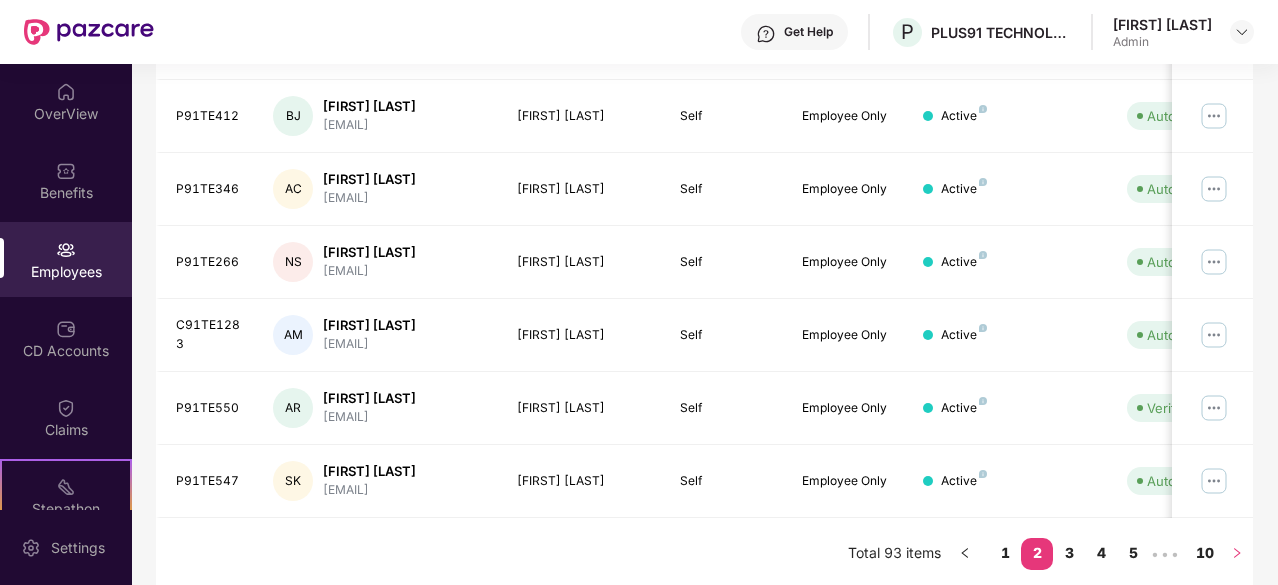 click 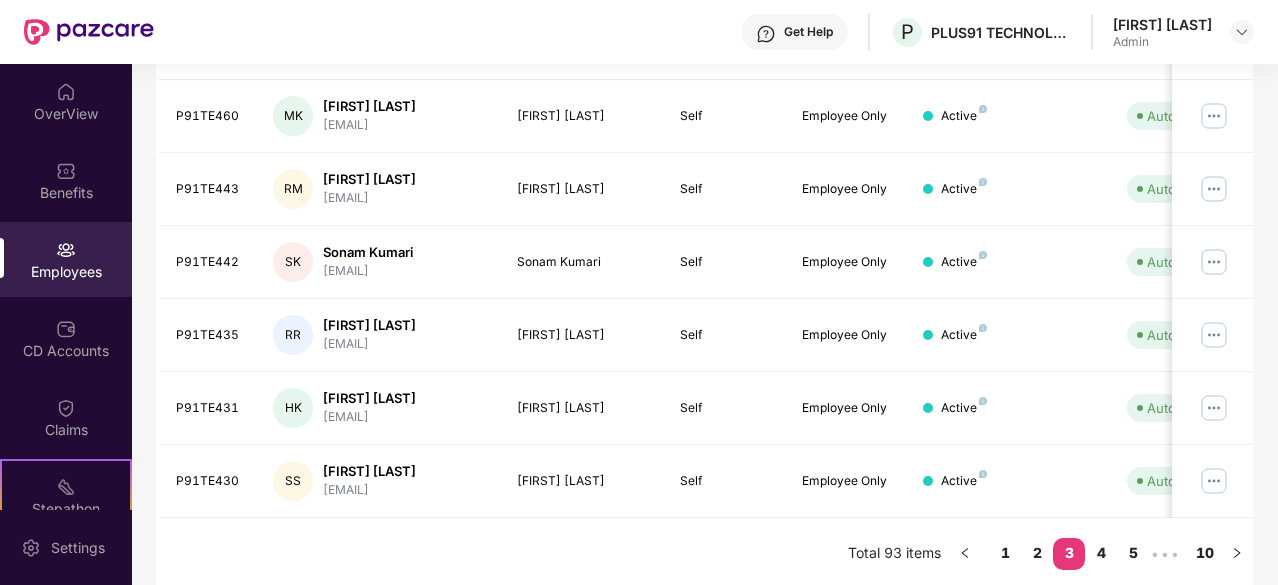 click on "EID Employee Name Insured Name Relationship Coverage Type Endorsement Status Platform Status Joining Date Manage                   P91TE518 RK [FIRST] [LAST]   [EMAIL] [FIRST] [LAST] Self Employee Only Active Auto Verified [DATE] P91TE511 OK [FIRST] [LAST]   [EMAIL] [FIRST] [LAST] Self Employee Only Active Auto Verified [DATE] P91TE487 AS [FIRST] [LAST]   [EMAIL] [FIRST] [LAST] Self Employee Only Active Auto Verified [DATE] P91TE461 AS [FIRST] [LAST]   [EMAIL] [FIRST] [LAST] Self Employee Only New Verified [DATE] P91TE460 MK [FIRST] [LAST]   [EMAIL] [FIRST] [LAST] Self Employee Only Active Auto Verified [DATE] P91TE443 RM [FIRST] [LAST]   [EMAIL] [FIRST] [LAST] Self Employee Only Active Auto Verified [DATE] P91TE442 SK [FIRST] [LAST]   [EMAIL] [FIRST] [LAST] Self Employee Only Active Auto Verified [DATE] P91TE435 RR [FIRST] [LAST]   Self HK" at bounding box center [704, 162] 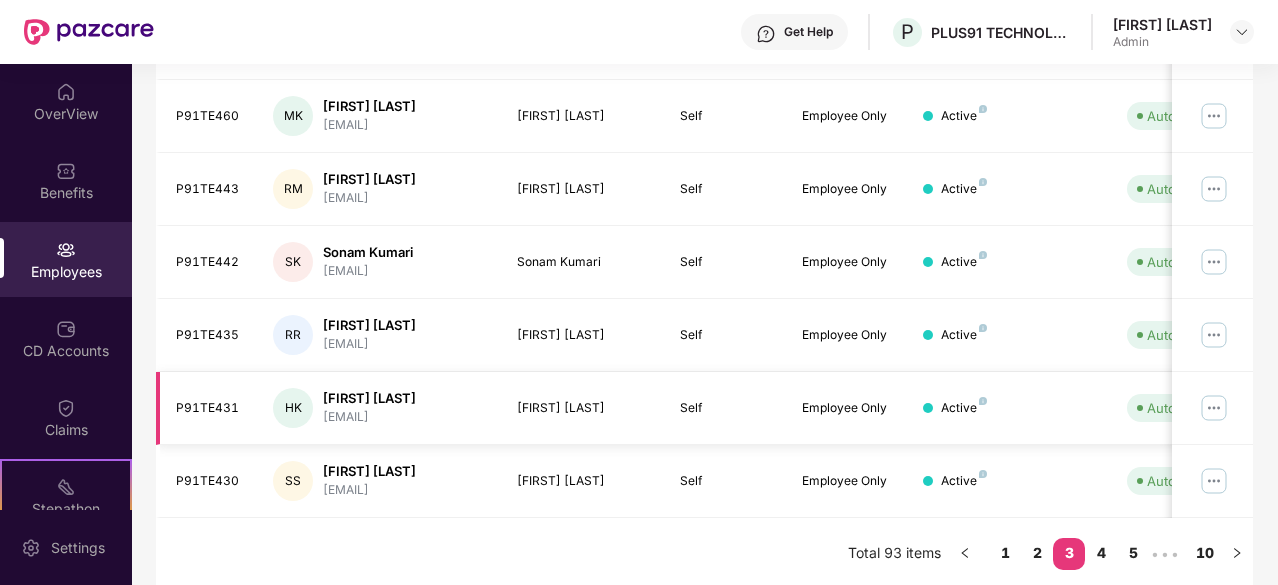 scroll, scrollTop: 439, scrollLeft: 0, axis: vertical 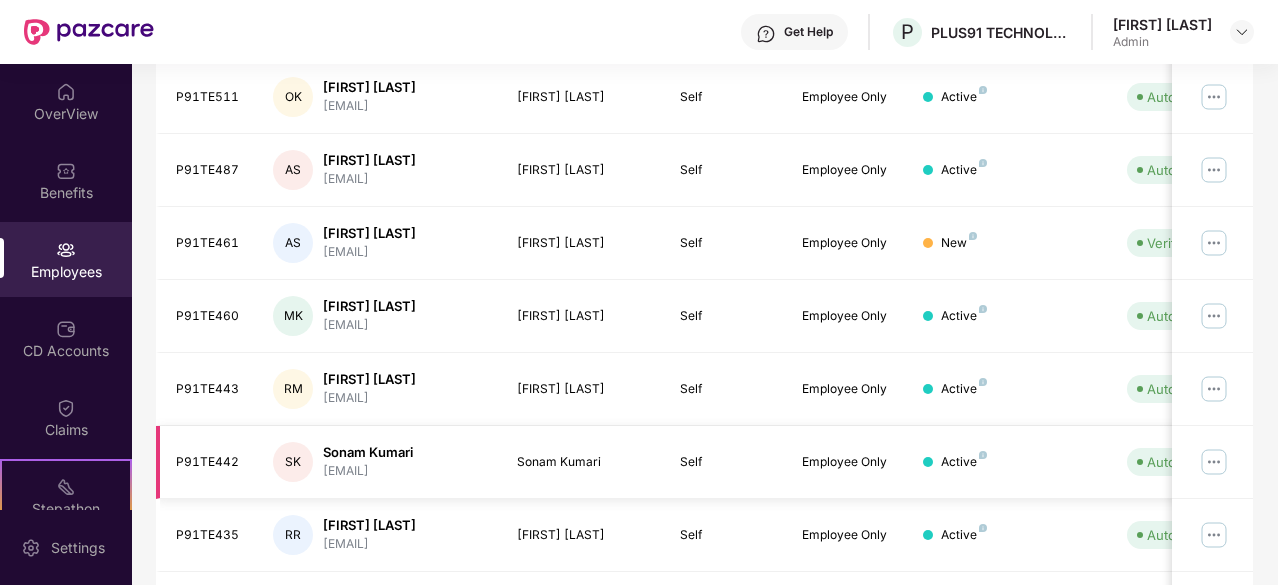 click at bounding box center [1214, 462] 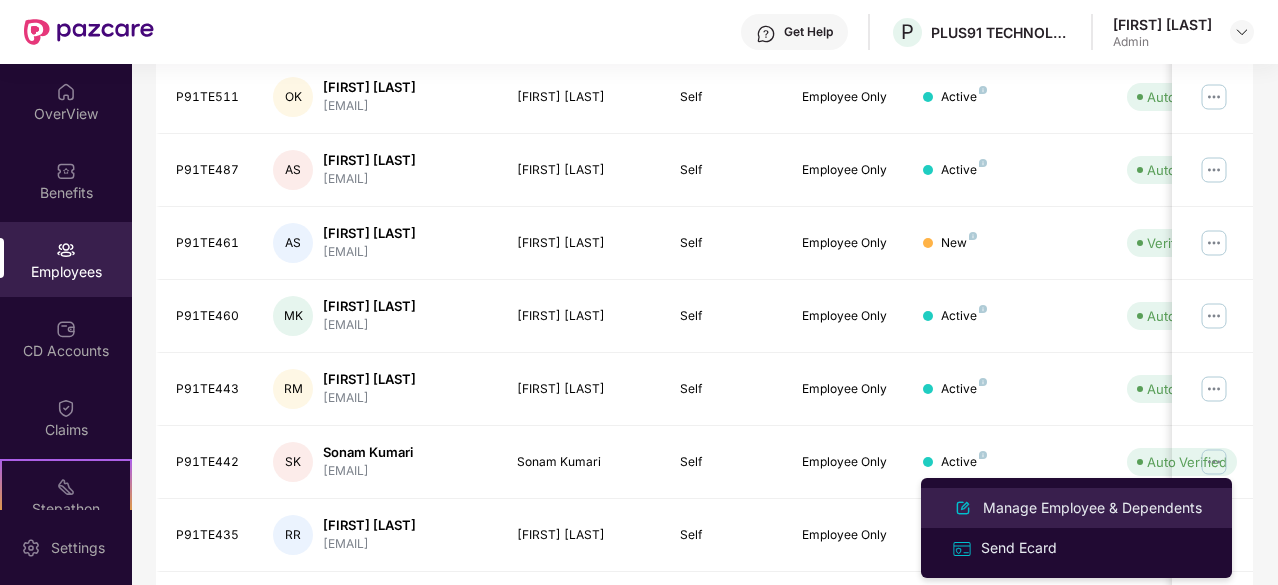 click on "Manage Employee & Dependents" at bounding box center (1092, 508) 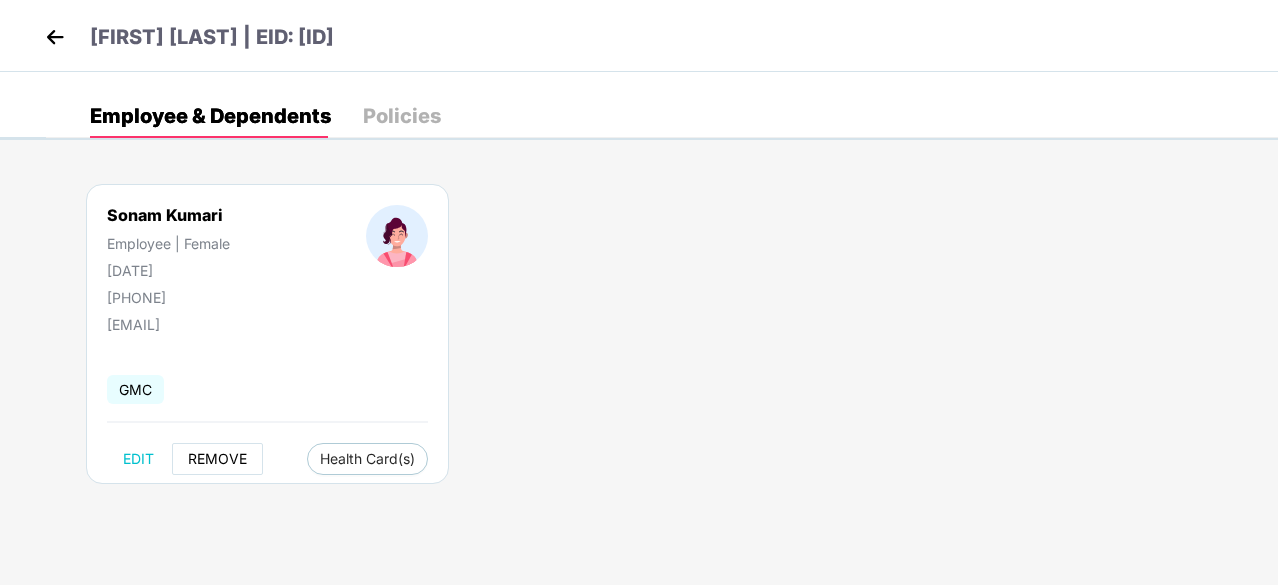 click on "REMOVE" at bounding box center (217, 459) 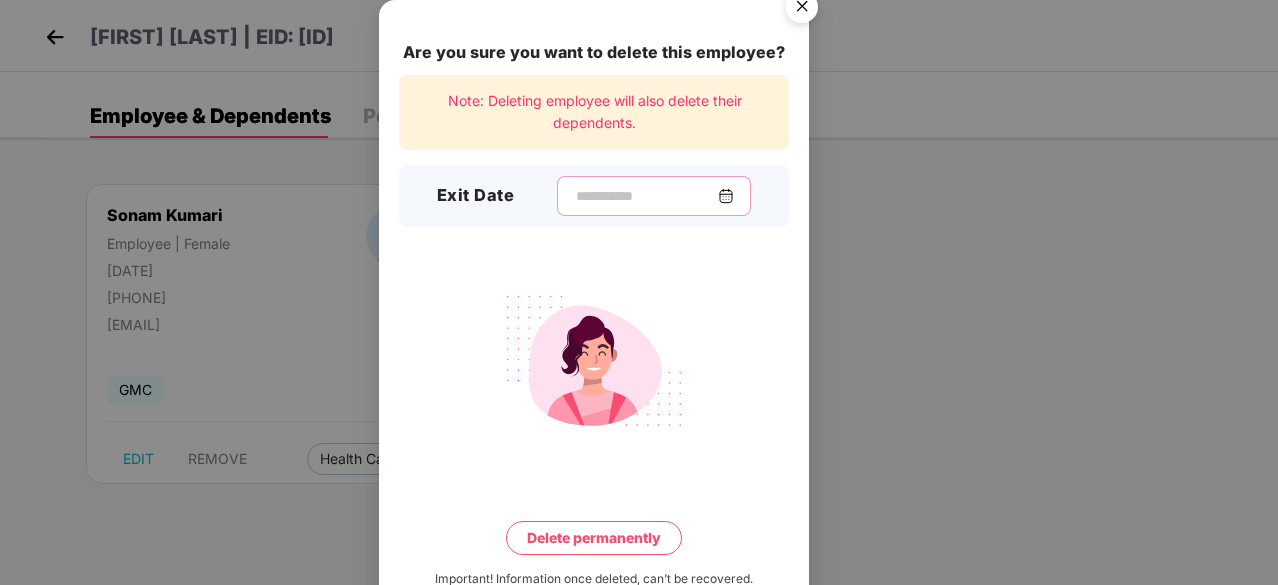 click at bounding box center [646, 196] 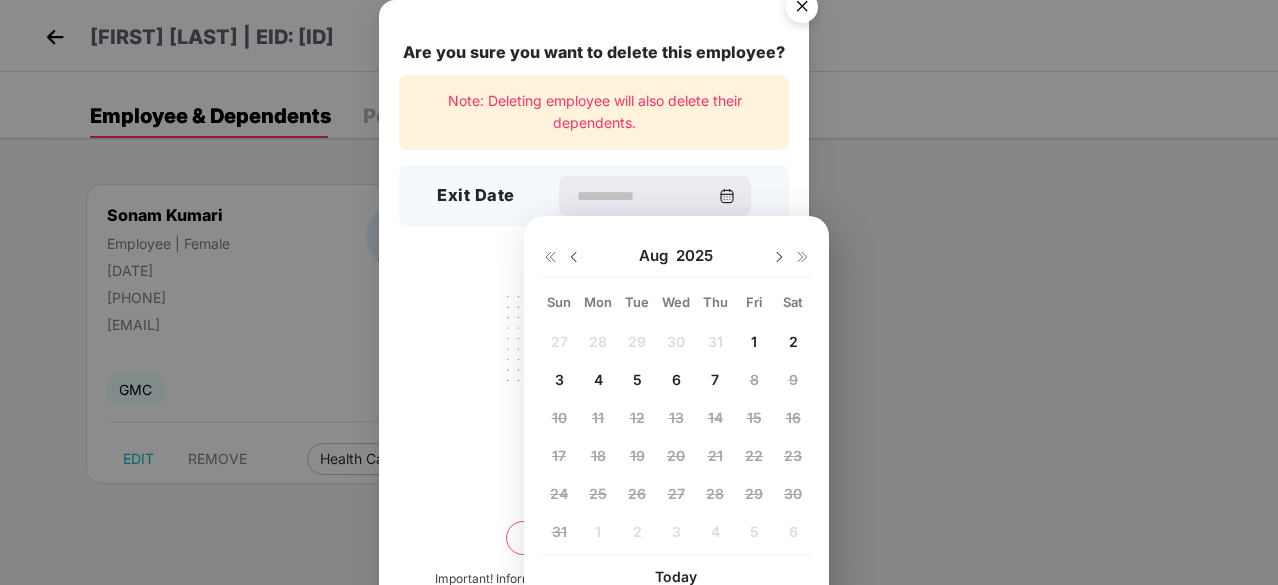click at bounding box center (574, 257) 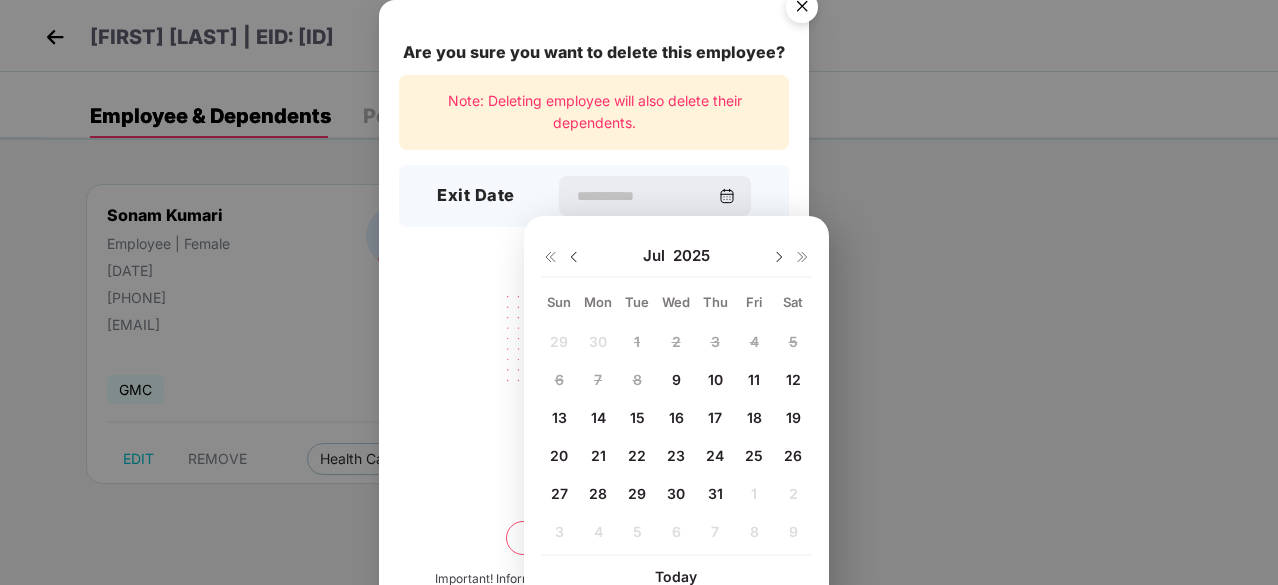 click on "9" at bounding box center (676, 379) 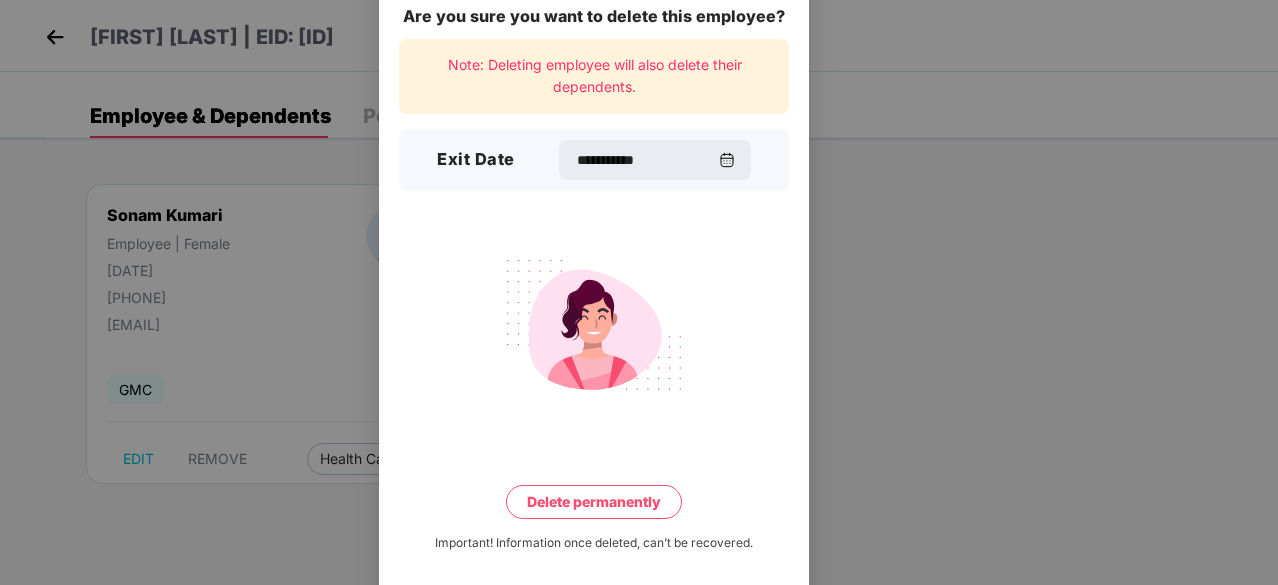 scroll, scrollTop: 52, scrollLeft: 0, axis: vertical 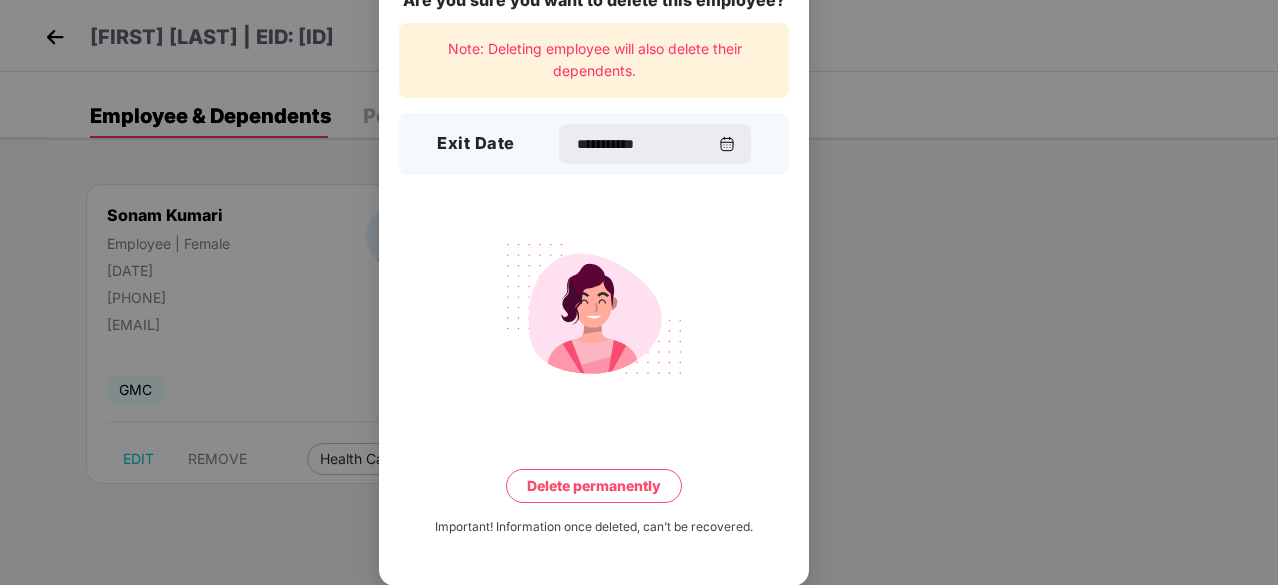 click on "Delete permanently" at bounding box center [594, 486] 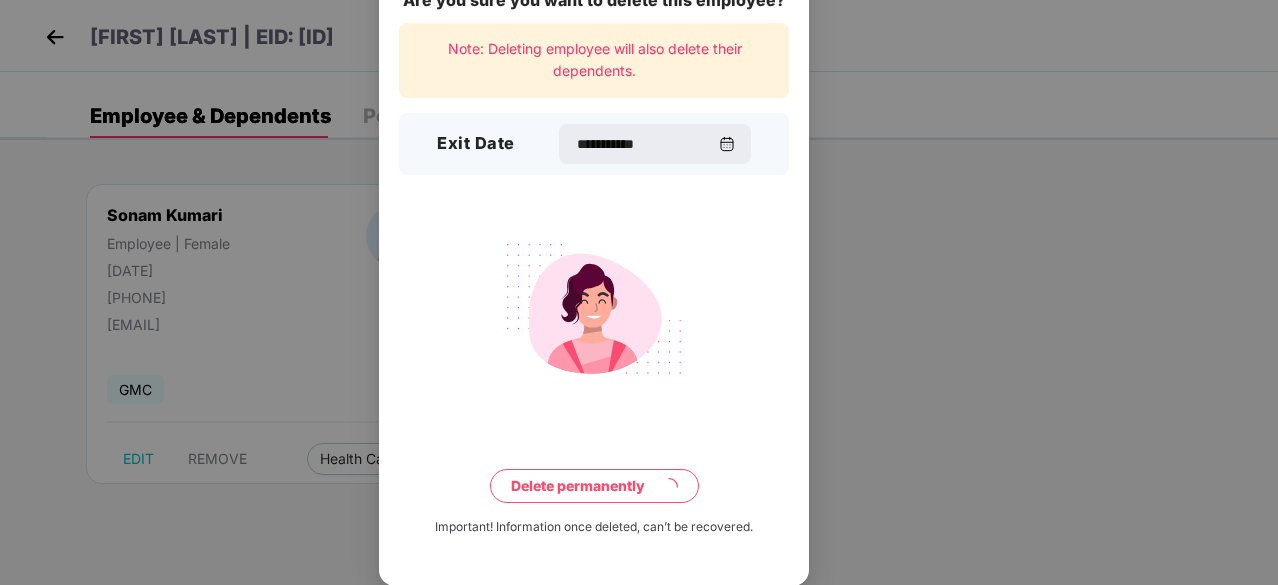 scroll, scrollTop: 0, scrollLeft: 0, axis: both 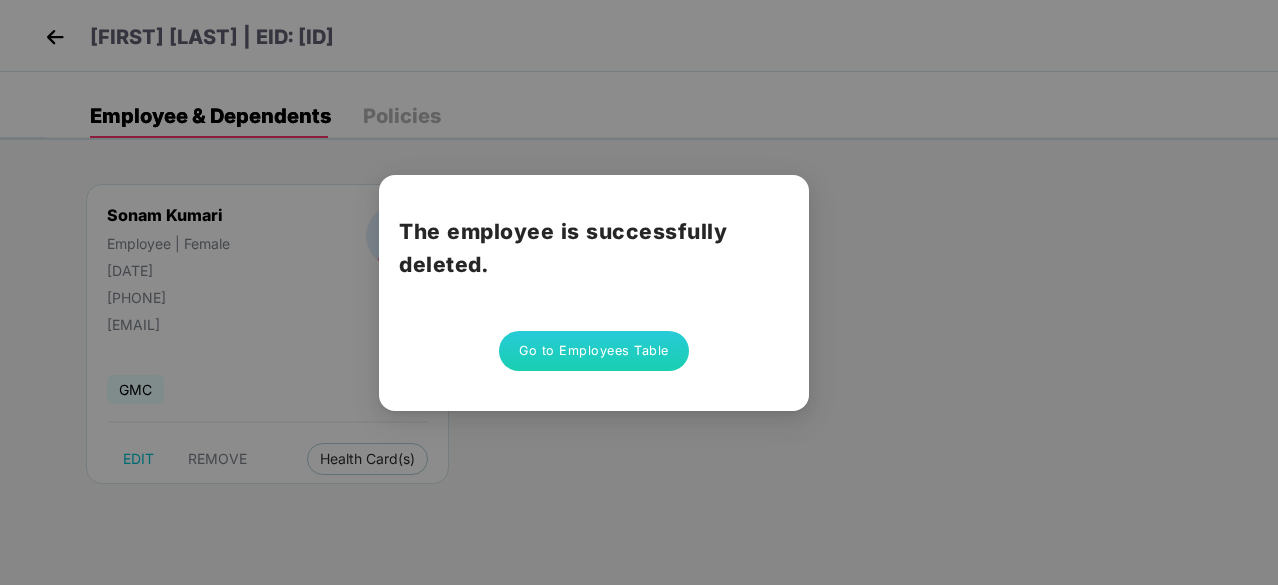 click on "Go to Employees Table" at bounding box center [594, 351] 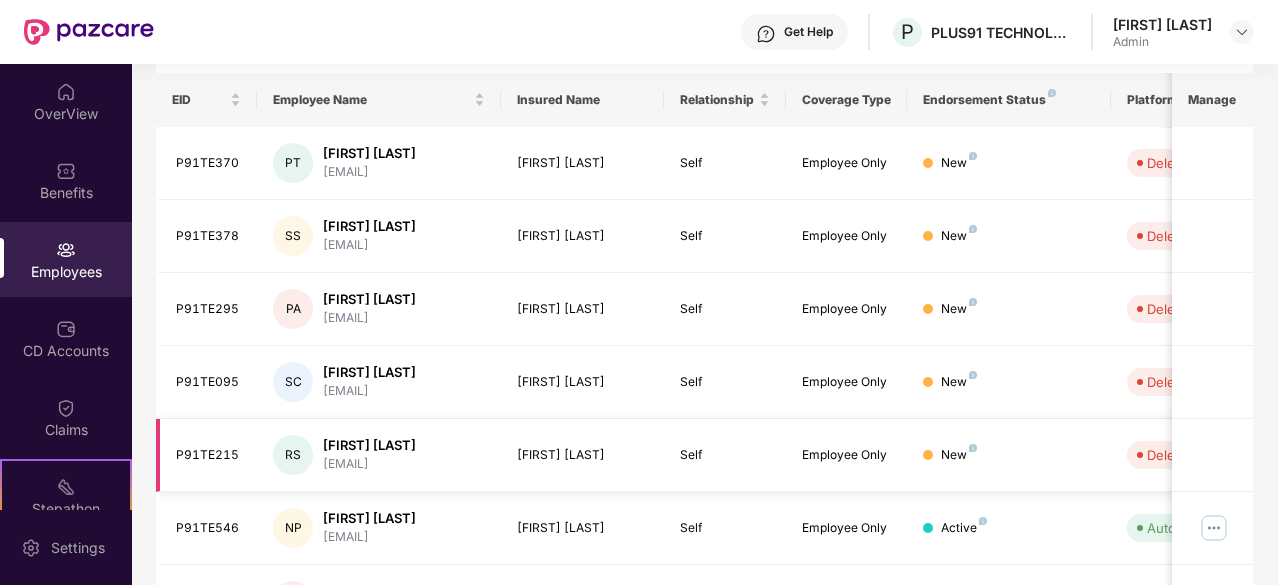 scroll, scrollTop: 656, scrollLeft: 0, axis: vertical 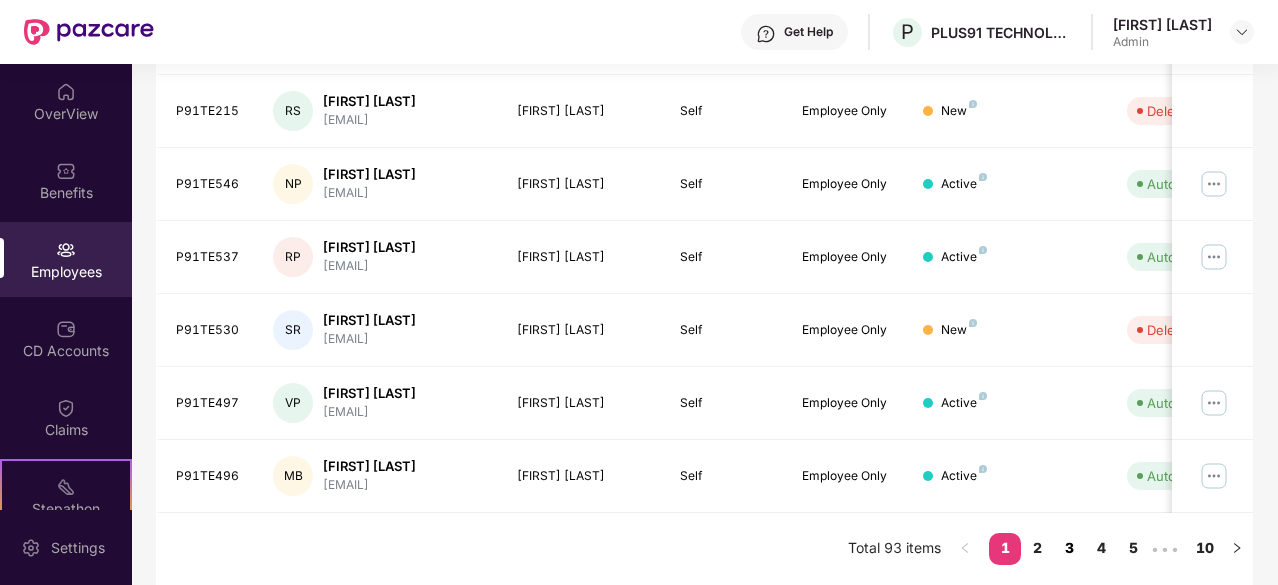 click on "3" at bounding box center [1069, 548] 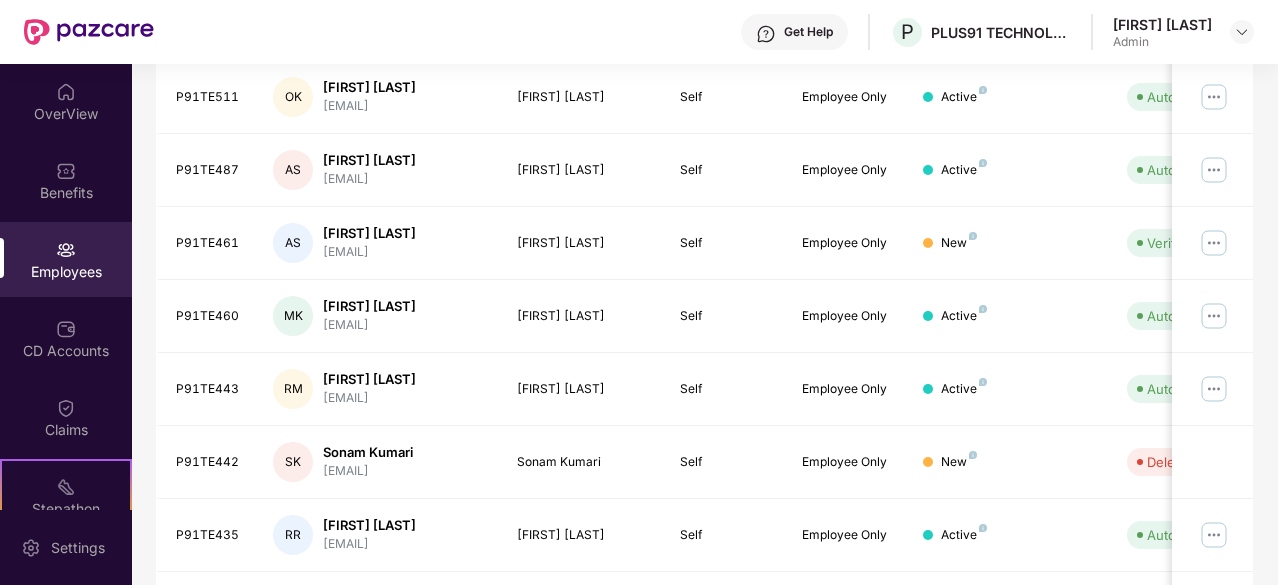 scroll, scrollTop: 639, scrollLeft: 0, axis: vertical 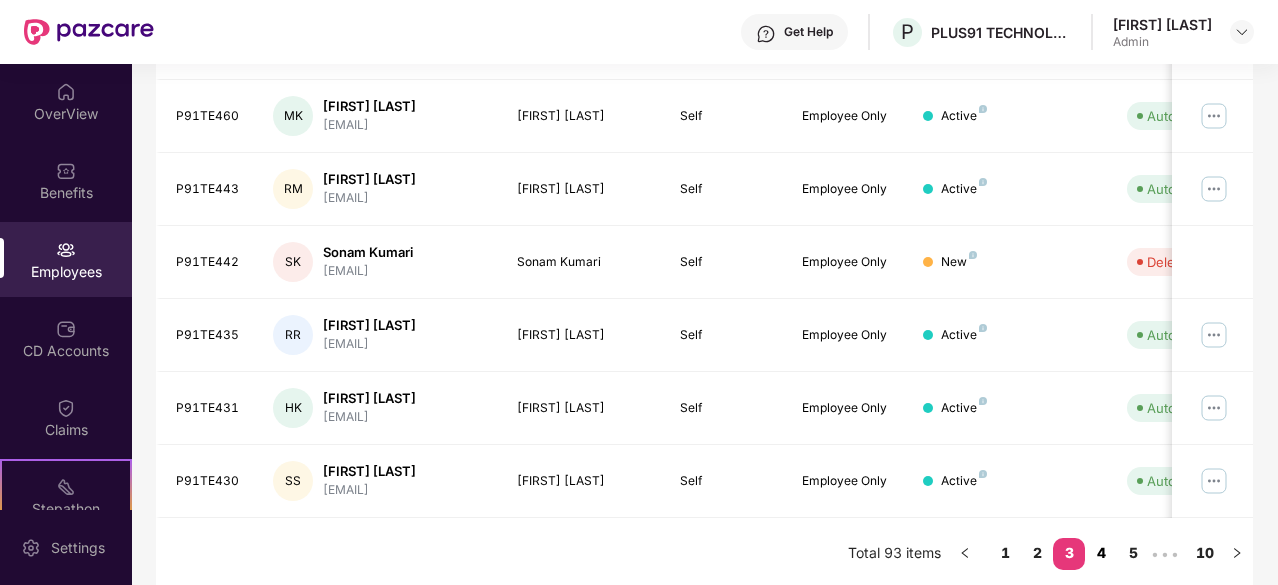 click on "4" at bounding box center (1101, 553) 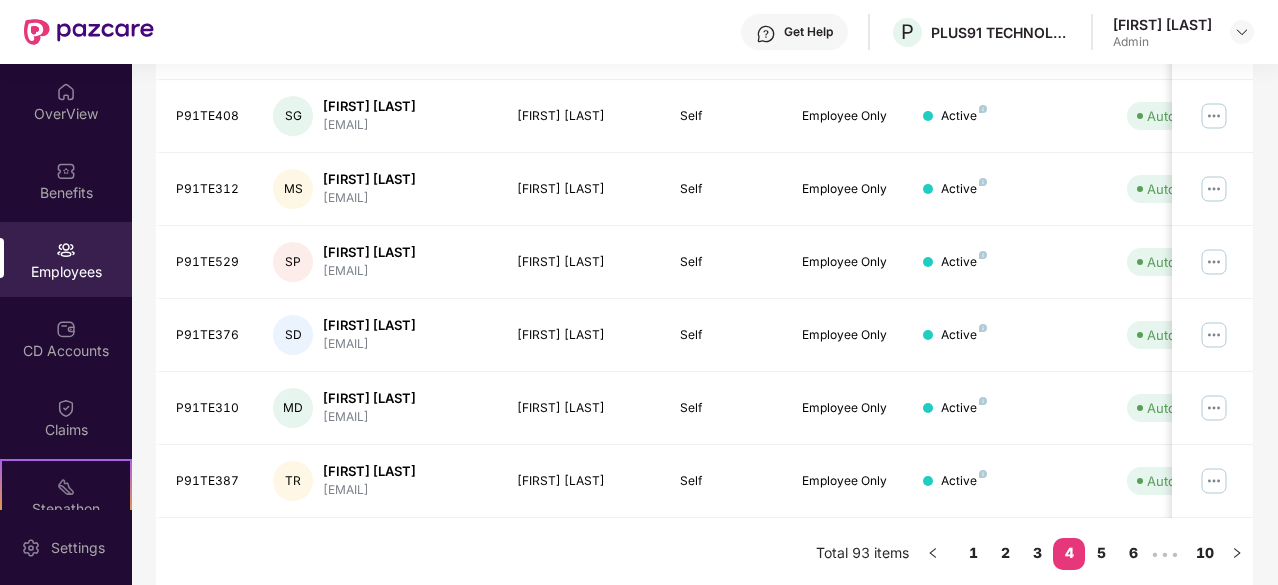 scroll, scrollTop: 656, scrollLeft: 0, axis: vertical 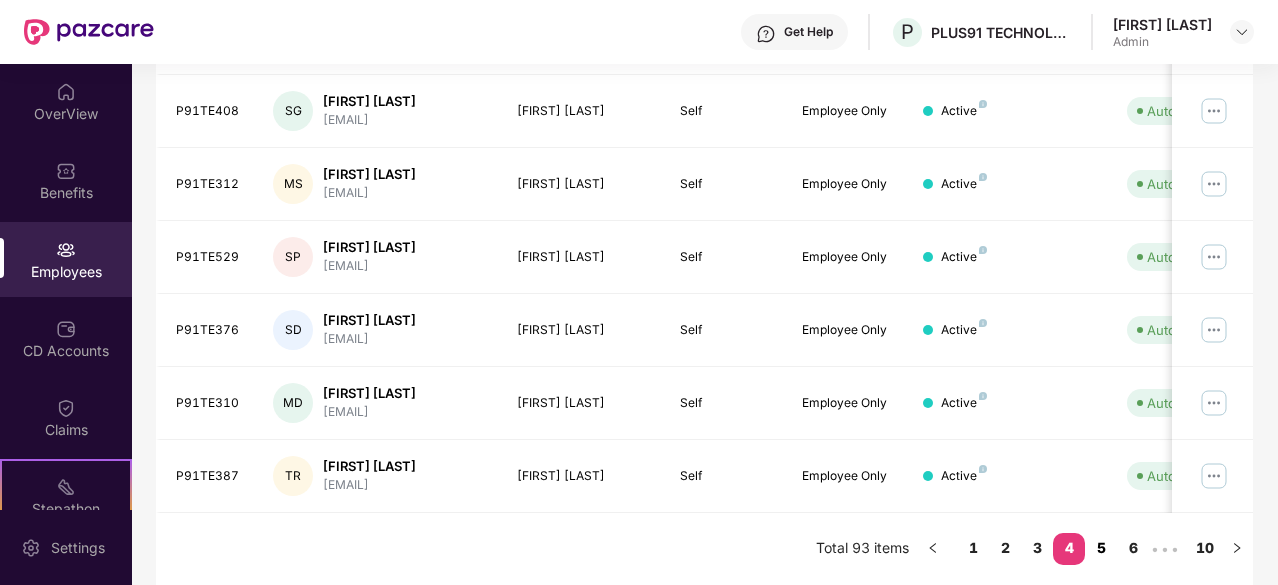 click on "5" at bounding box center [1101, 548] 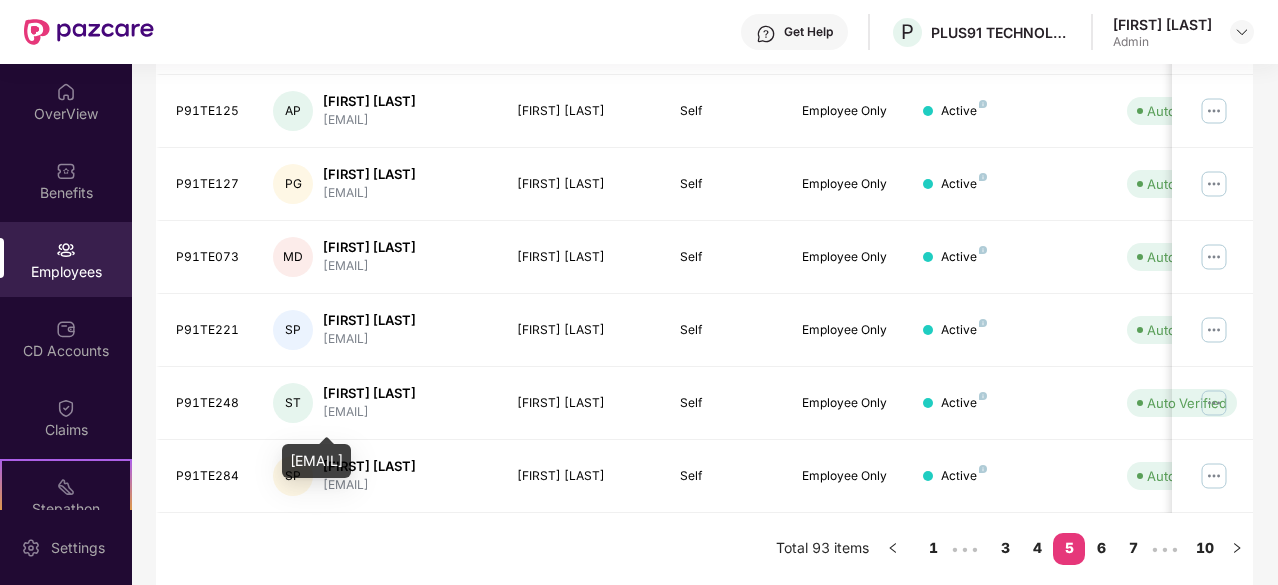 scroll, scrollTop: 673, scrollLeft: 0, axis: vertical 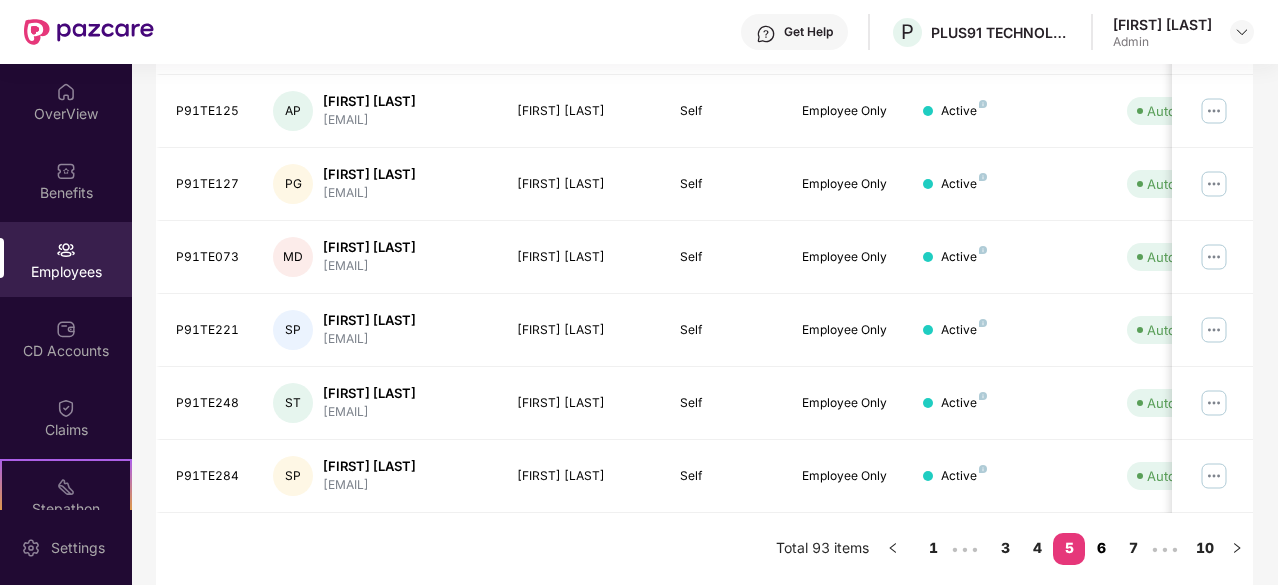 click on "6" at bounding box center [1101, 548] 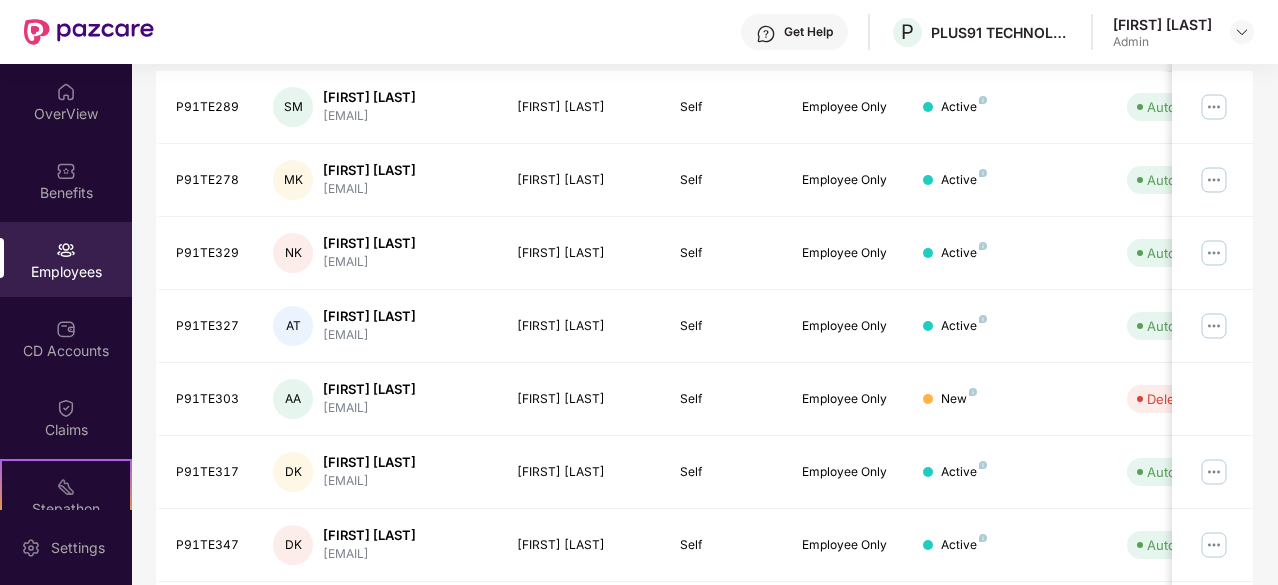scroll, scrollTop: 656, scrollLeft: 0, axis: vertical 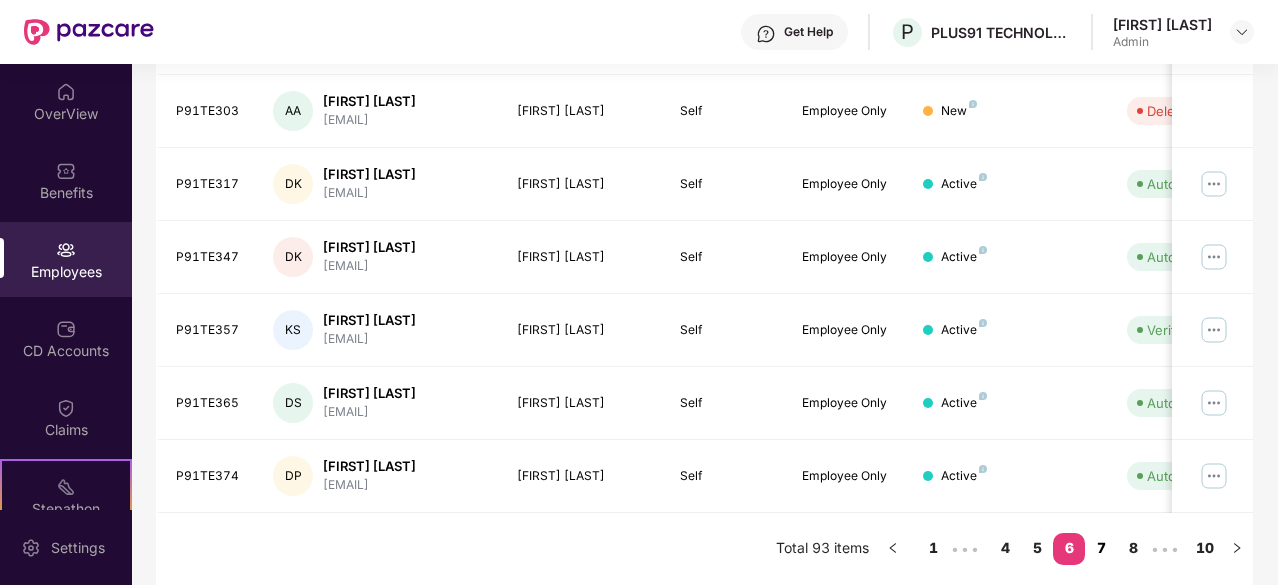 click on "7" at bounding box center [1101, 548] 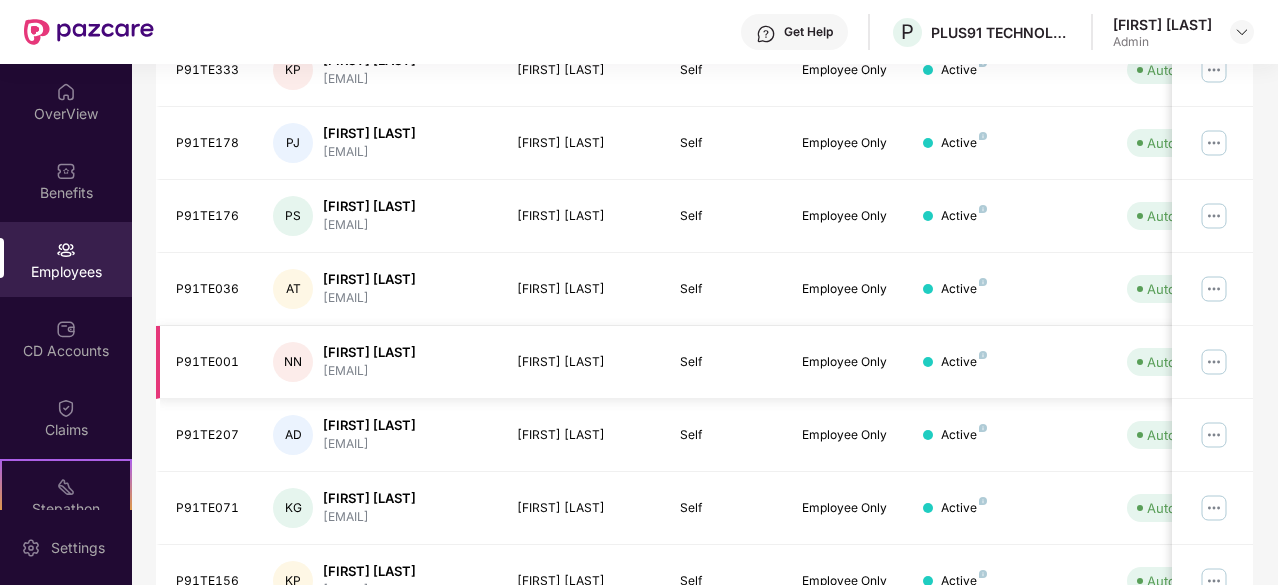 scroll, scrollTop: 639, scrollLeft: 0, axis: vertical 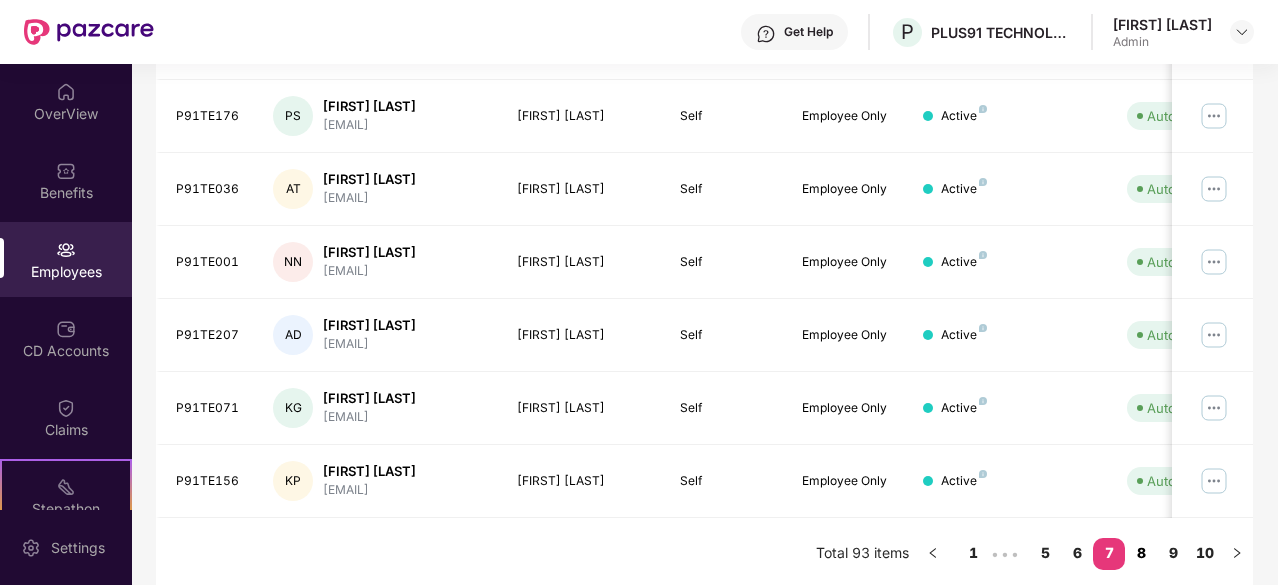 click on "8" at bounding box center (1141, 553) 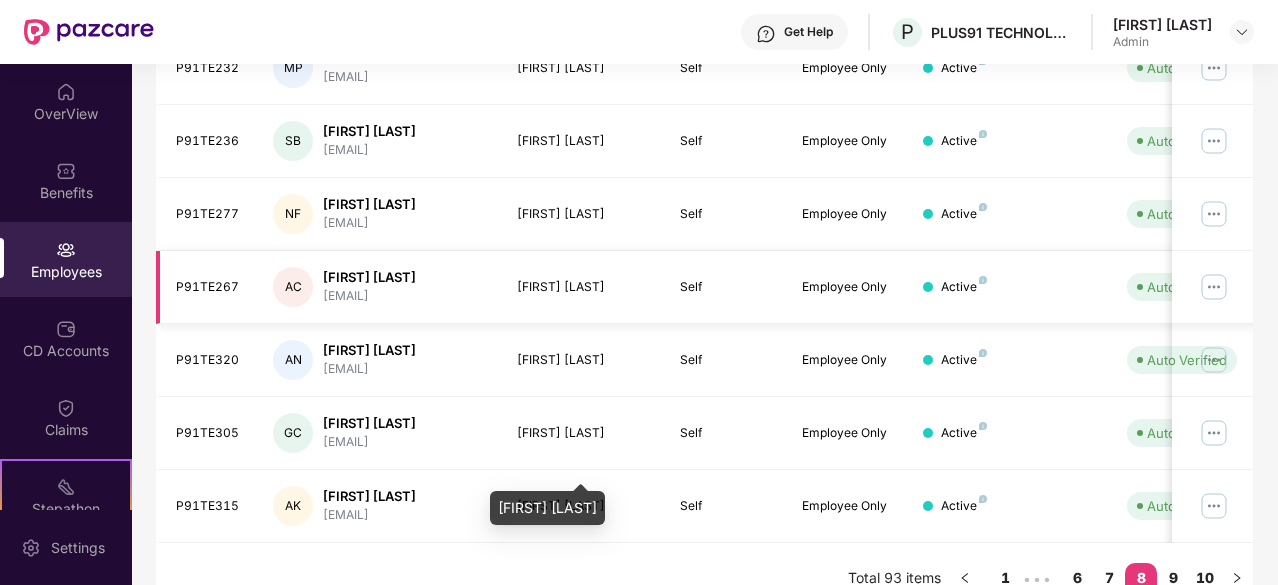 scroll, scrollTop: 639, scrollLeft: 0, axis: vertical 